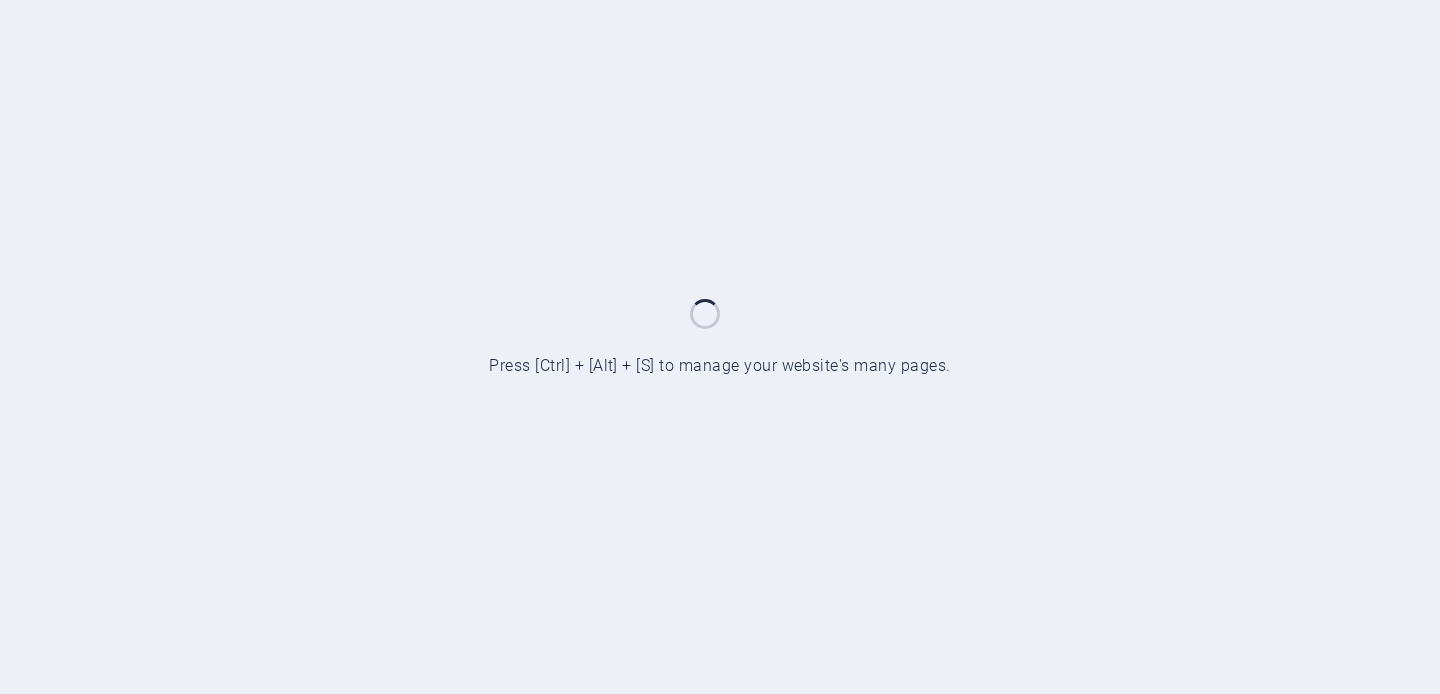 scroll, scrollTop: 0, scrollLeft: 0, axis: both 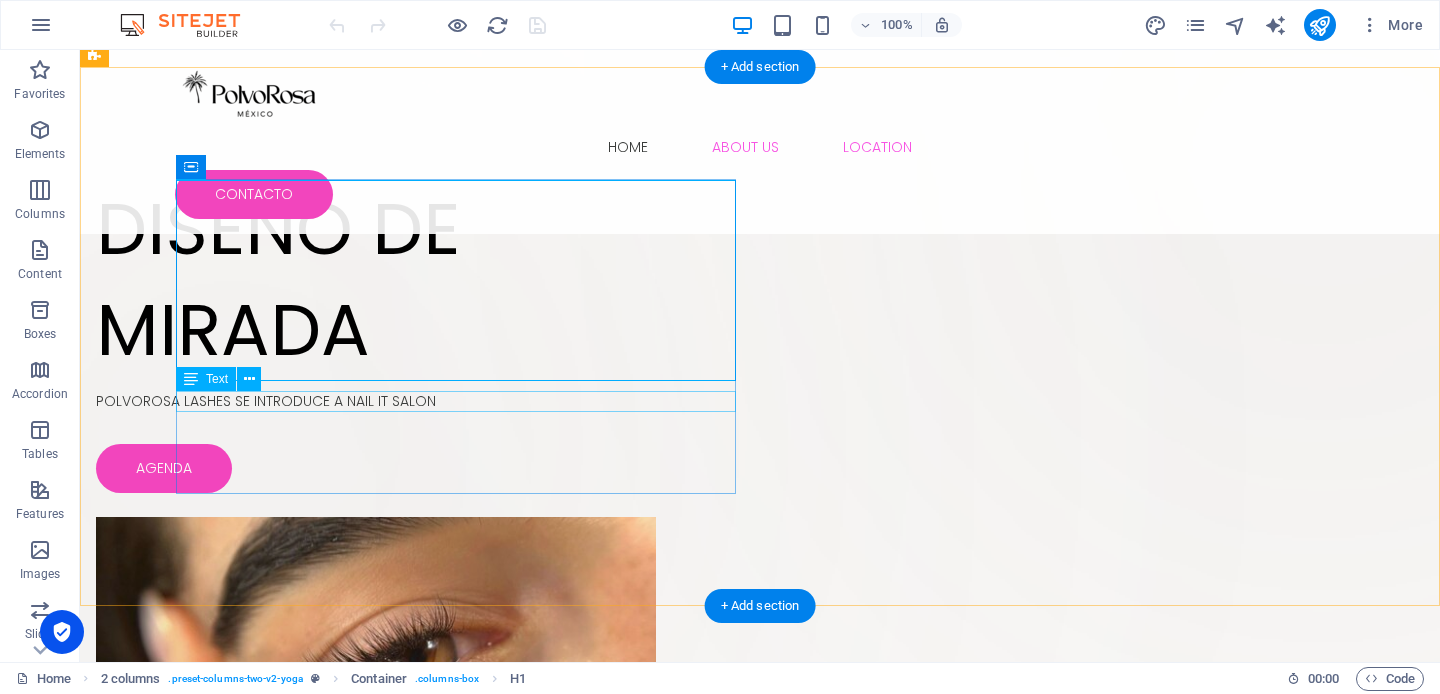 click on "POLVOROSA LASHES SE INTRODUCE A NAIL IT SALON" at bounding box center [376, 401] 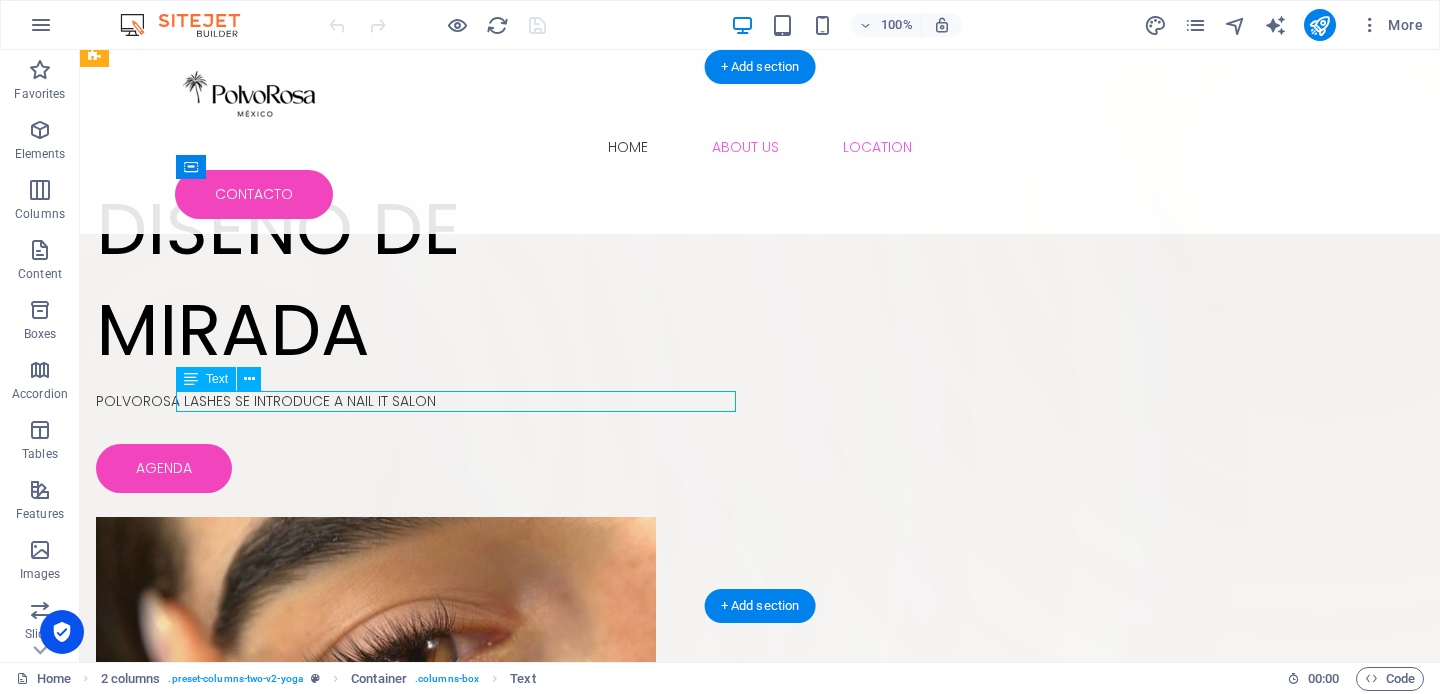 click on "POLVOROSA LASHES SE INTRODUCE A NAIL IT SALON" at bounding box center [376, 401] 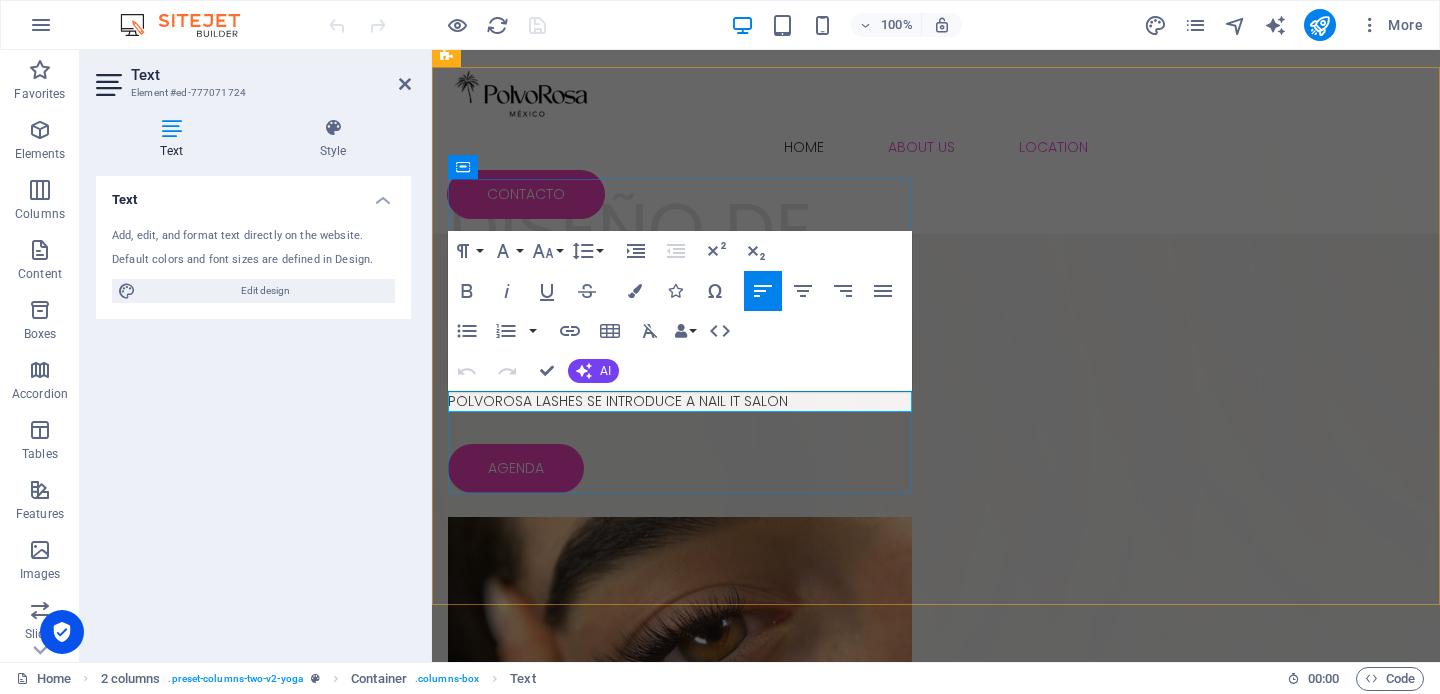 click on "POLVOROSA LASHES SE INTRODUCE A NAIL IT SALON" at bounding box center [680, 401] 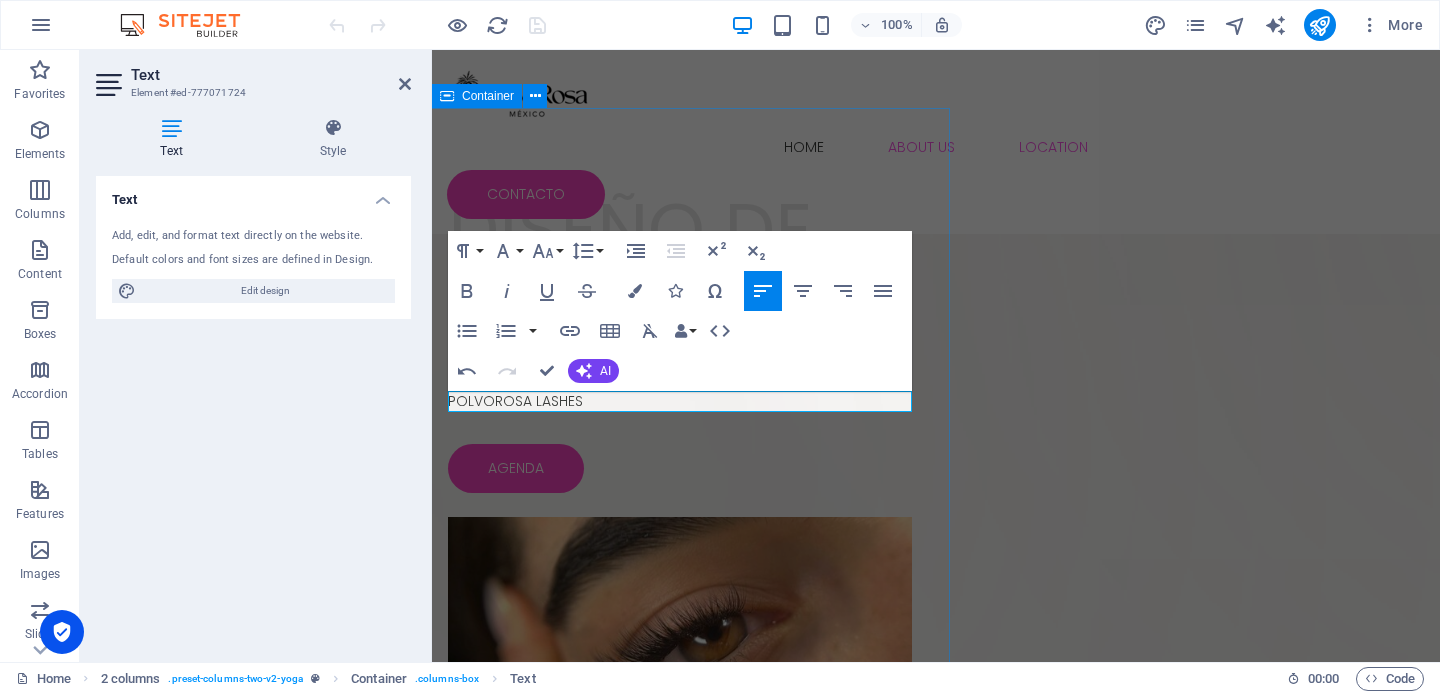 click on "Drop content here or  Add elements  Paste clipboard" at bounding box center [584, 474] 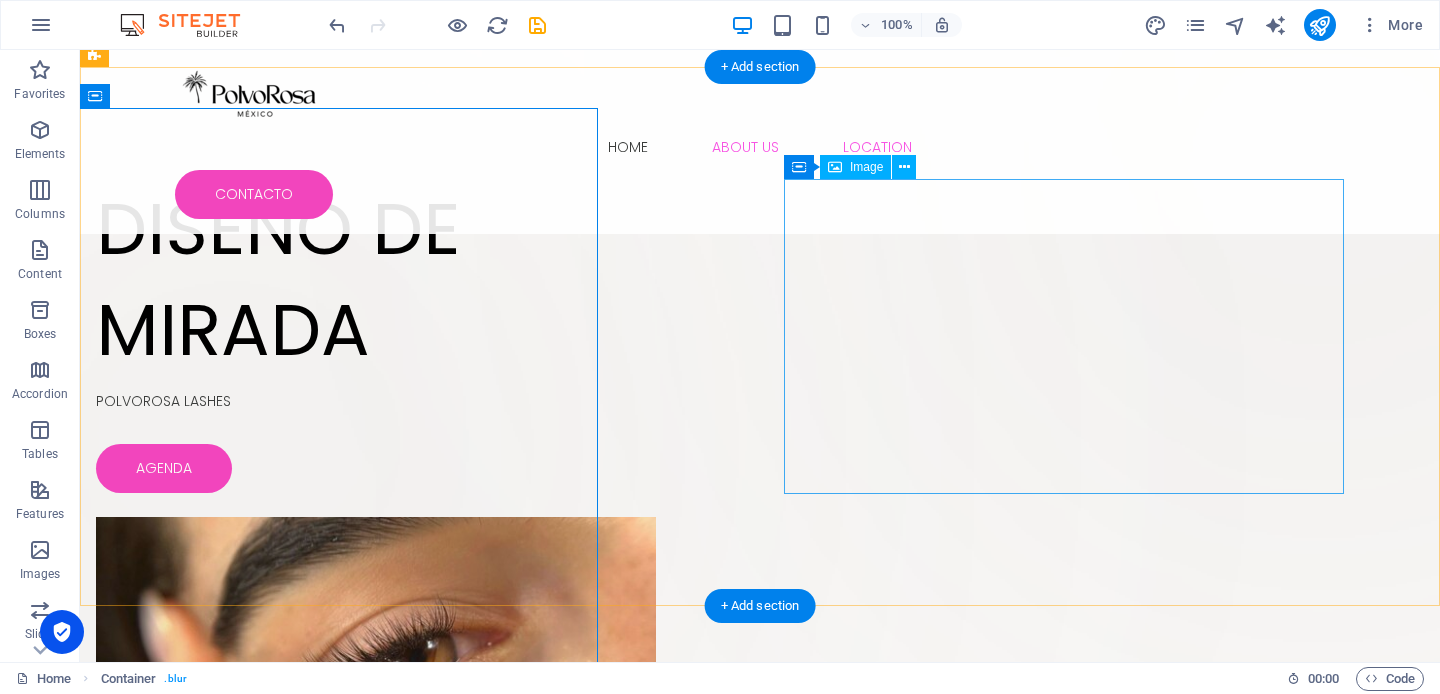 click at bounding box center (376, 674) 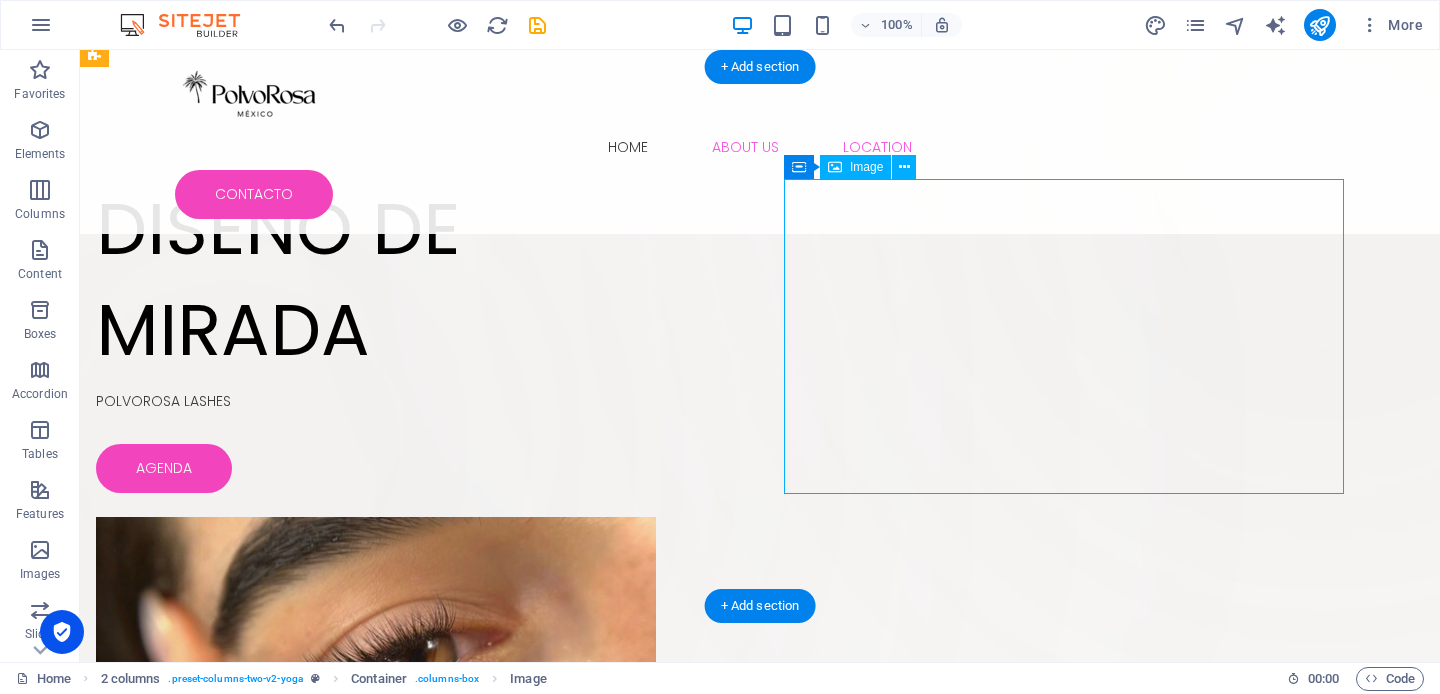 click at bounding box center [376, 674] 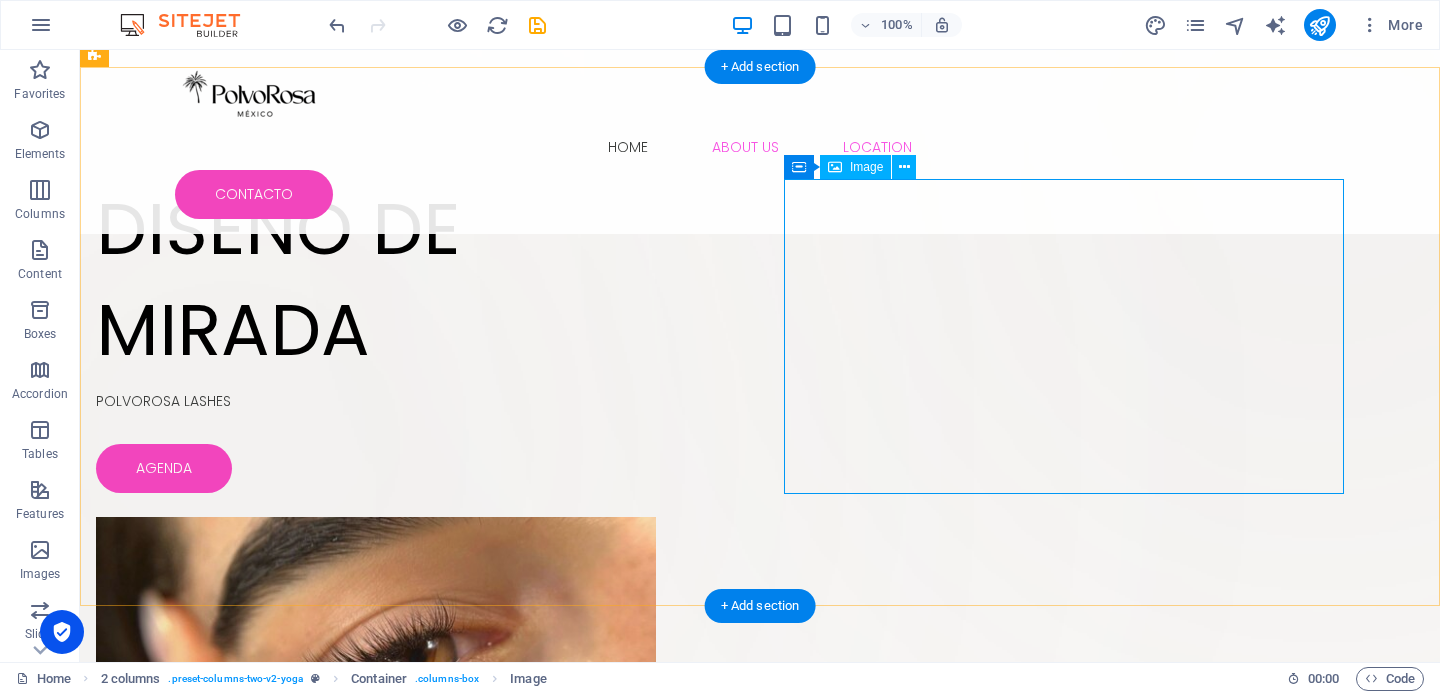 click at bounding box center [376, 674] 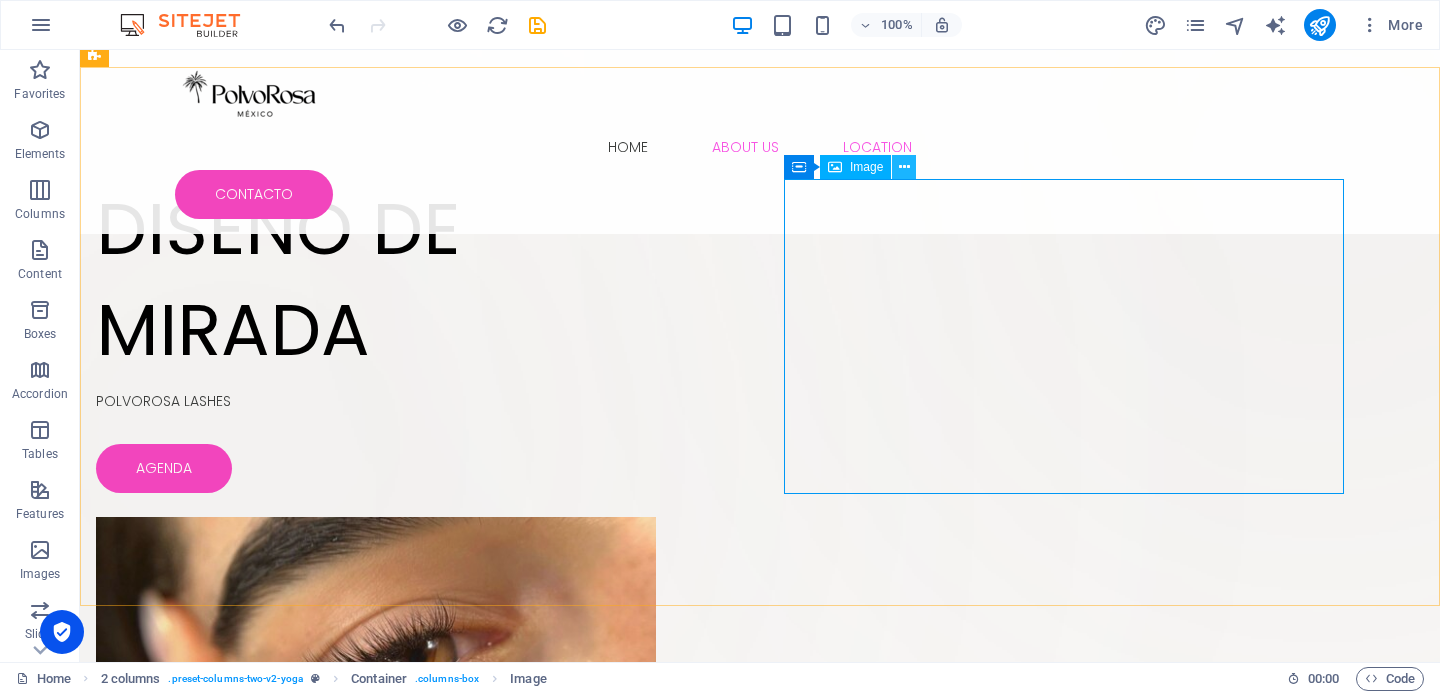 click at bounding box center [904, 167] 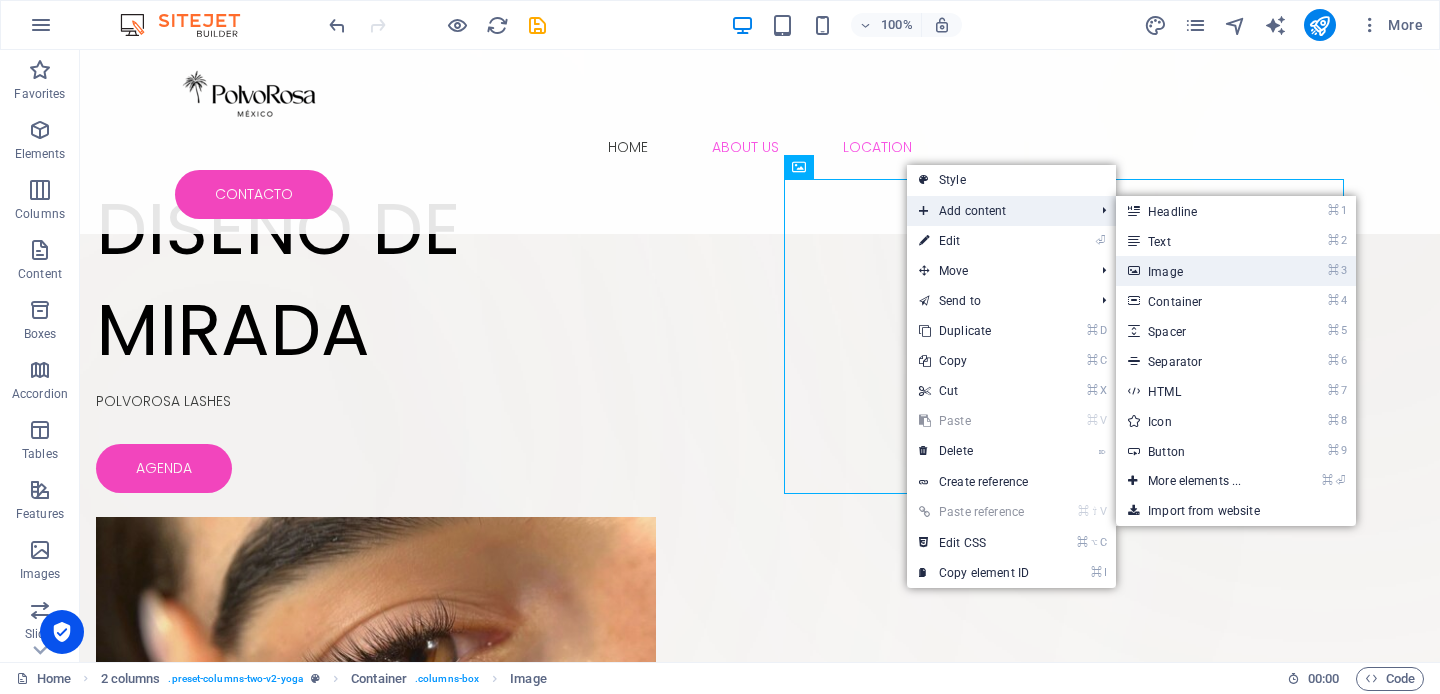 click on "⌘ 3  Image" at bounding box center [1198, 271] 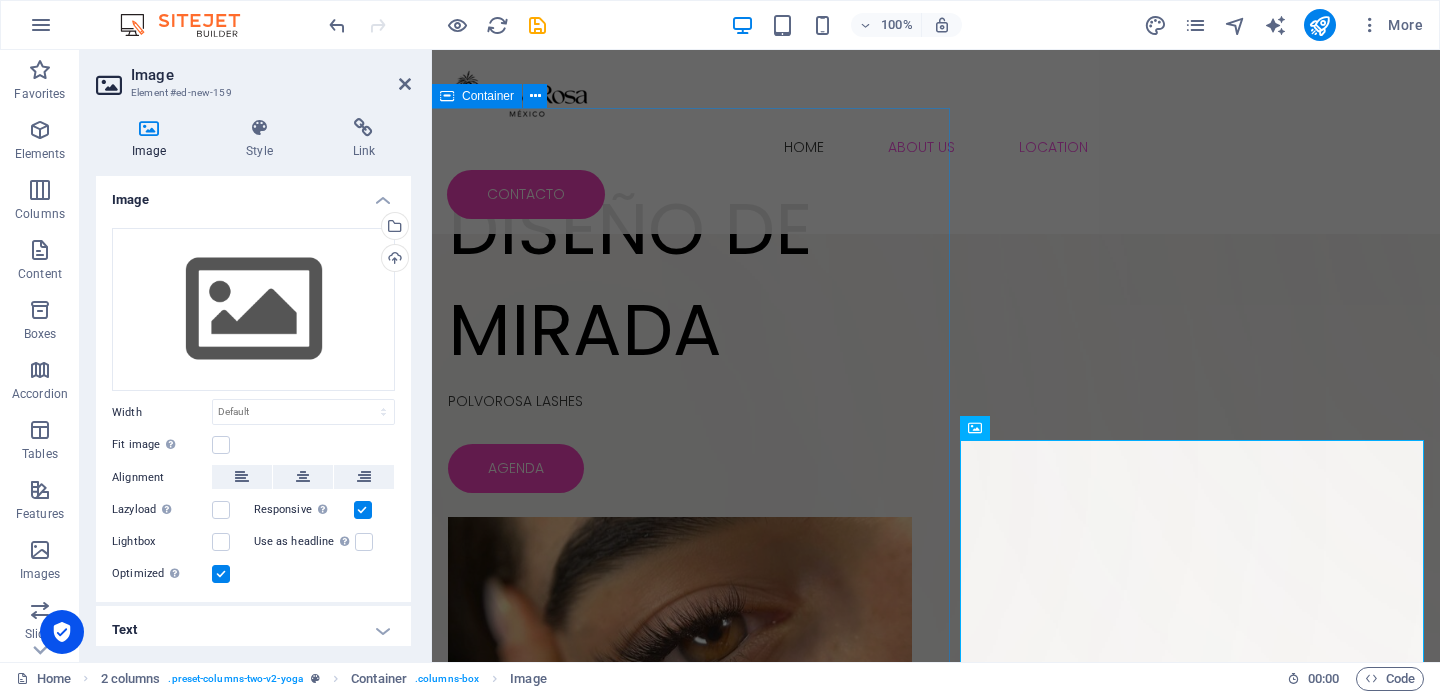 click on "Drop content here or  Add elements  Paste clipboard" at bounding box center (584, 474) 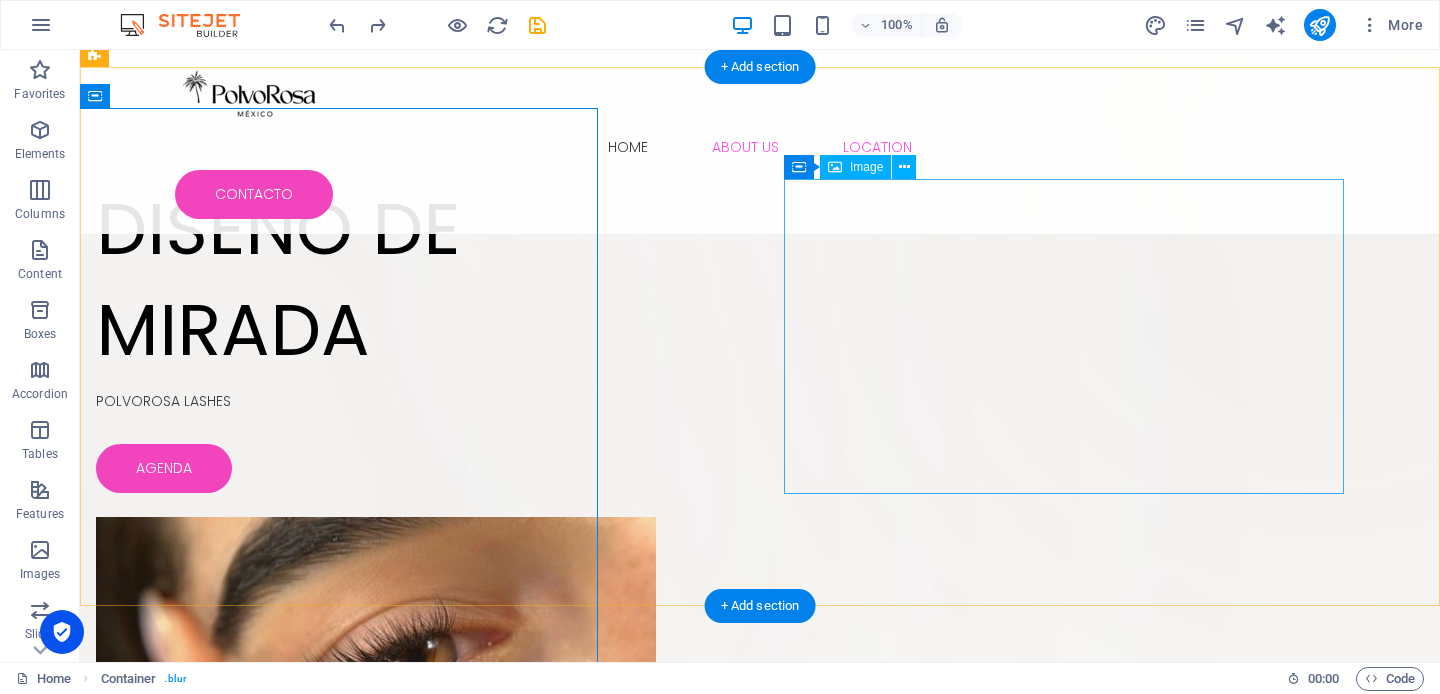click at bounding box center (376, 674) 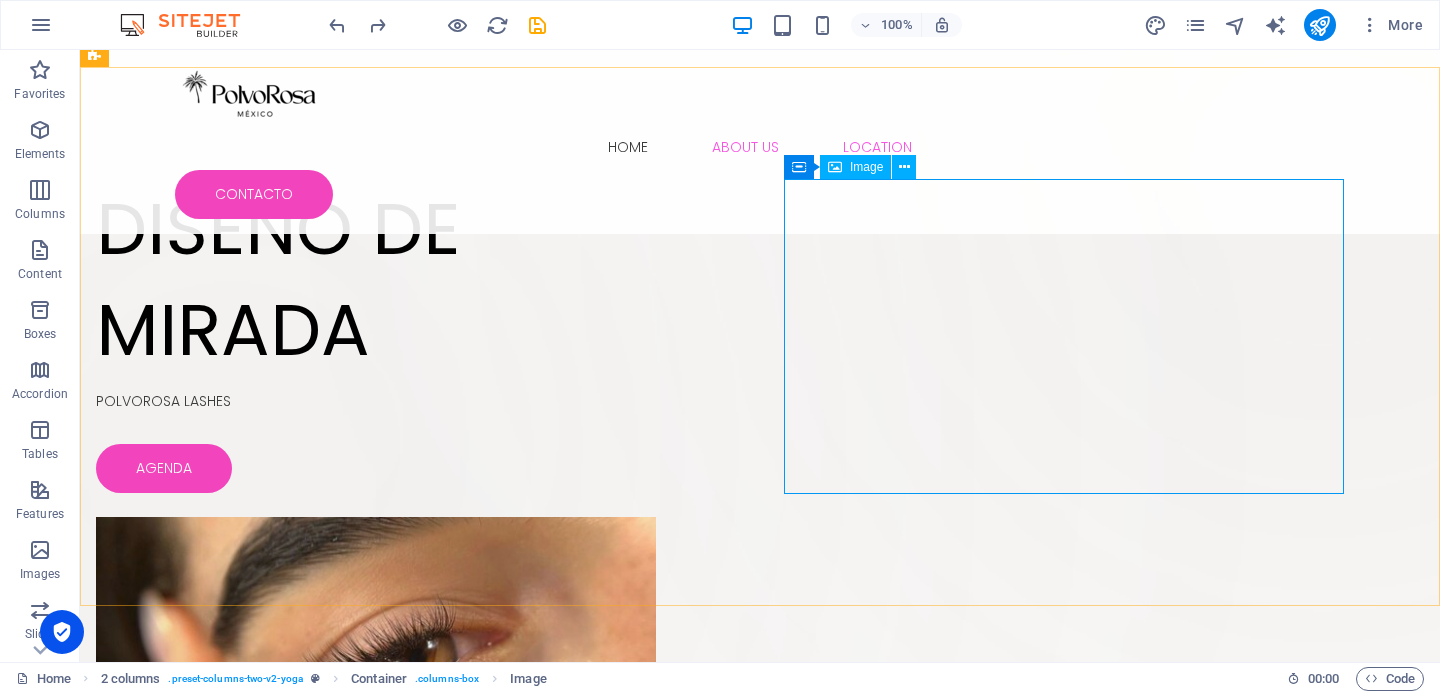 click on "Image" at bounding box center [866, 167] 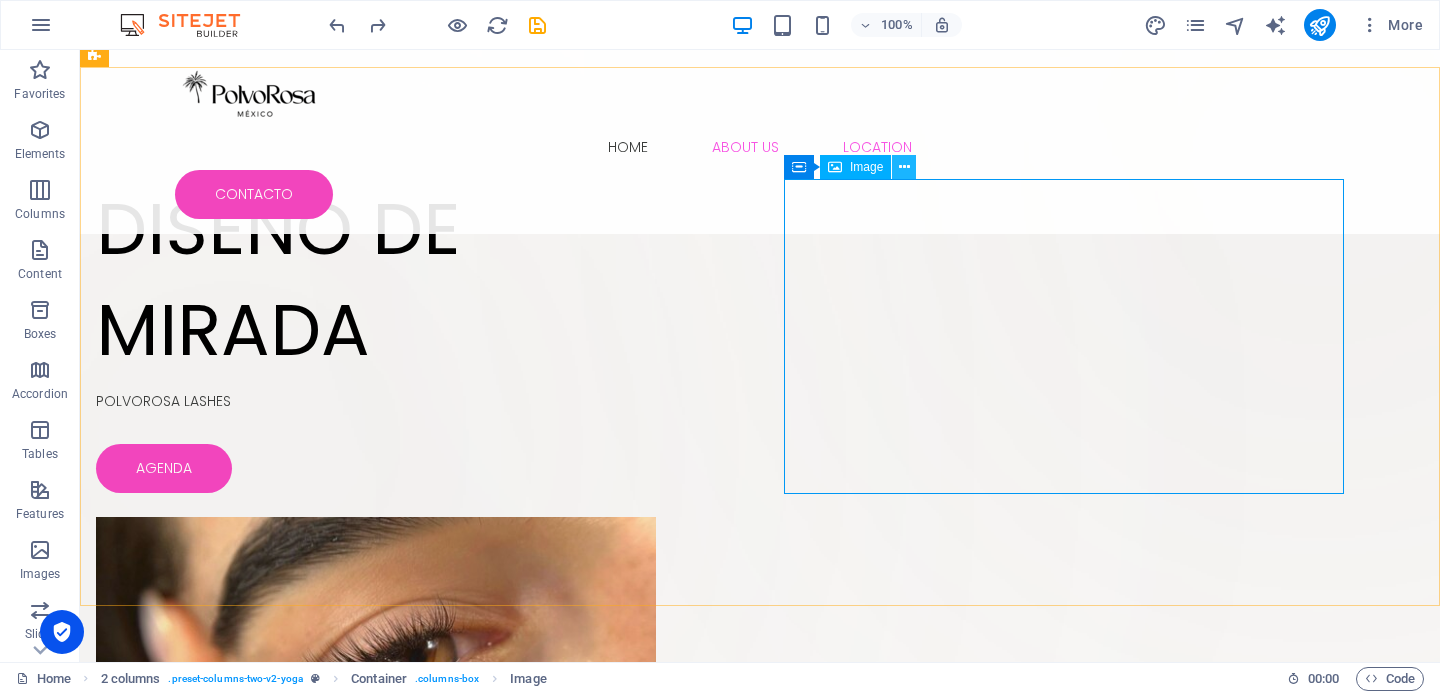 click at bounding box center (904, 167) 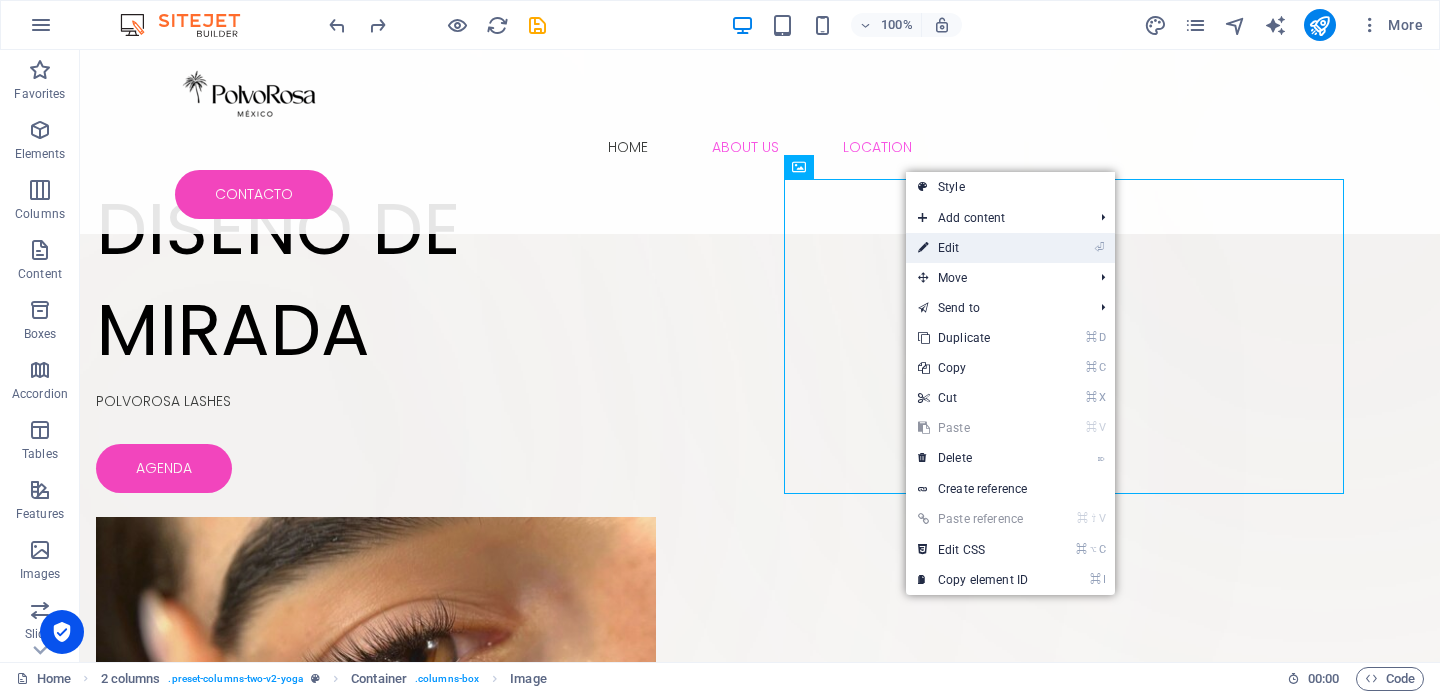 click on "⏎  Edit" at bounding box center [973, 248] 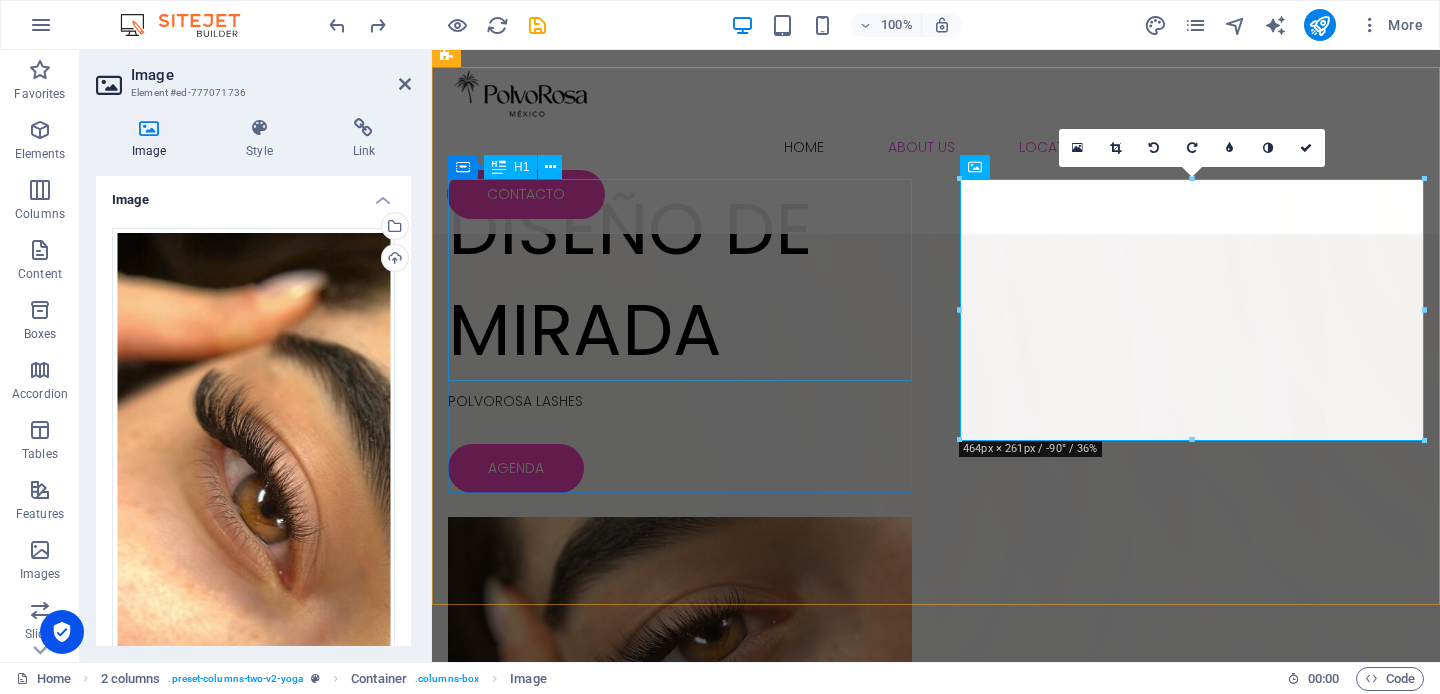 drag, startPoint x: 1390, startPoint y: 360, endPoint x: 943, endPoint y: 305, distance: 450.37097 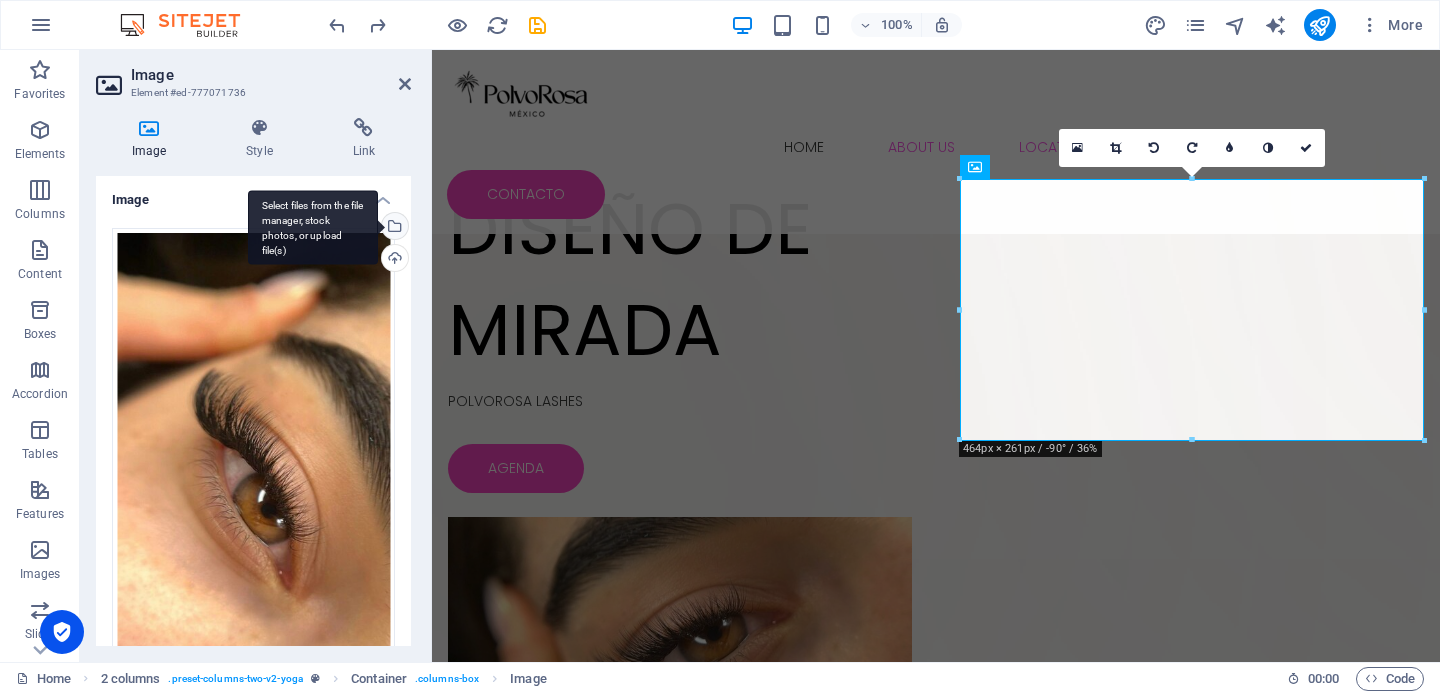 click on "Select files from the file manager, stock photos, or upload file(s)" at bounding box center [313, 227] 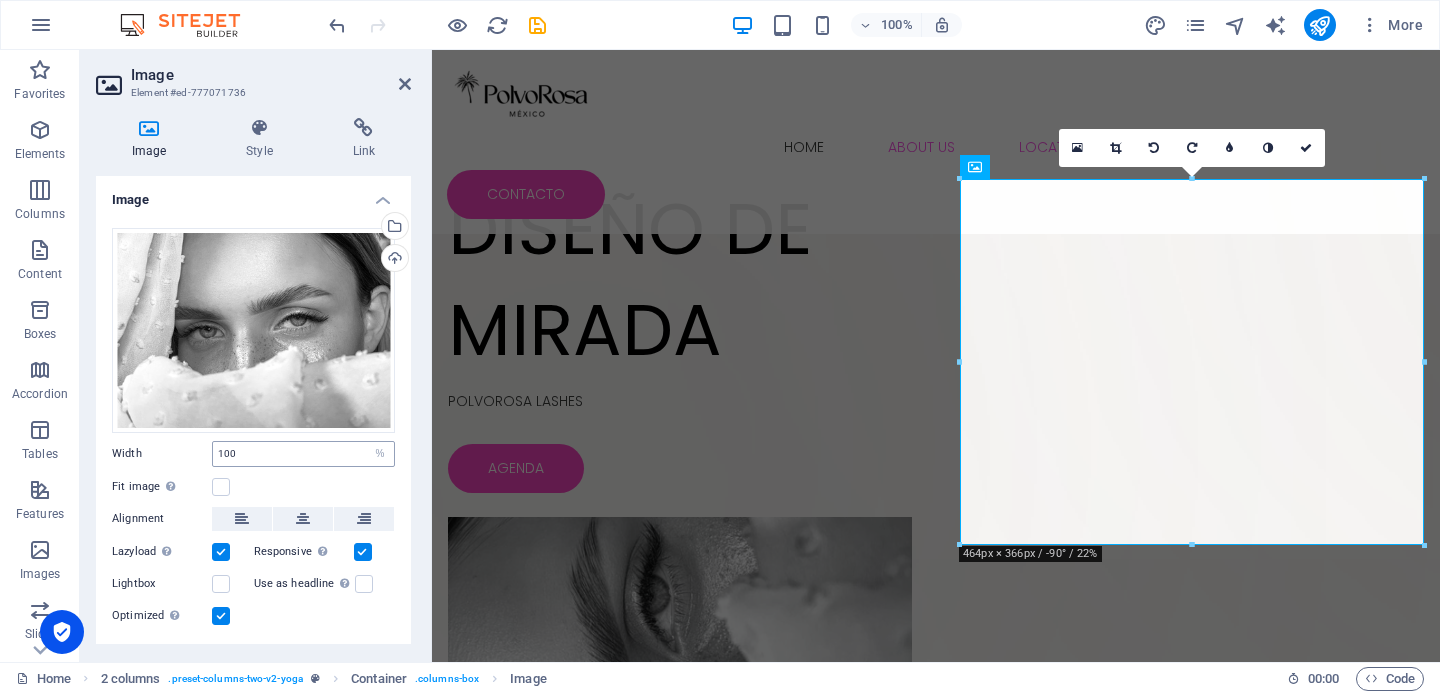 scroll, scrollTop: 47, scrollLeft: 0, axis: vertical 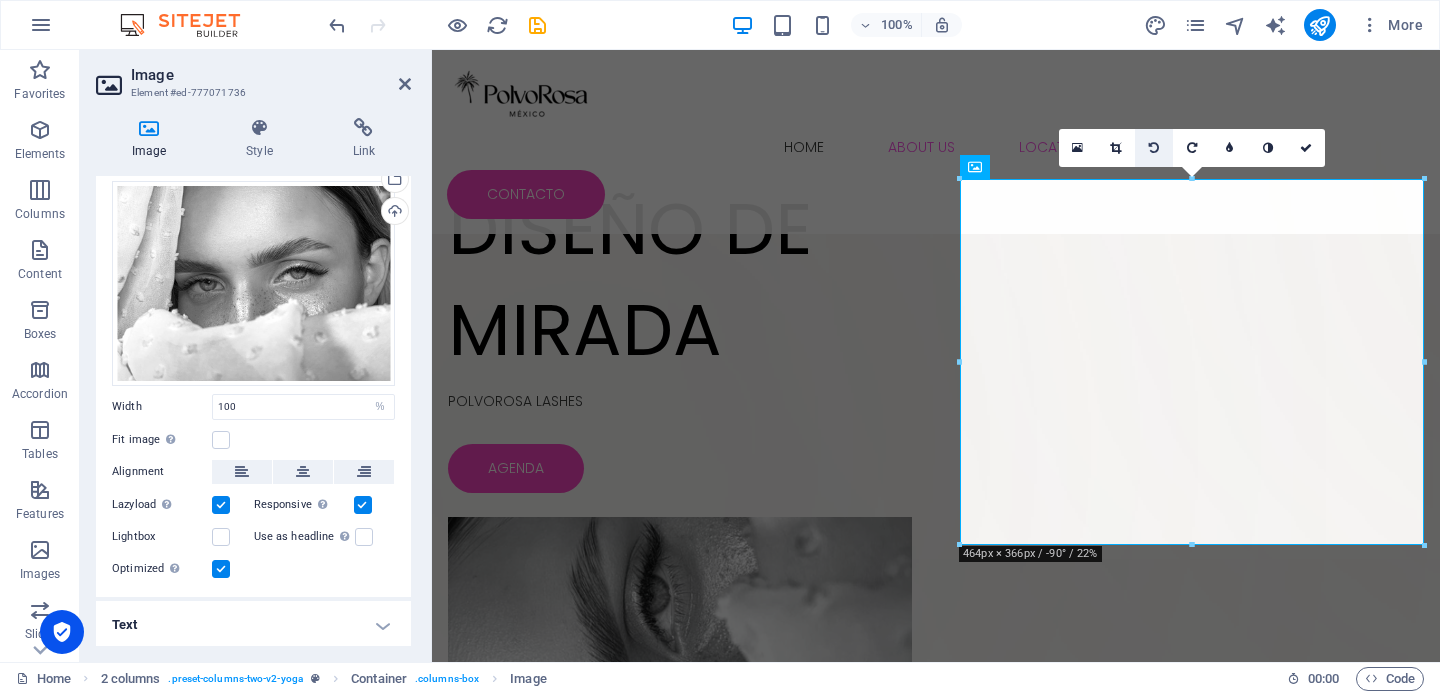 click at bounding box center [1154, 148] 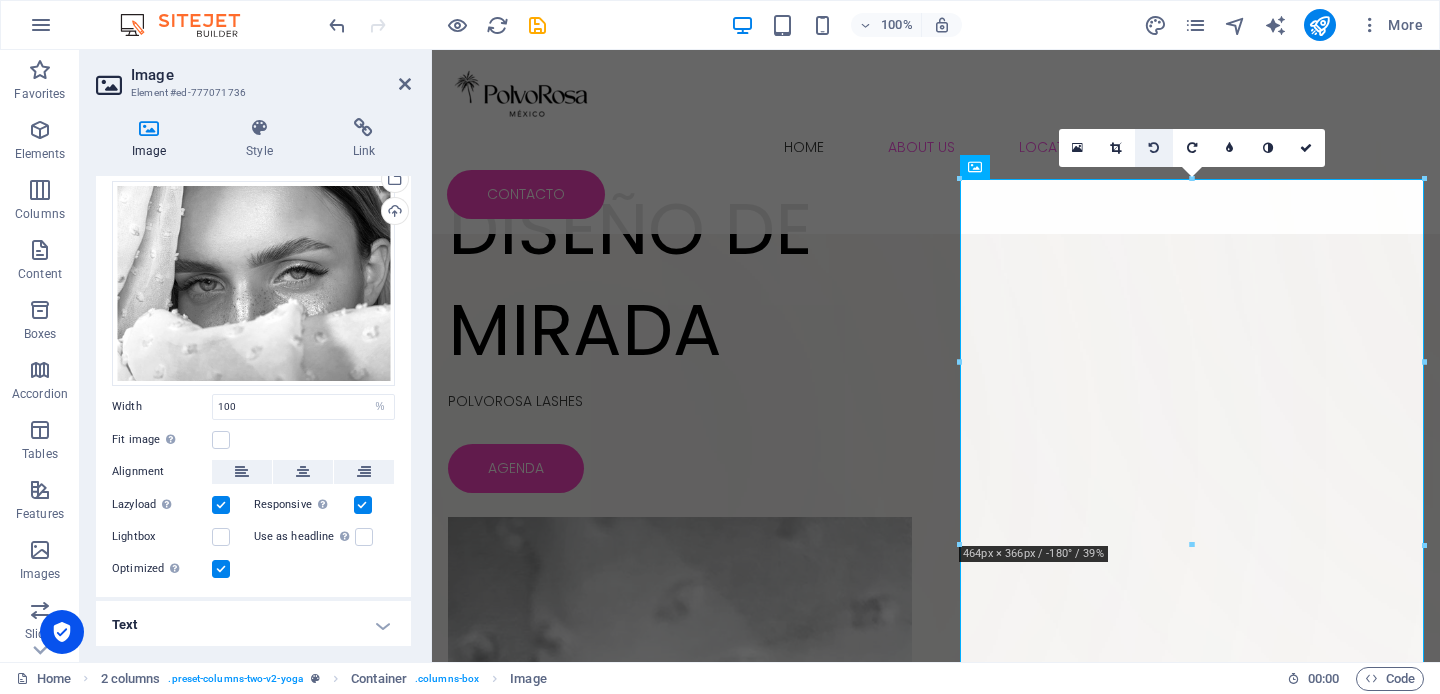 click at bounding box center [1154, 148] 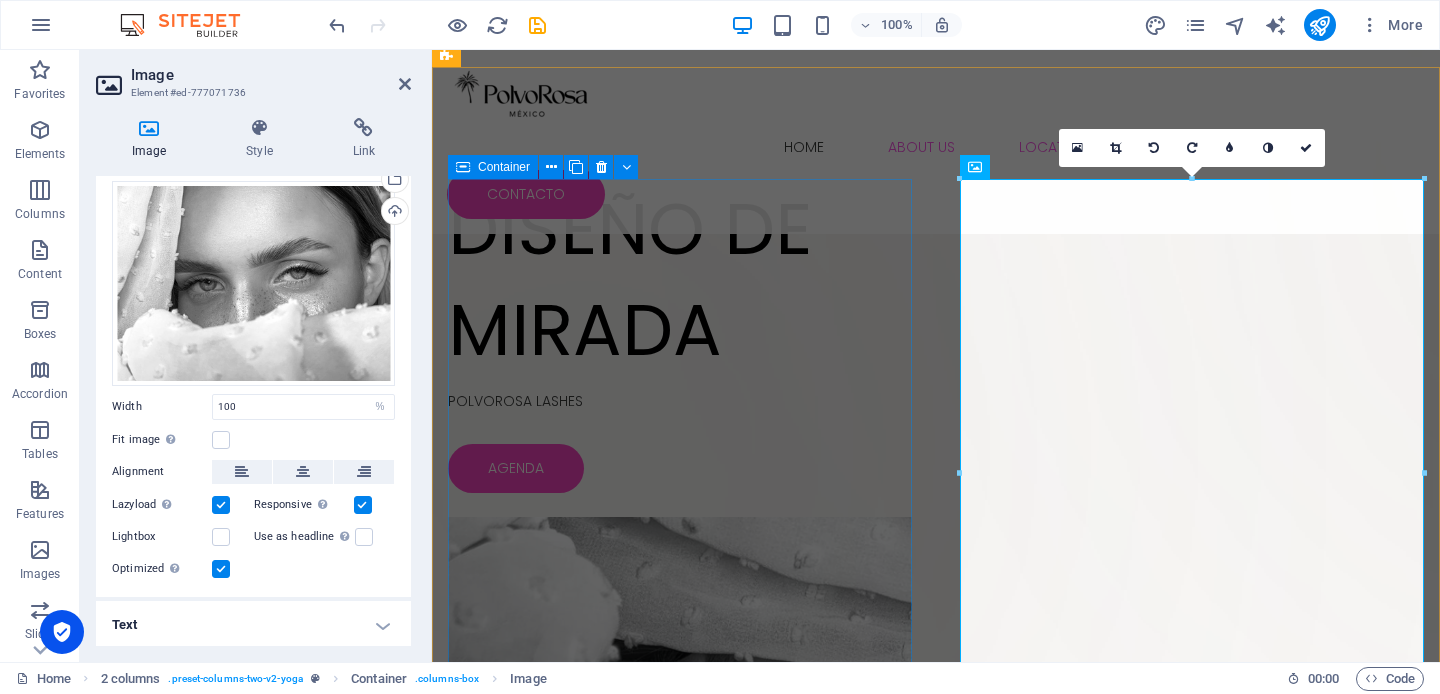click on "DISEÑO DE MIRADA POLVOROSA LASHES AGENDA" at bounding box center (680, 336) 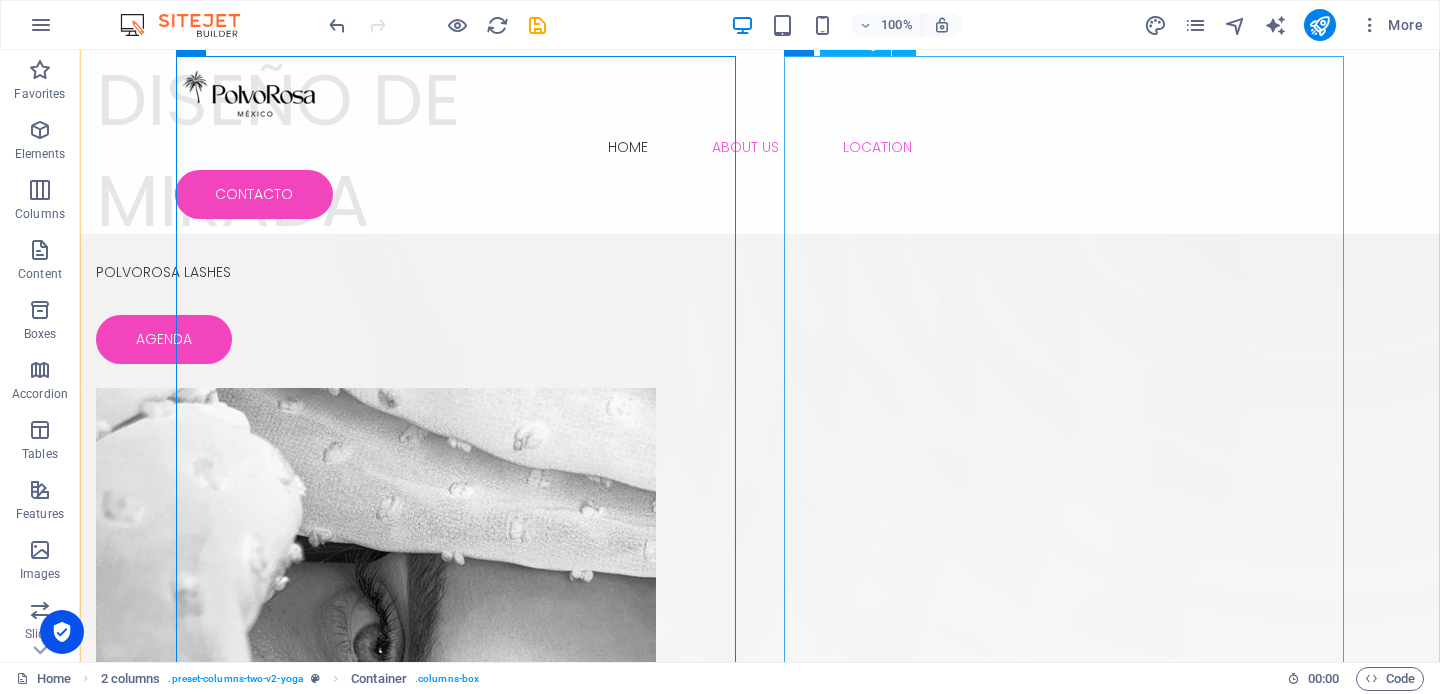 scroll, scrollTop: 177, scrollLeft: 0, axis: vertical 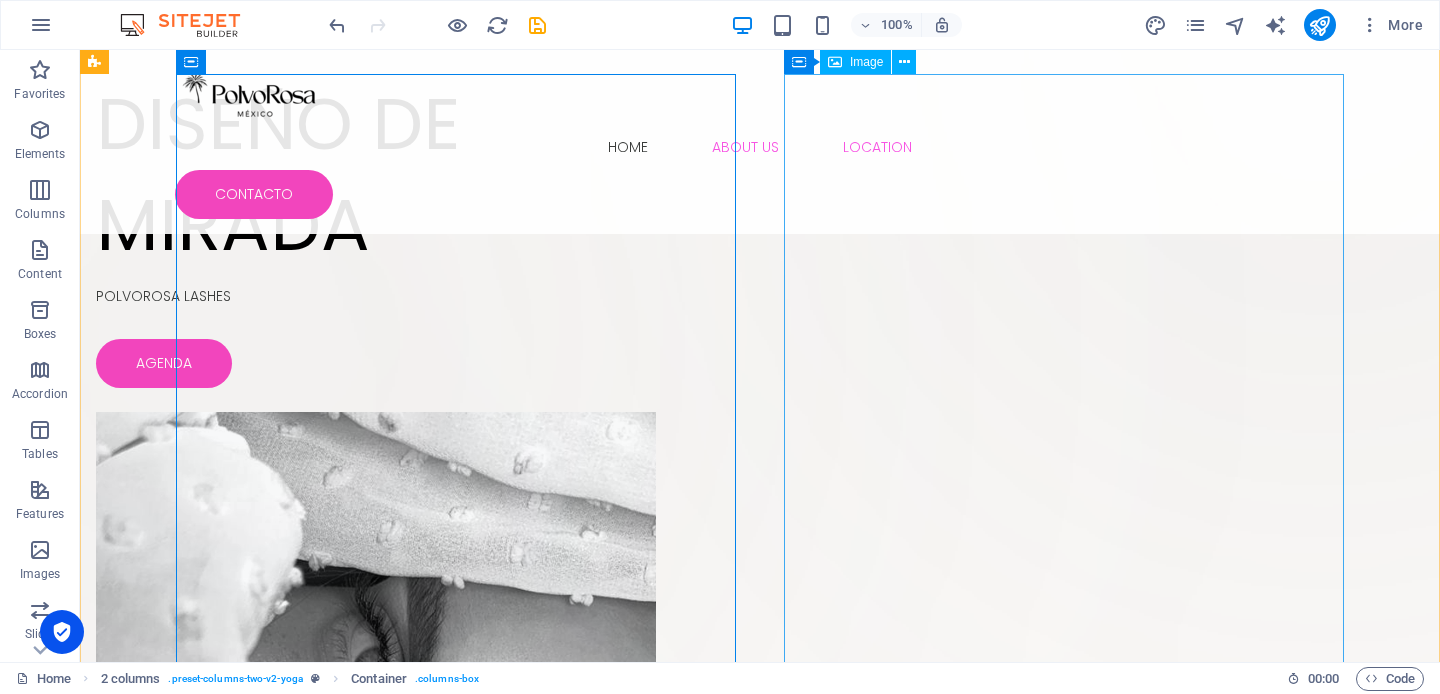 click at bounding box center (376, 804) 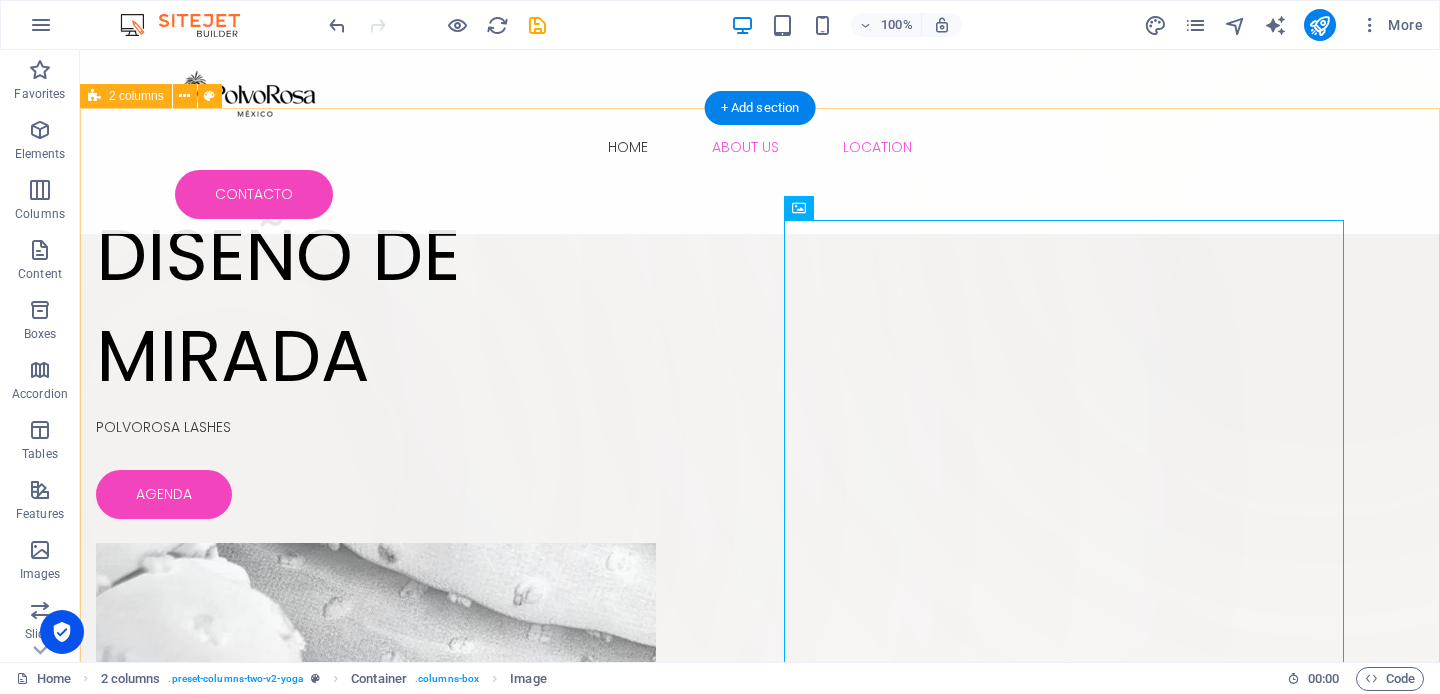 scroll, scrollTop: 0, scrollLeft: 0, axis: both 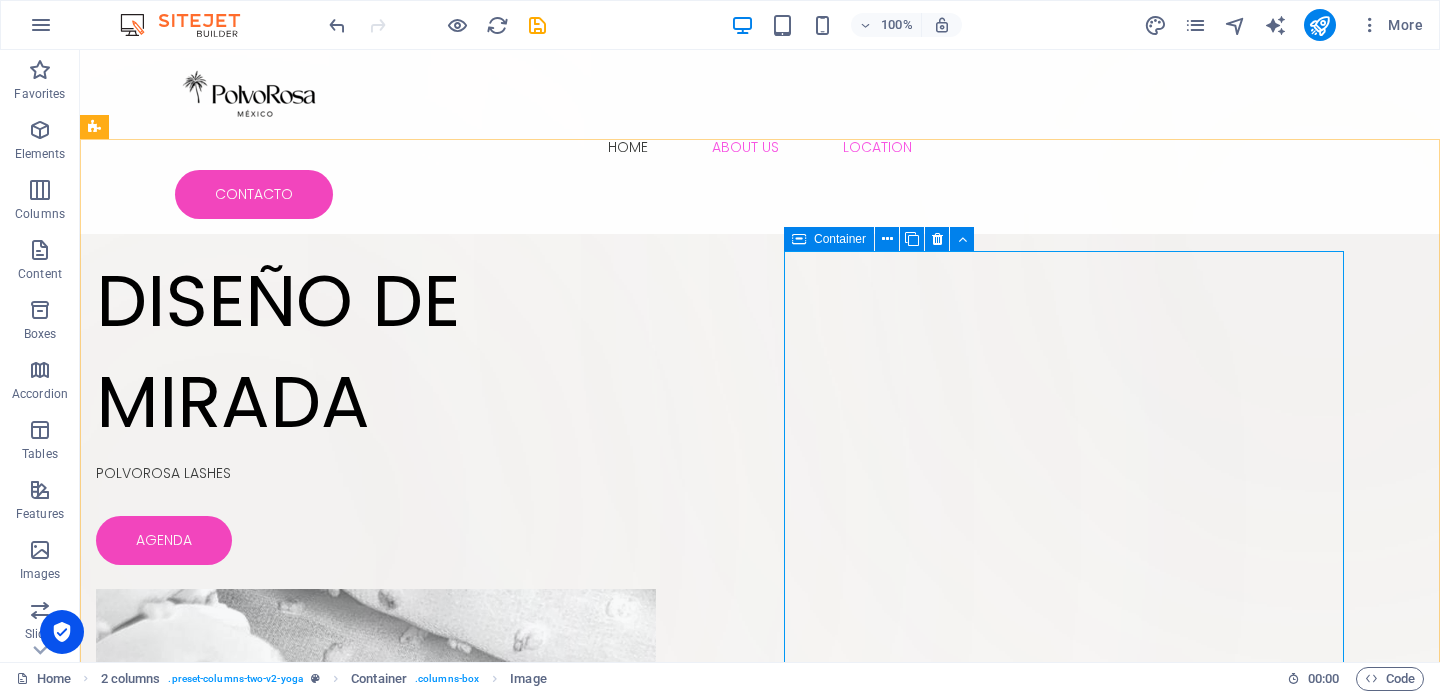 click on "Container" at bounding box center [840, 239] 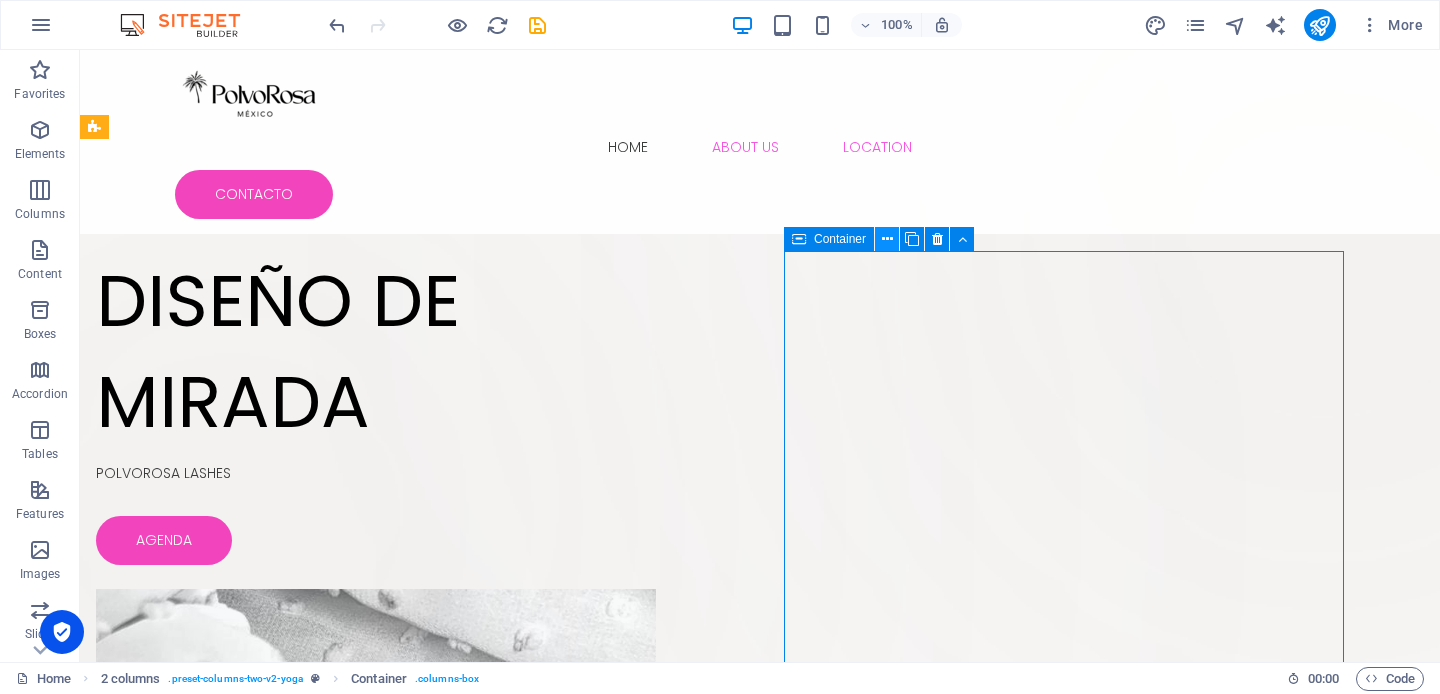 click at bounding box center [887, 239] 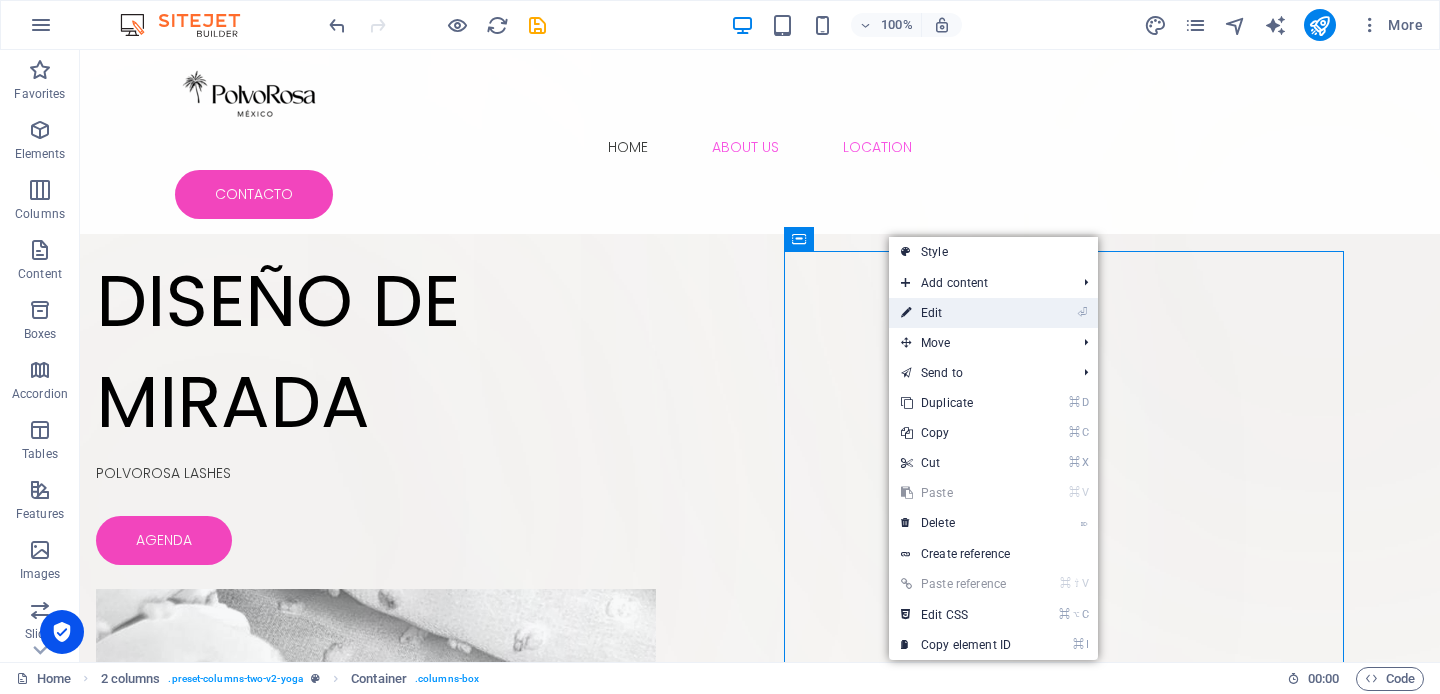 click on "⏎  Edit" at bounding box center [956, 313] 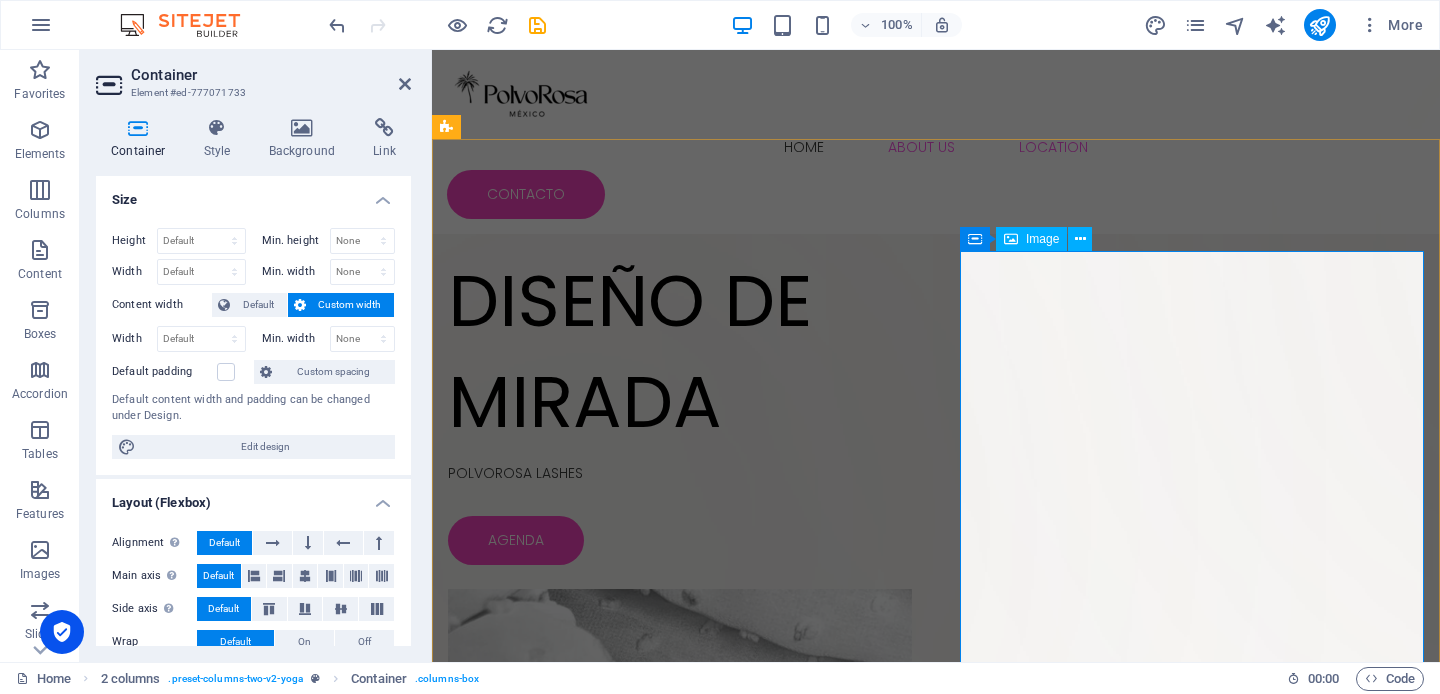 scroll, scrollTop: 22, scrollLeft: 0, axis: vertical 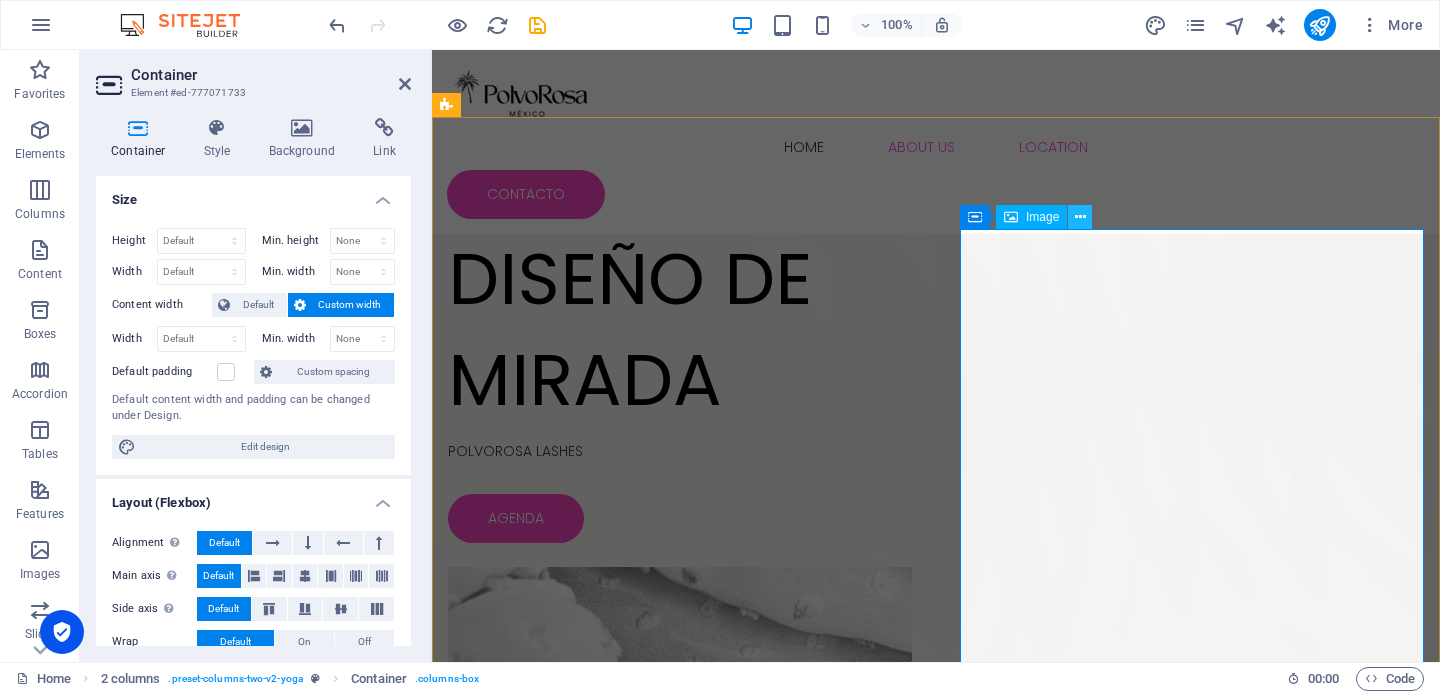 click at bounding box center (1080, 217) 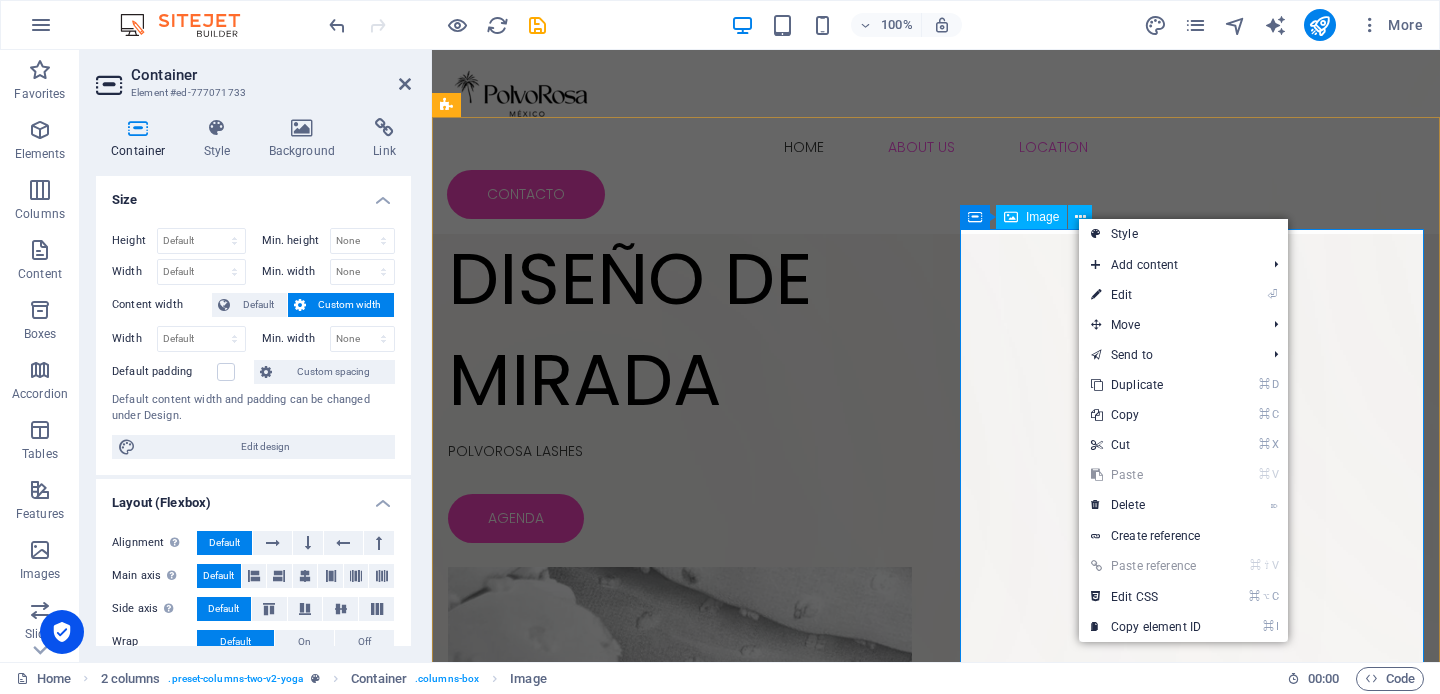 click at bounding box center [680, 892] 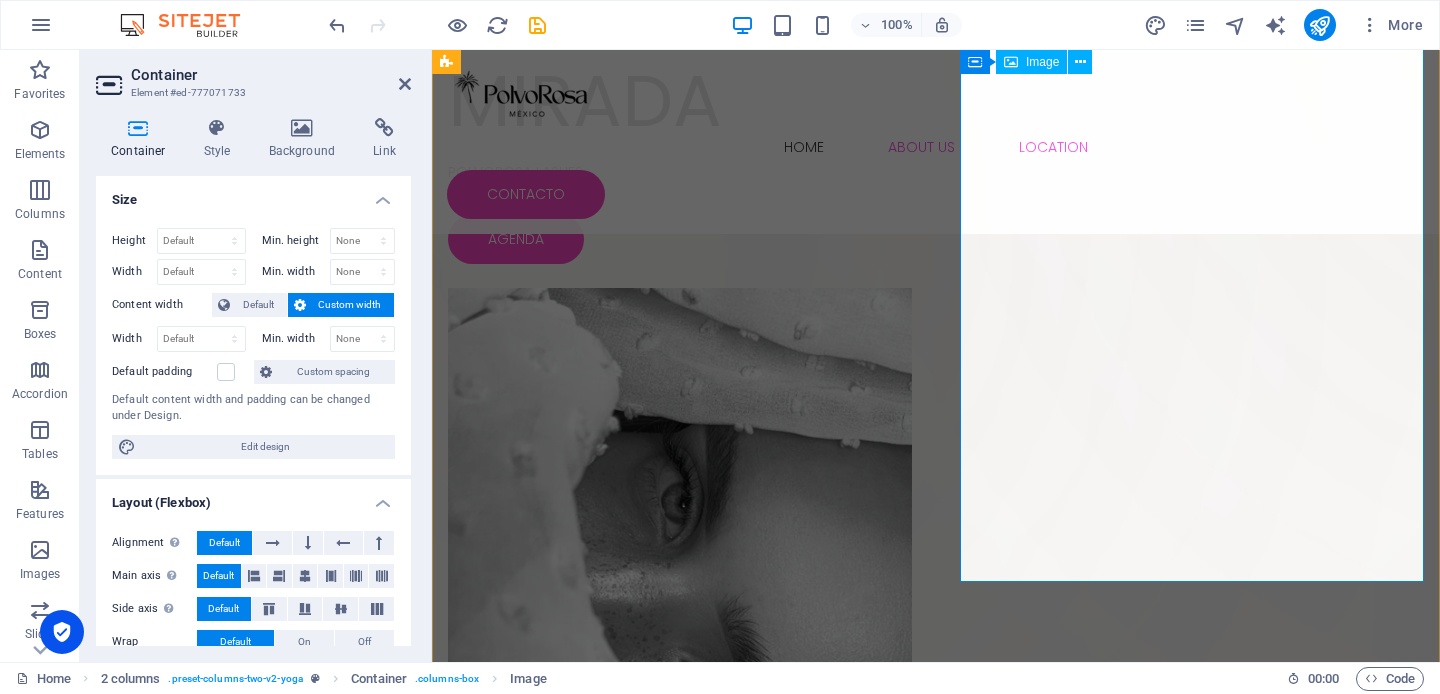scroll, scrollTop: 299, scrollLeft: 0, axis: vertical 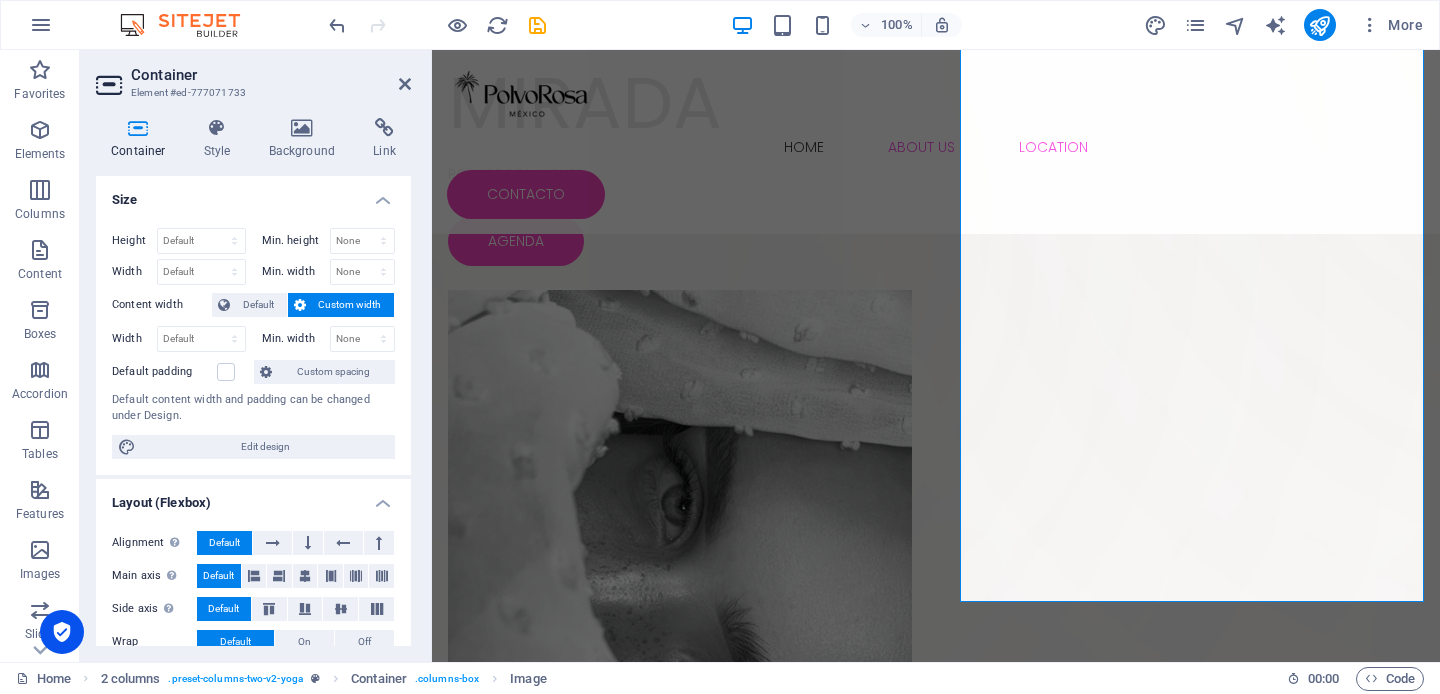 click on "Container Element #ed-777071733
Container Style Background Link Size Height Default px rem % vh vw Min. height None px rem % vh vw Width Default px rem % em vh vw Min. width None px rem % vh vw Content width Default Custom width Width Default px rem % em vh vw Min. width None px rem % vh vw Default padding Custom spacing Default content width and padding can be changed under Design. Edit design Layout (Flexbox) Alignment Determines the flex direction. Default Main axis Determine how elements should behave along the main axis inside this container (justify content). Default Side axis Control the vertical direction of the element inside of the container (align items). Default Wrap Default On Off Fill Controls the distances and direction of elements on the y-axis across several lines (align content). Default Accessibility ARIA helps assistive technologies (like screen readers) to understand the role, state, and behavior of web elements Role The ARIA role defines the purpose of an element.  None" at bounding box center [256, 356] 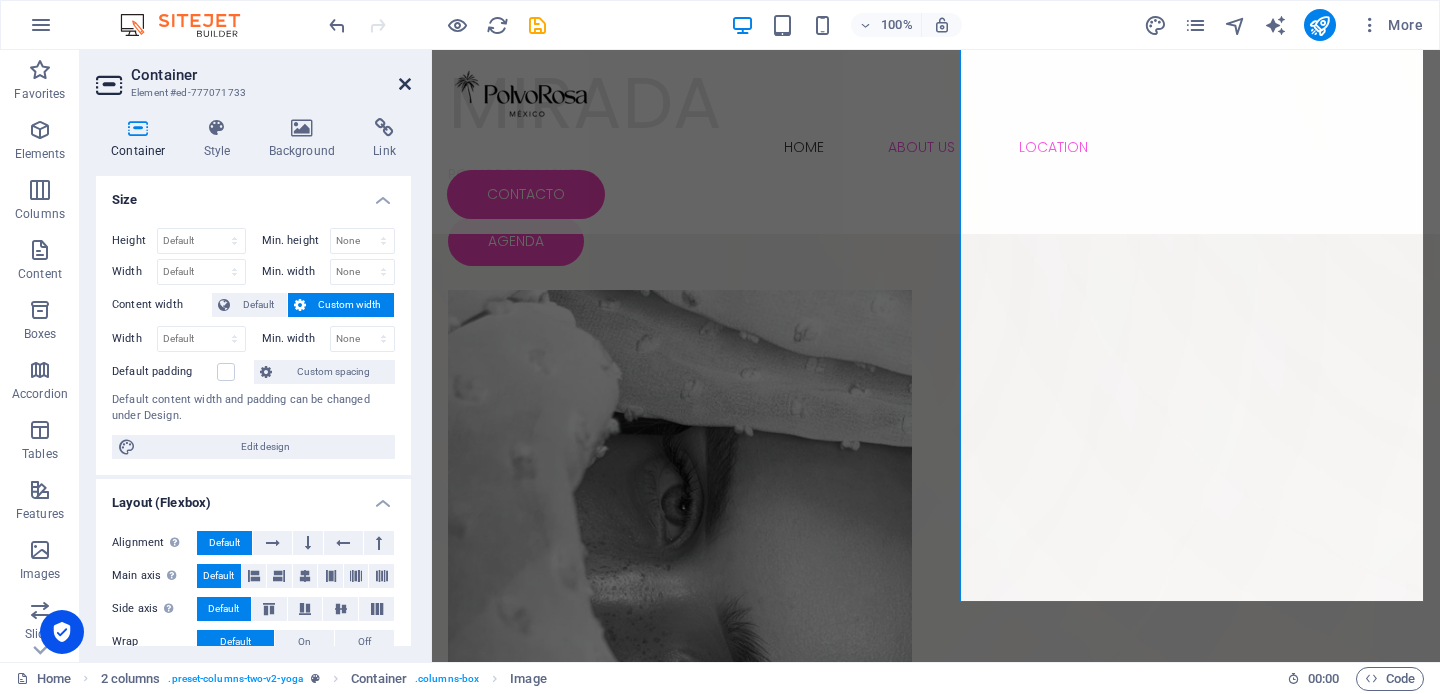 click at bounding box center (405, 84) 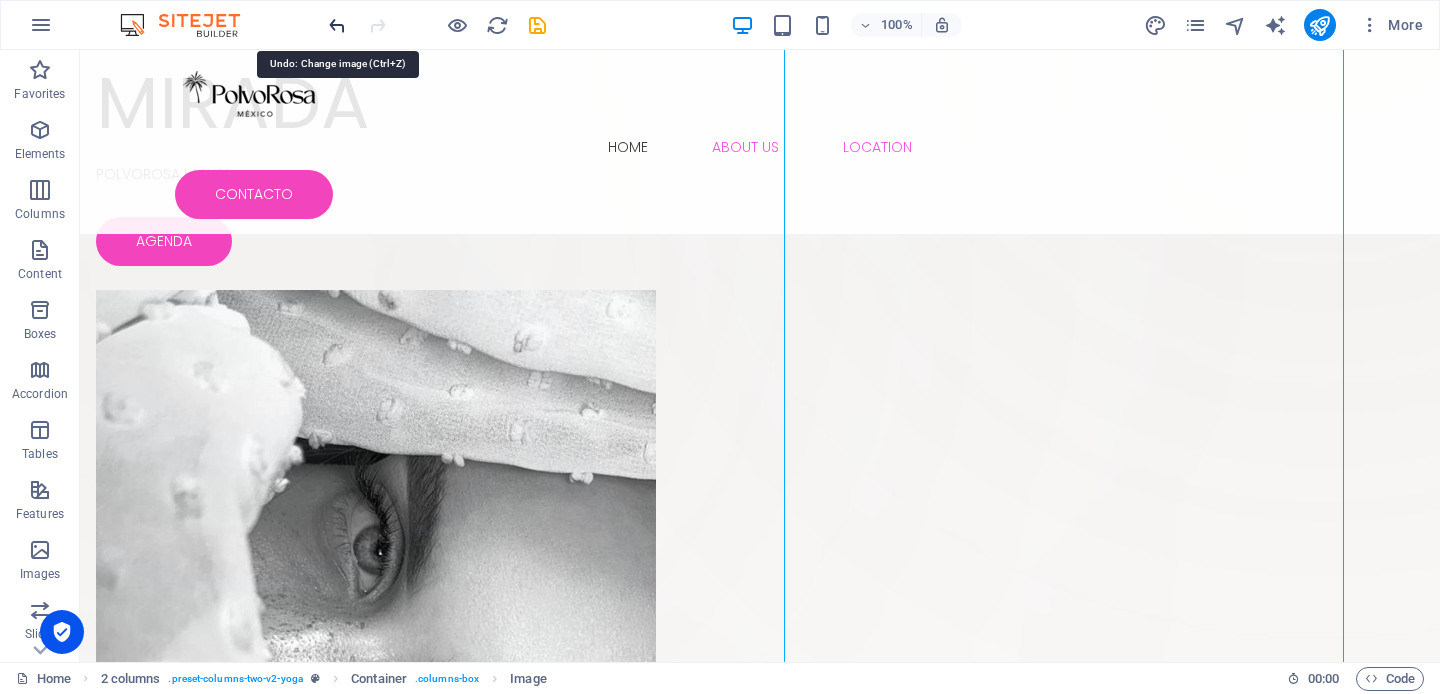 click at bounding box center [337, 25] 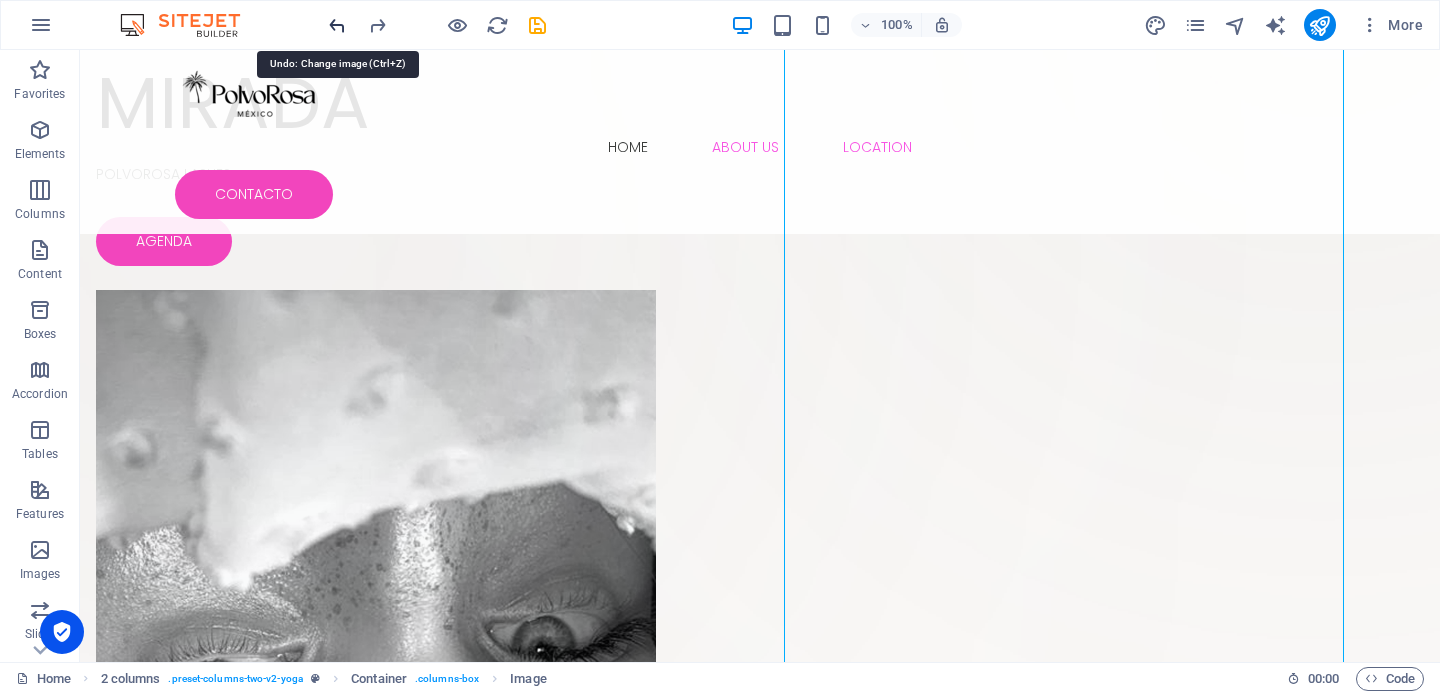 click at bounding box center [337, 25] 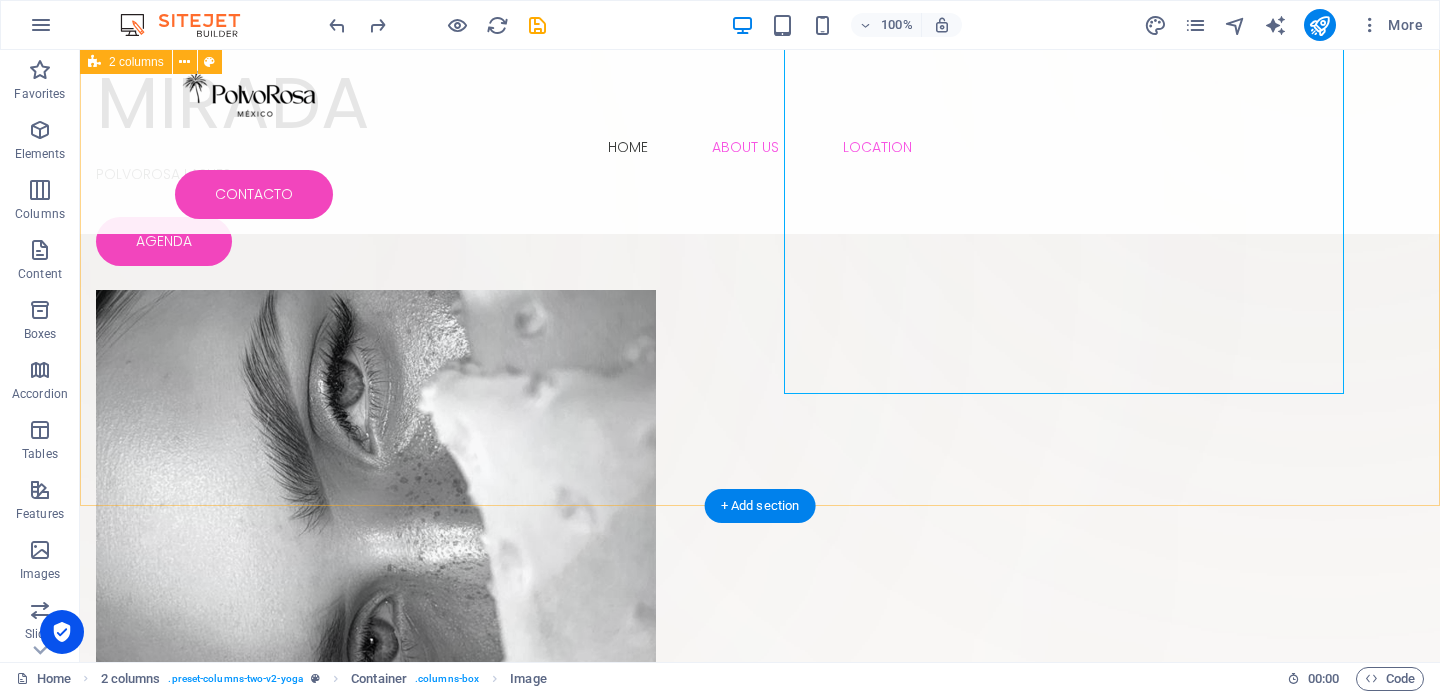 type 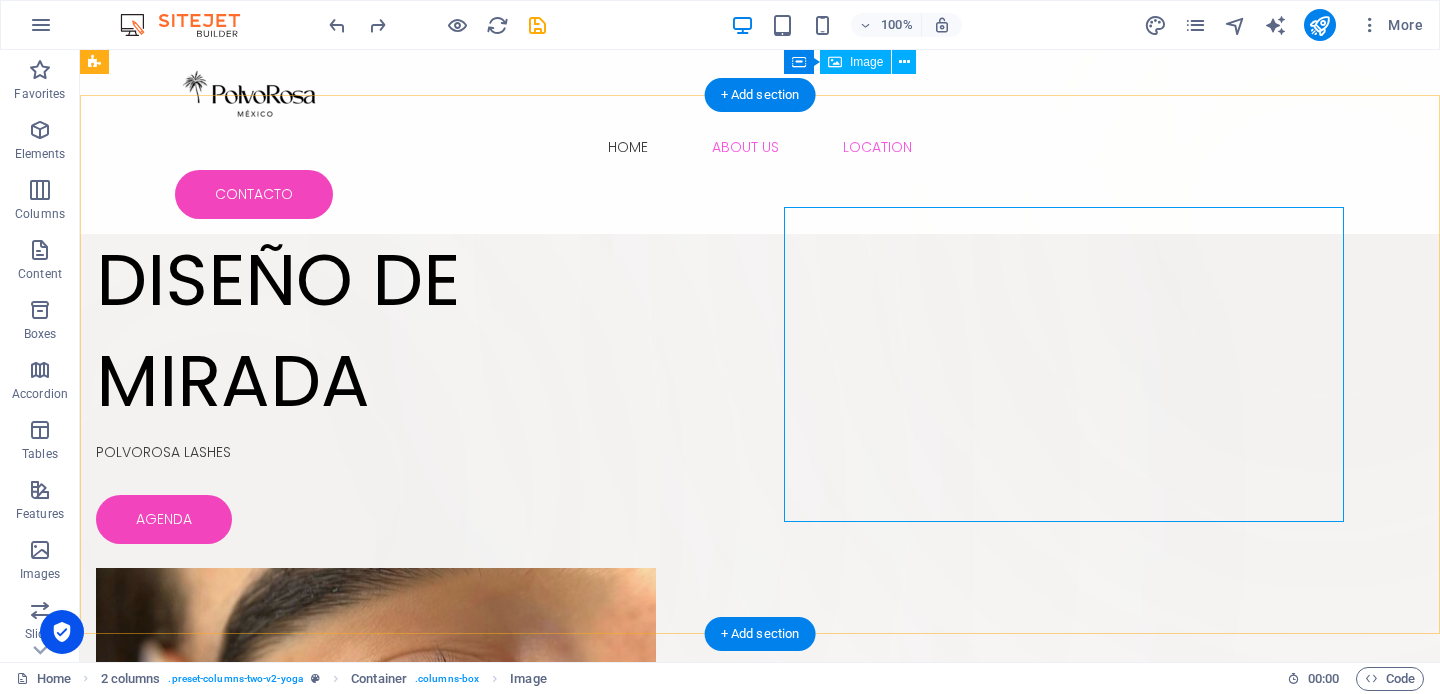 scroll, scrollTop: 0, scrollLeft: 0, axis: both 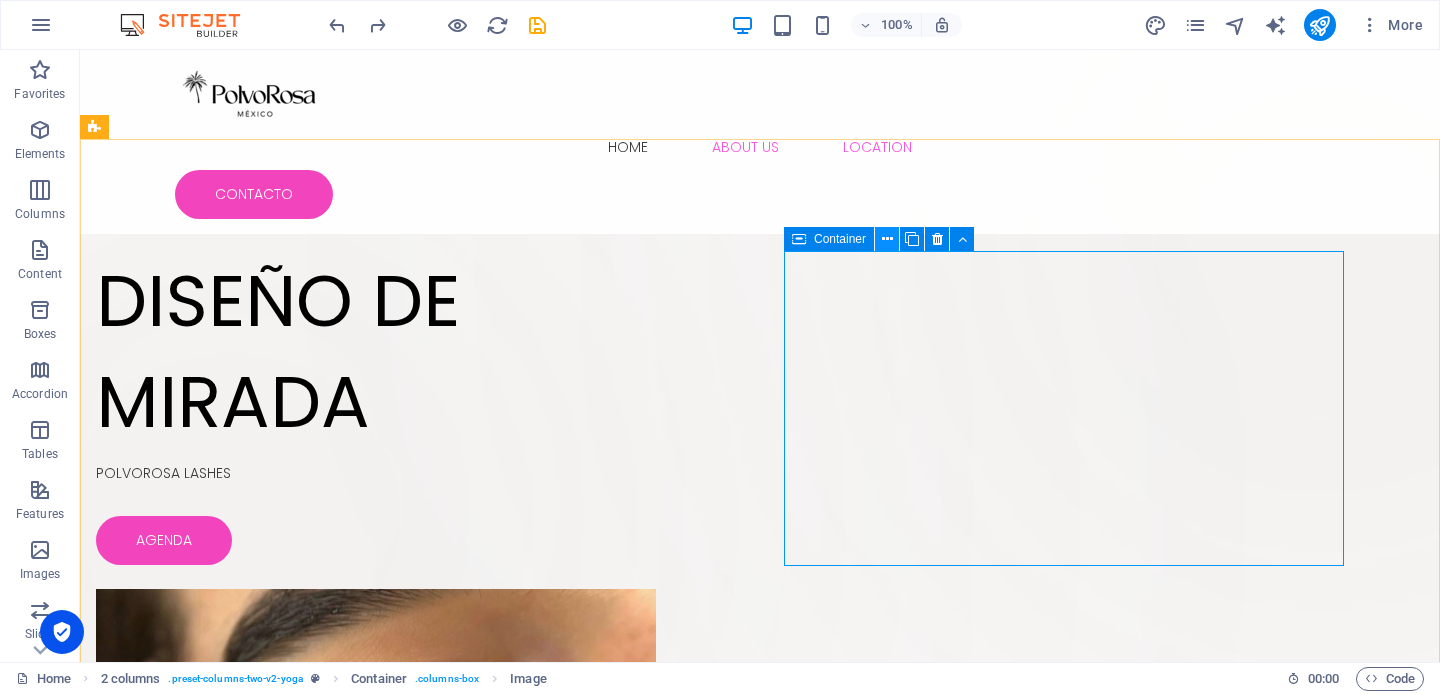 click at bounding box center (887, 239) 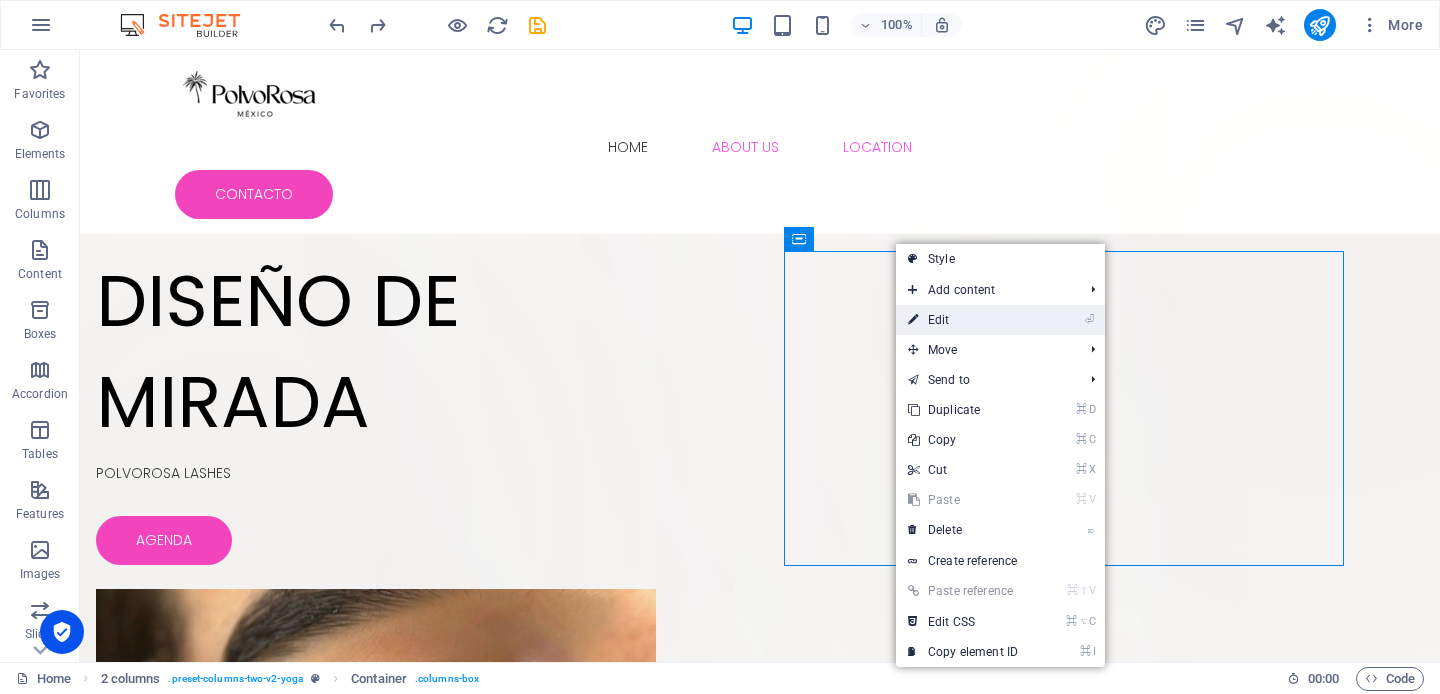 click on "⏎  Edit" at bounding box center [963, 320] 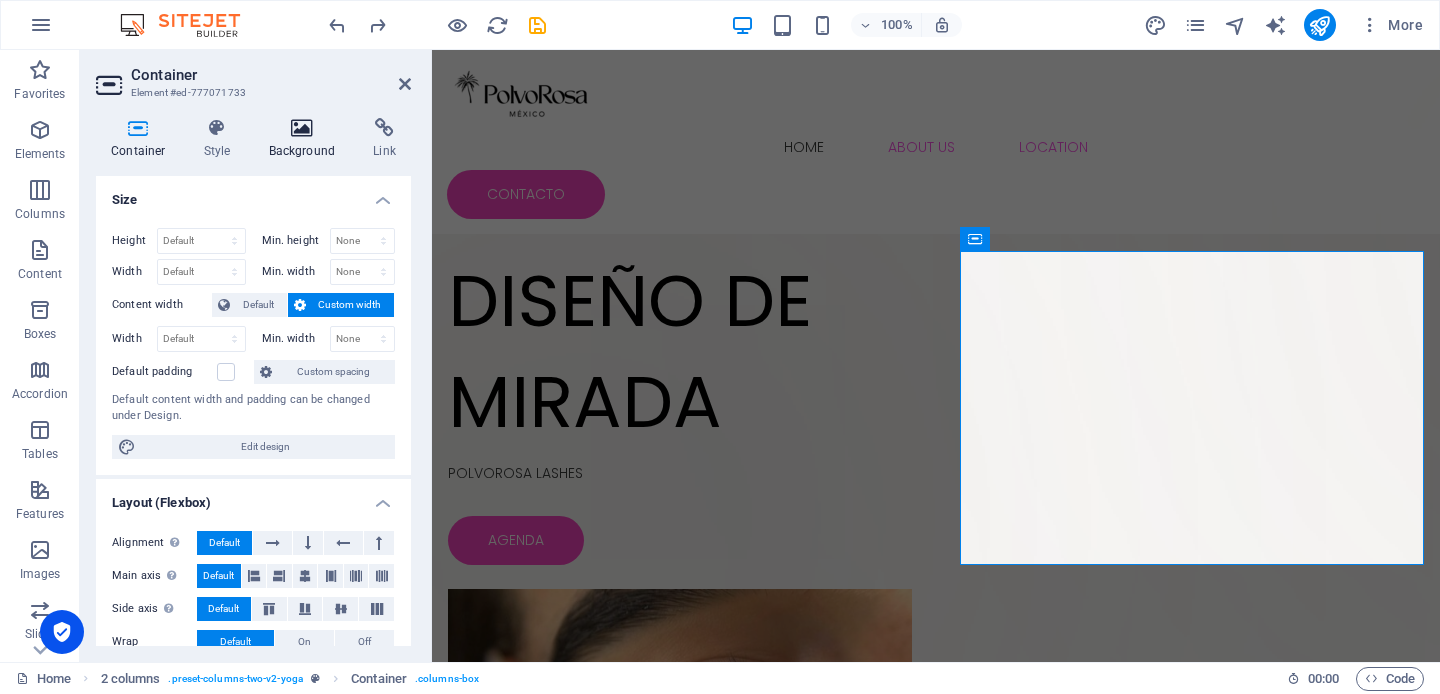 click on "Background" at bounding box center (306, 139) 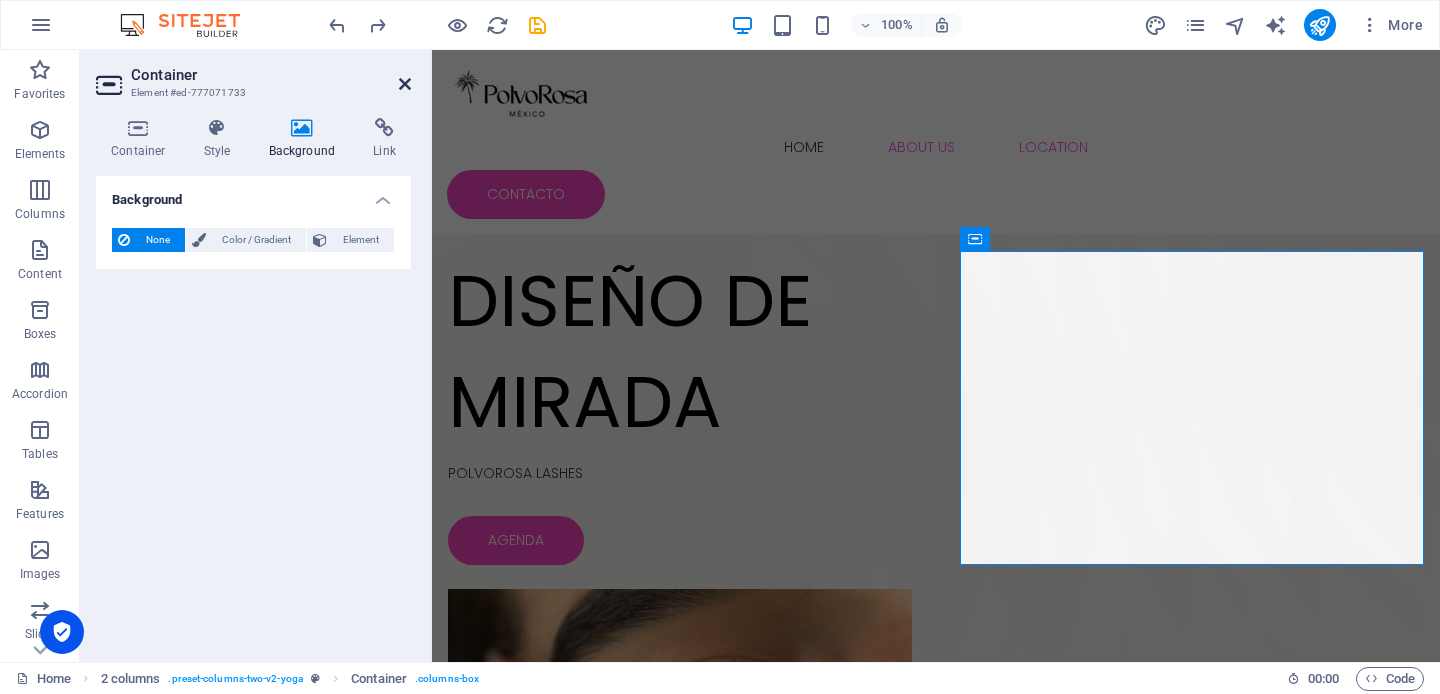 click at bounding box center [405, 84] 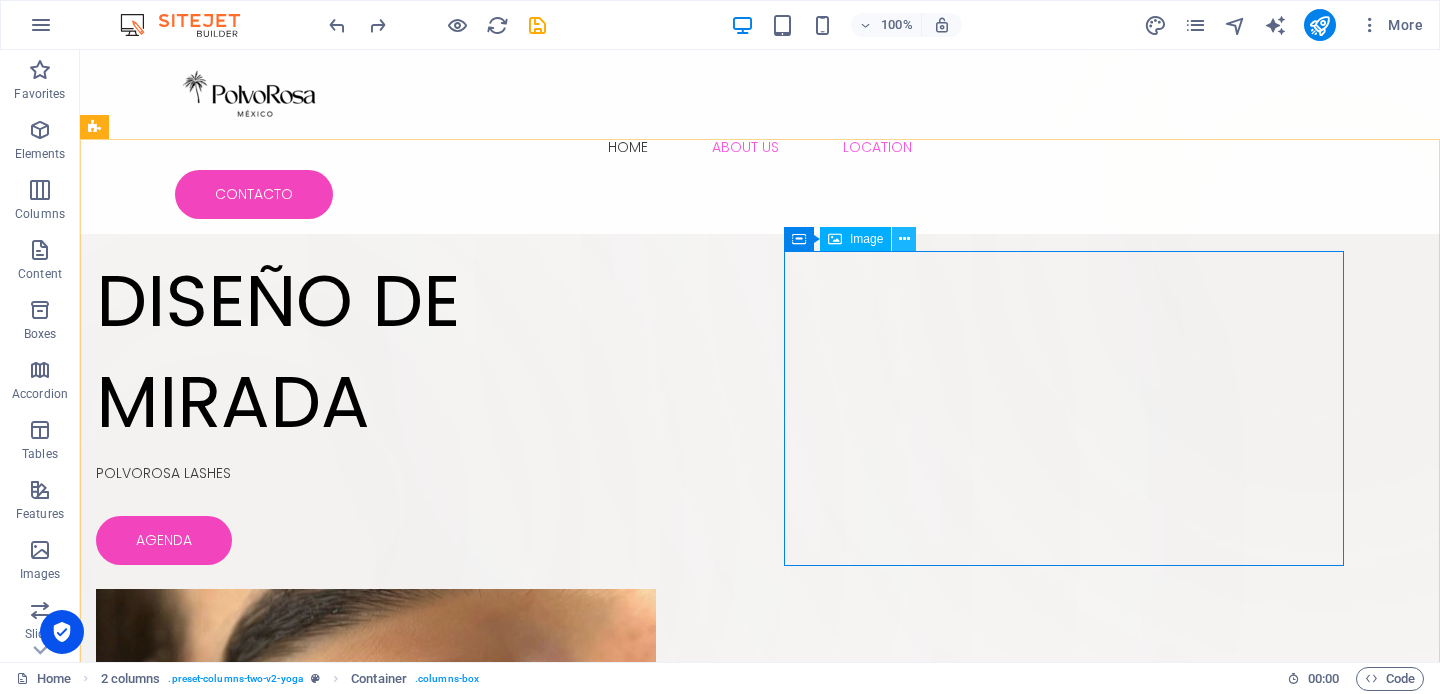 click at bounding box center (904, 239) 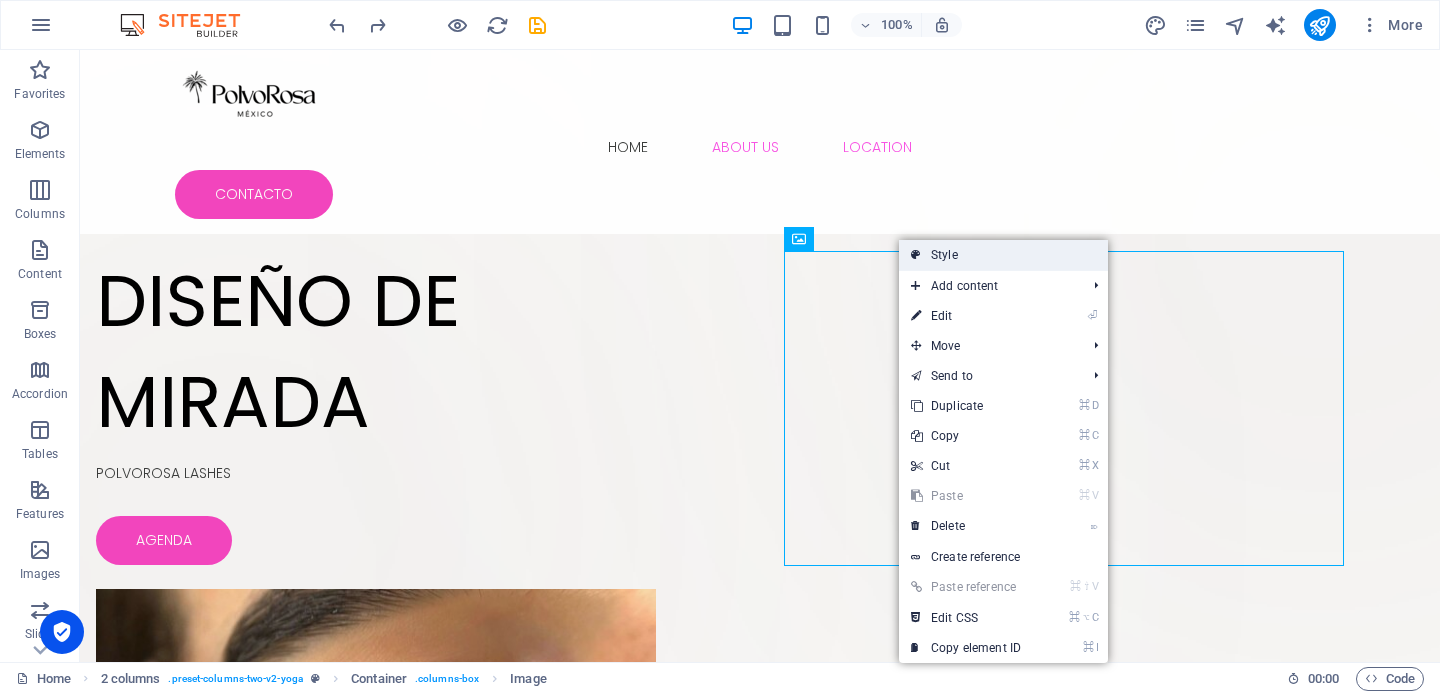 click on "Style" at bounding box center [1003, 255] 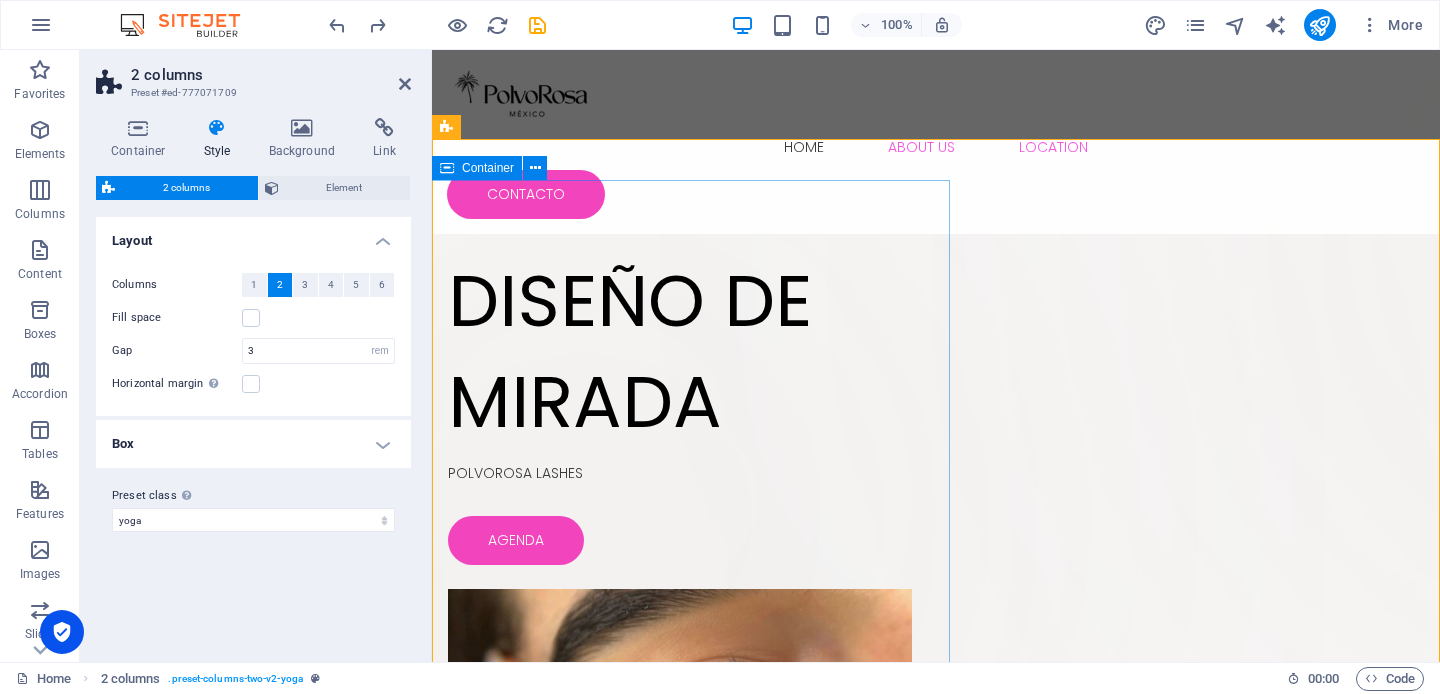 click on "Drop content here or  Add elements  Paste clipboard" at bounding box center [584, 251] 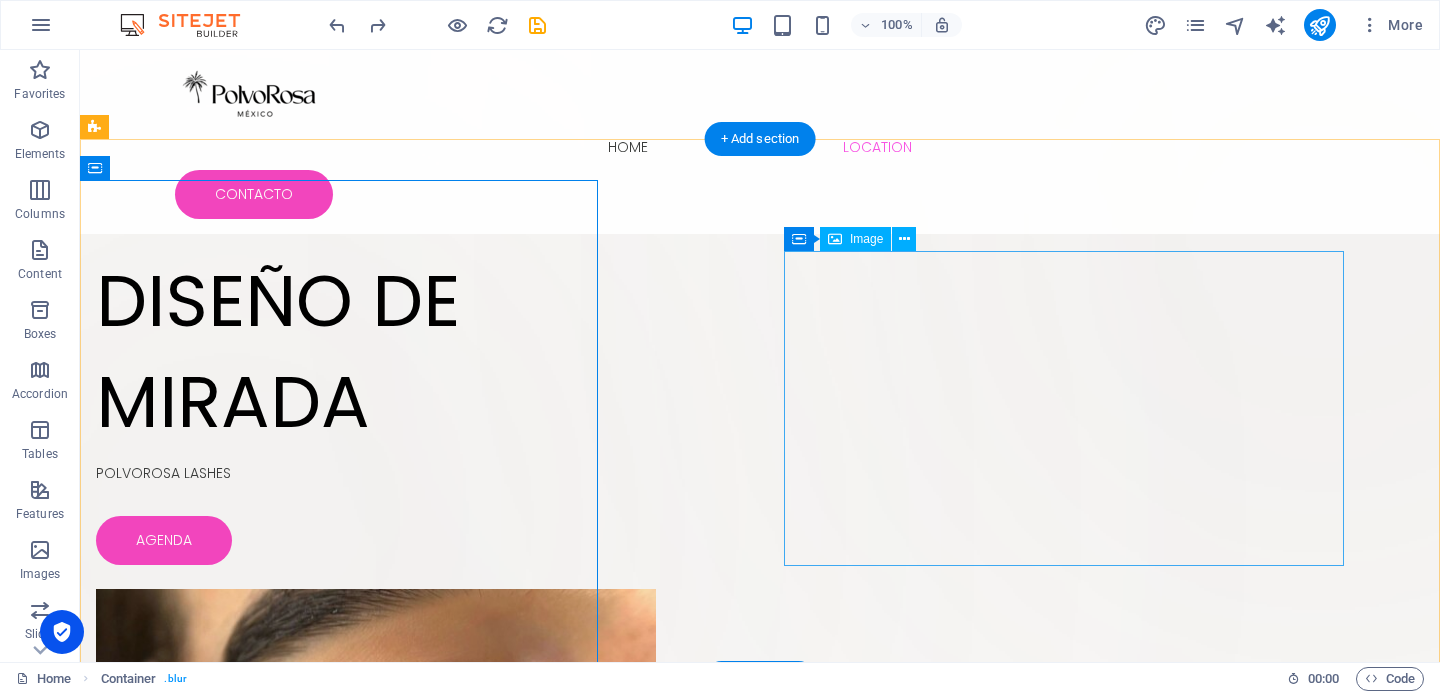 click at bounding box center (376, 746) 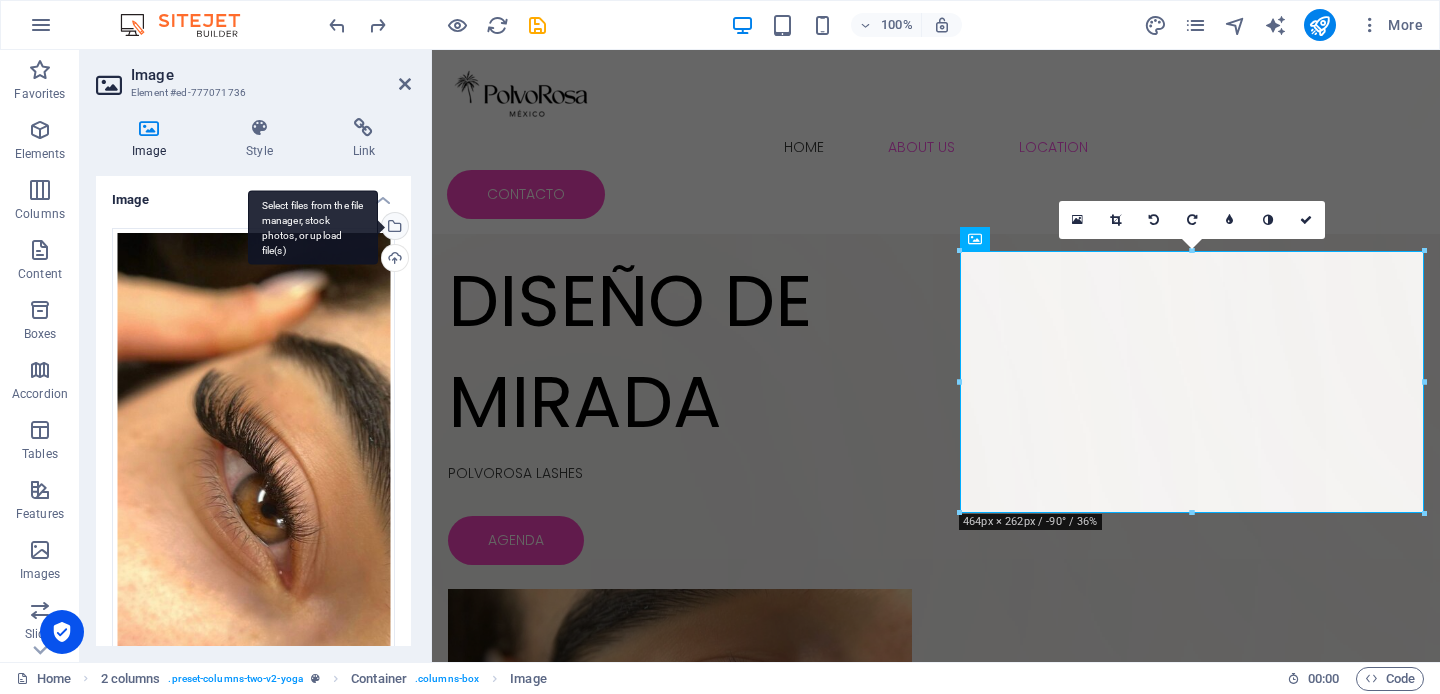 click on "Select files from the file manager, stock photos, or upload file(s)" at bounding box center [393, 228] 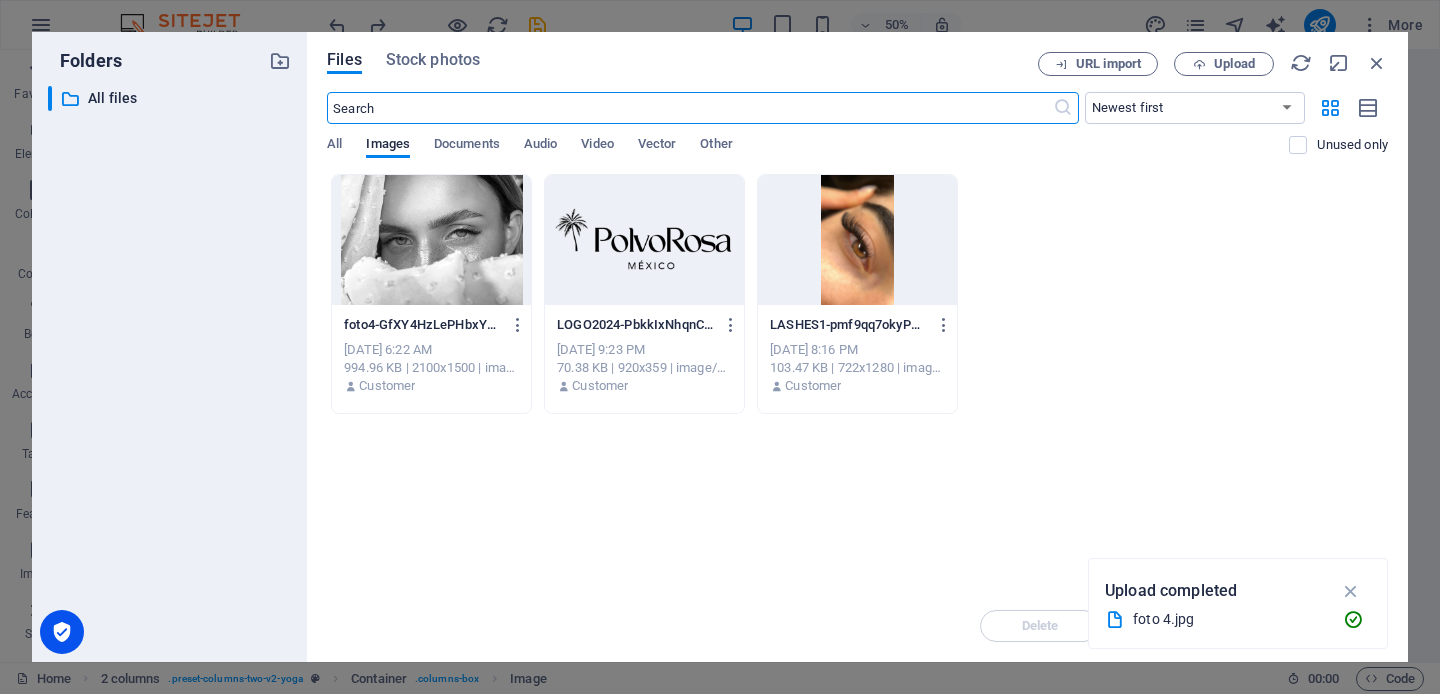 click at bounding box center (431, 240) 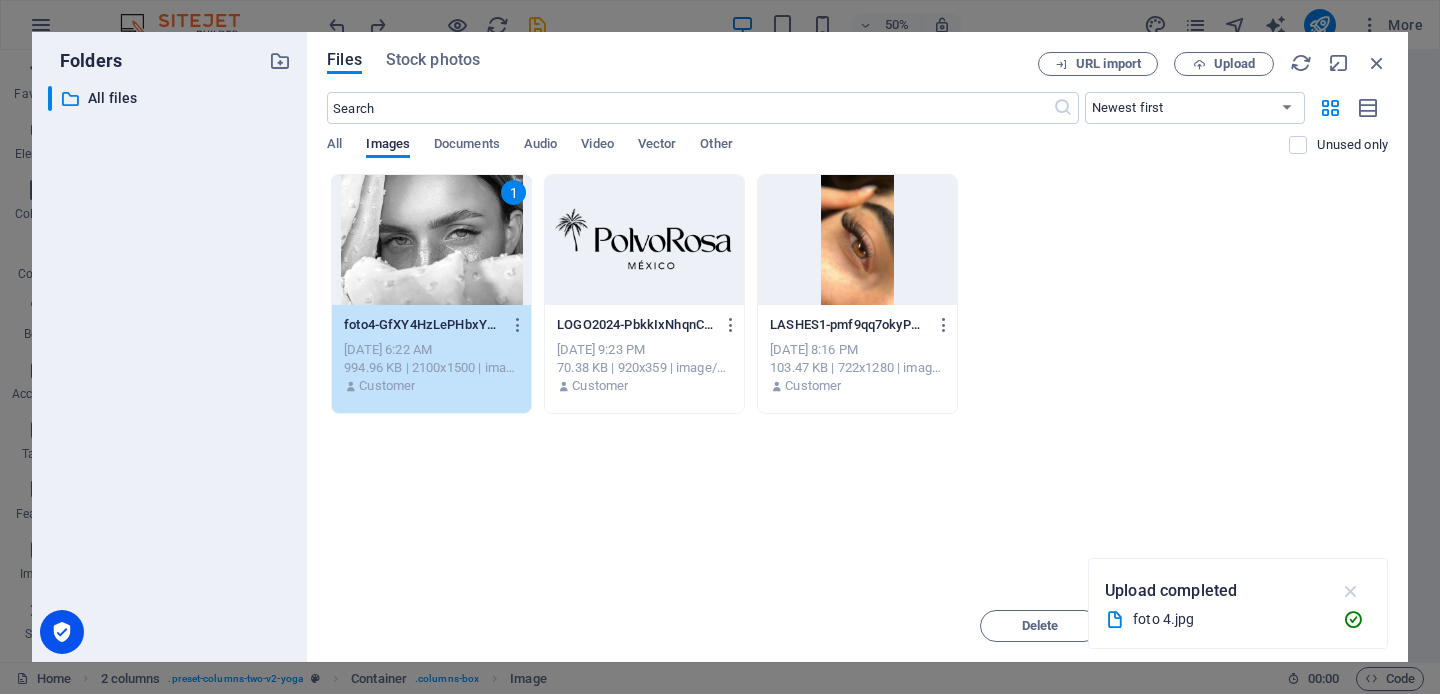 click at bounding box center [1351, 591] 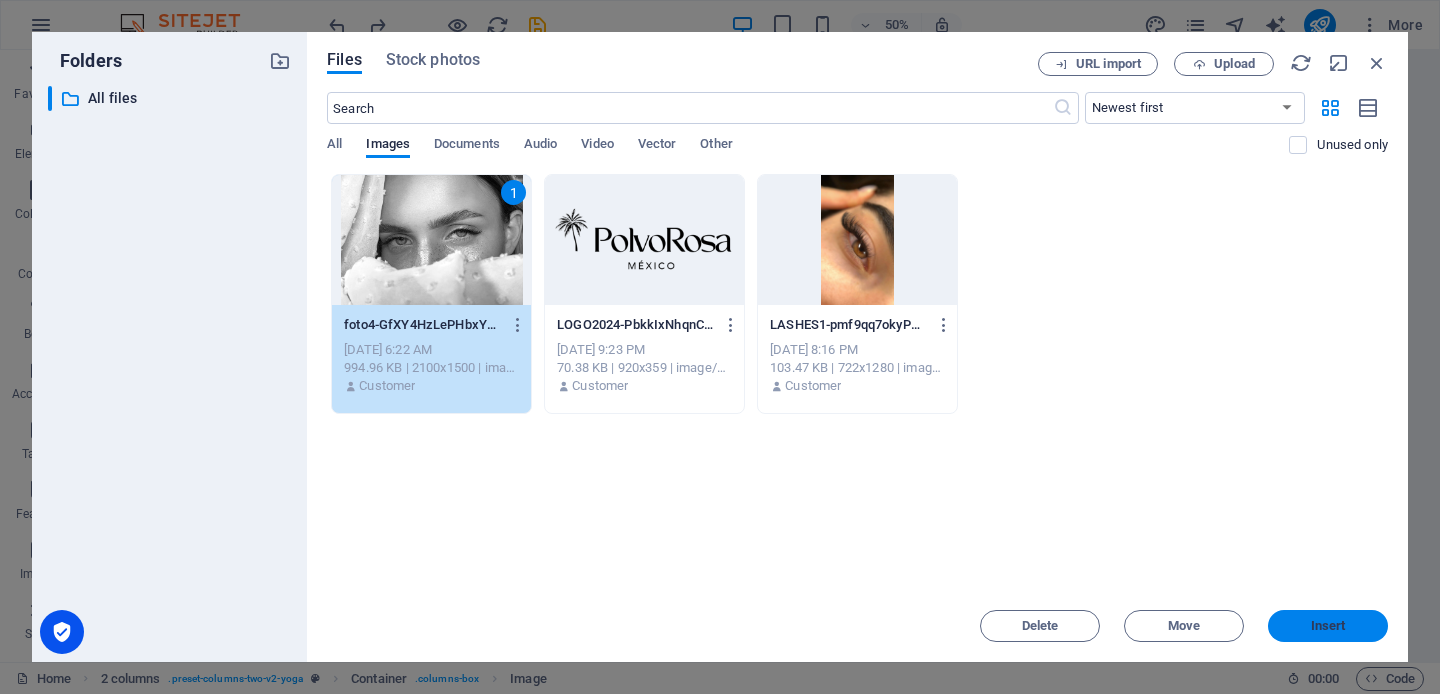 click on "Insert" at bounding box center [1328, 626] 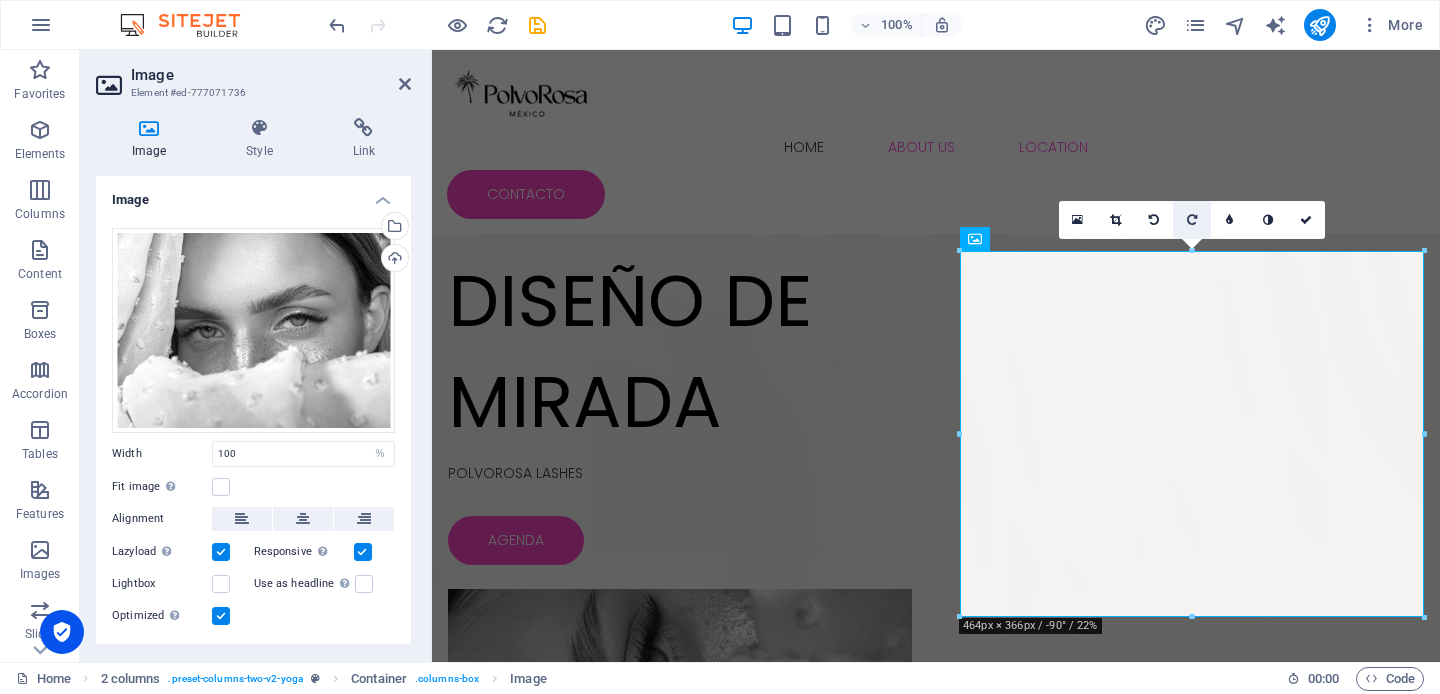 click at bounding box center (1192, 220) 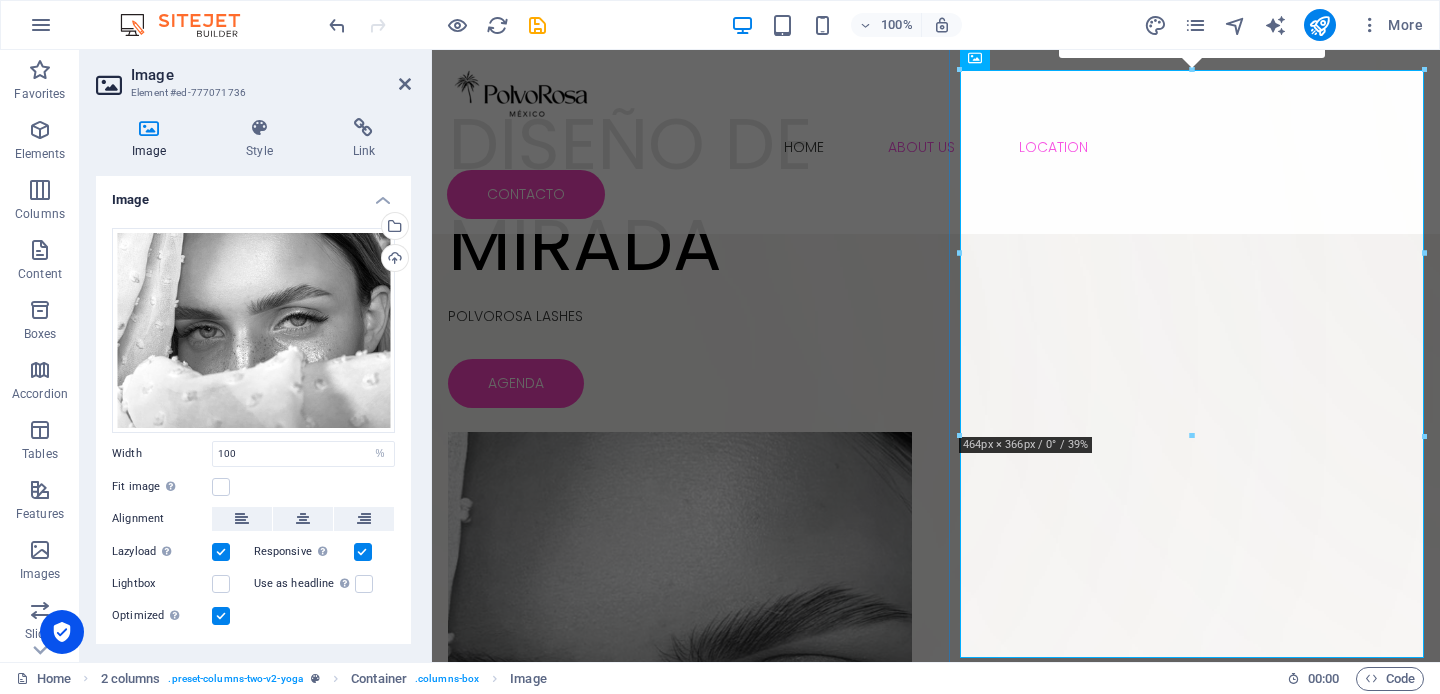 scroll, scrollTop: 205, scrollLeft: 0, axis: vertical 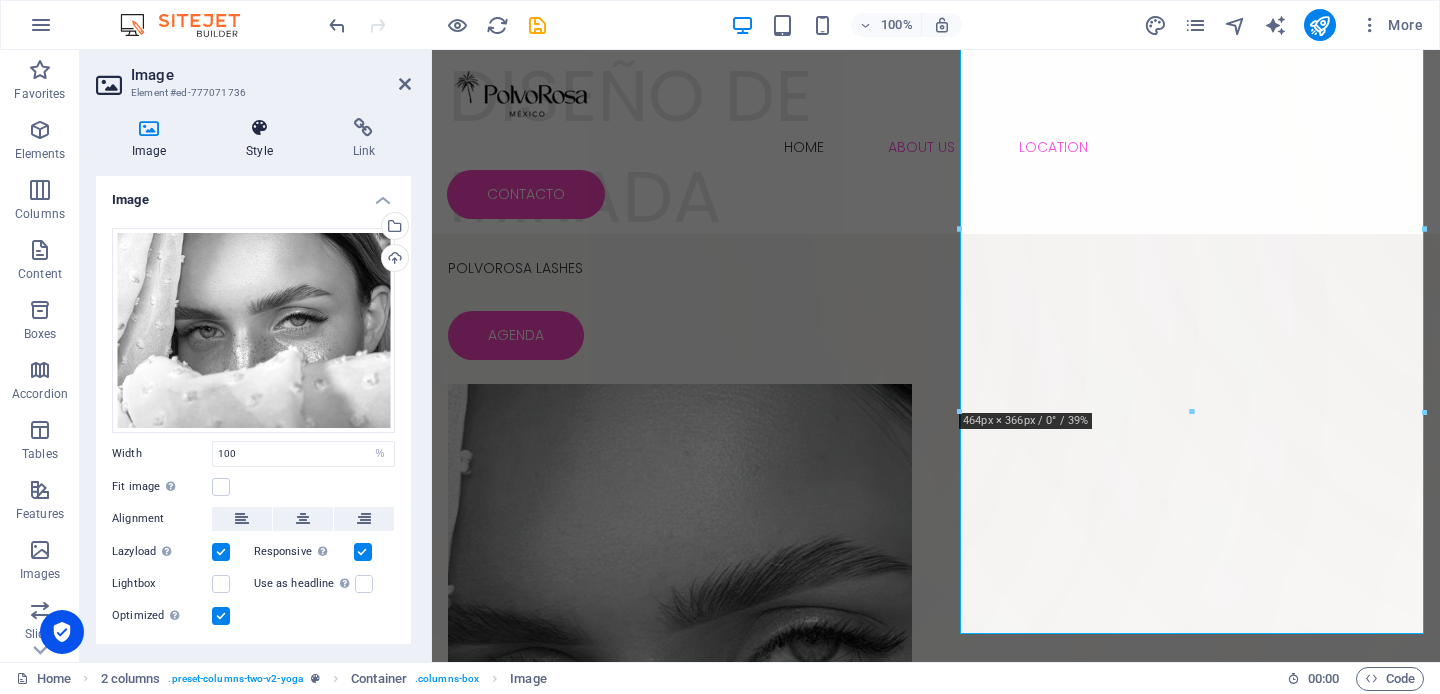 click on "Style" at bounding box center (263, 139) 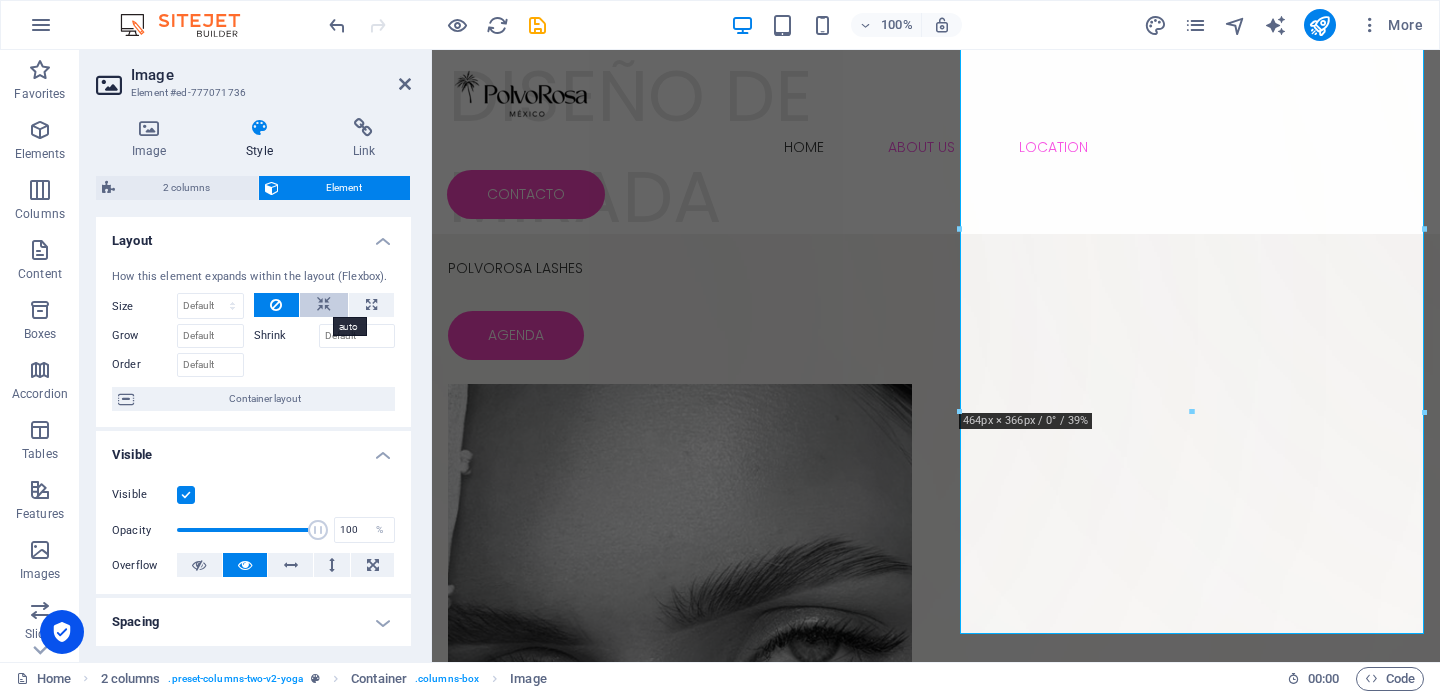 click at bounding box center (324, 305) 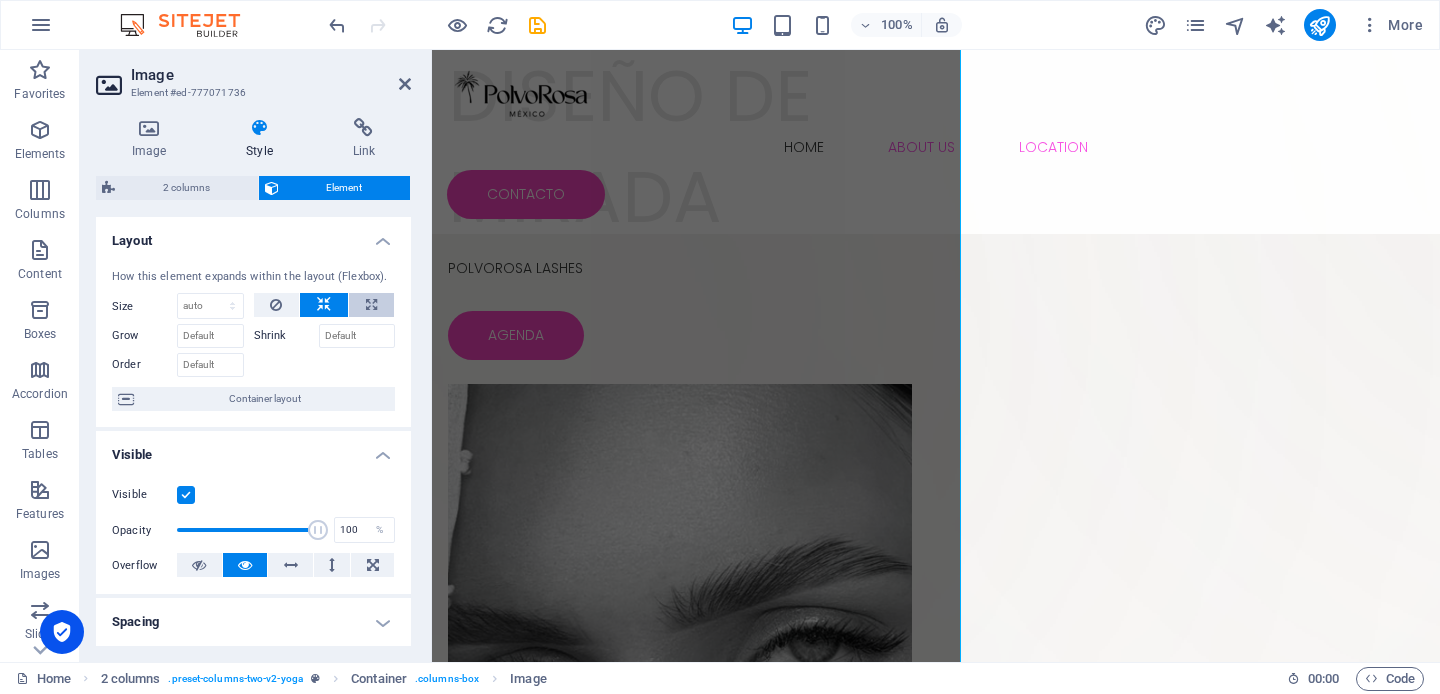 click at bounding box center [371, 305] 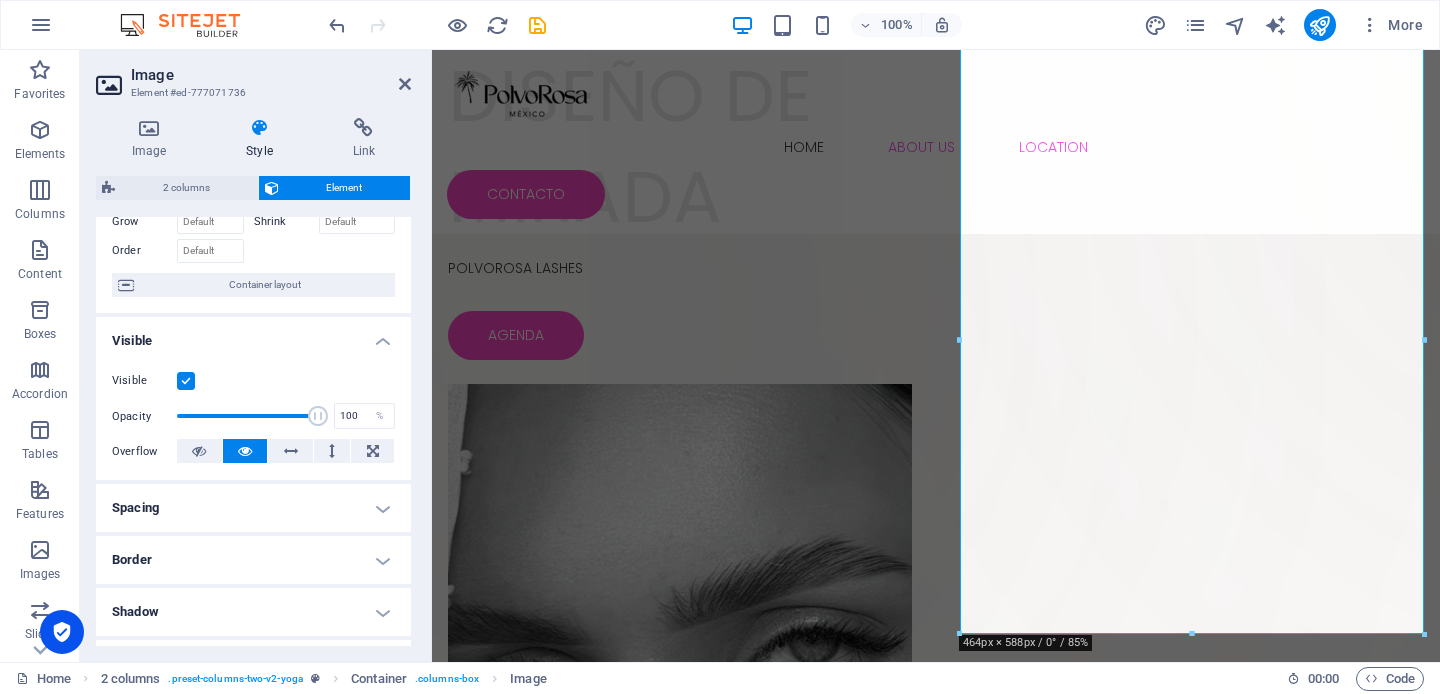 scroll, scrollTop: 116, scrollLeft: 0, axis: vertical 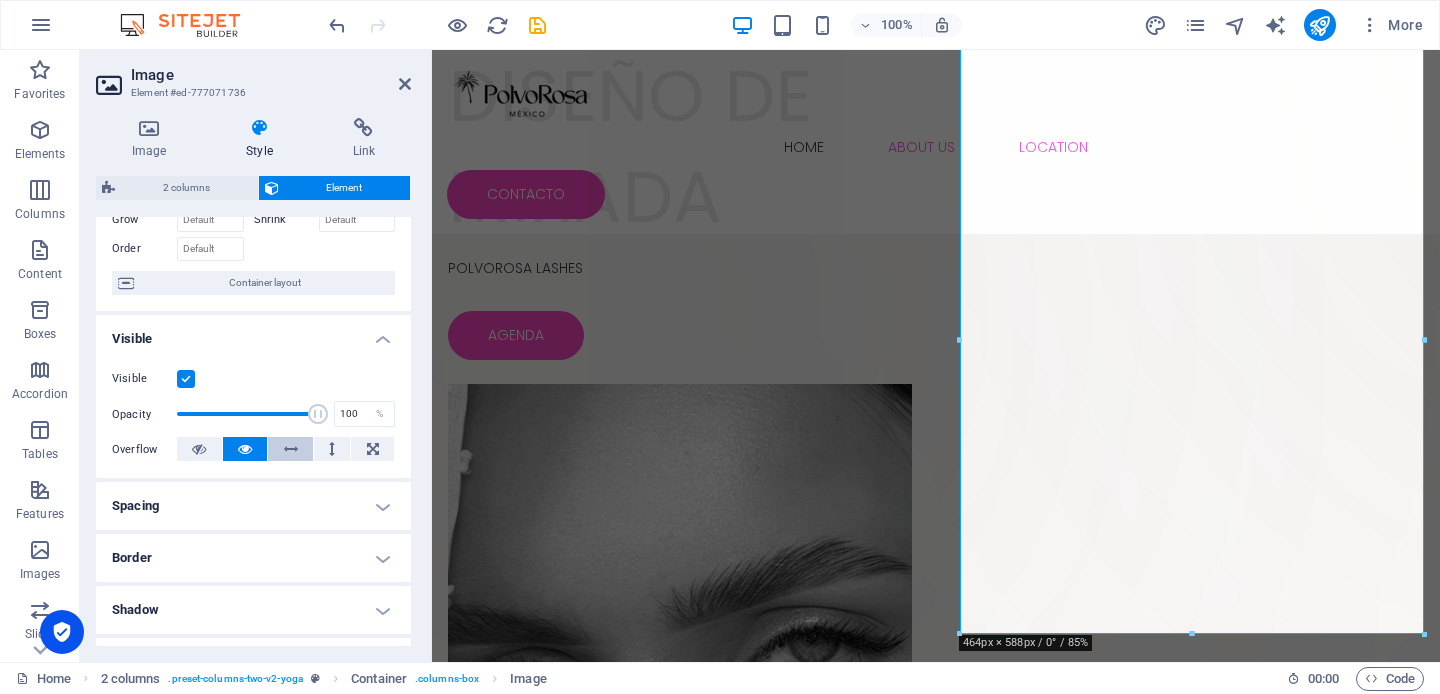 click at bounding box center (291, 449) 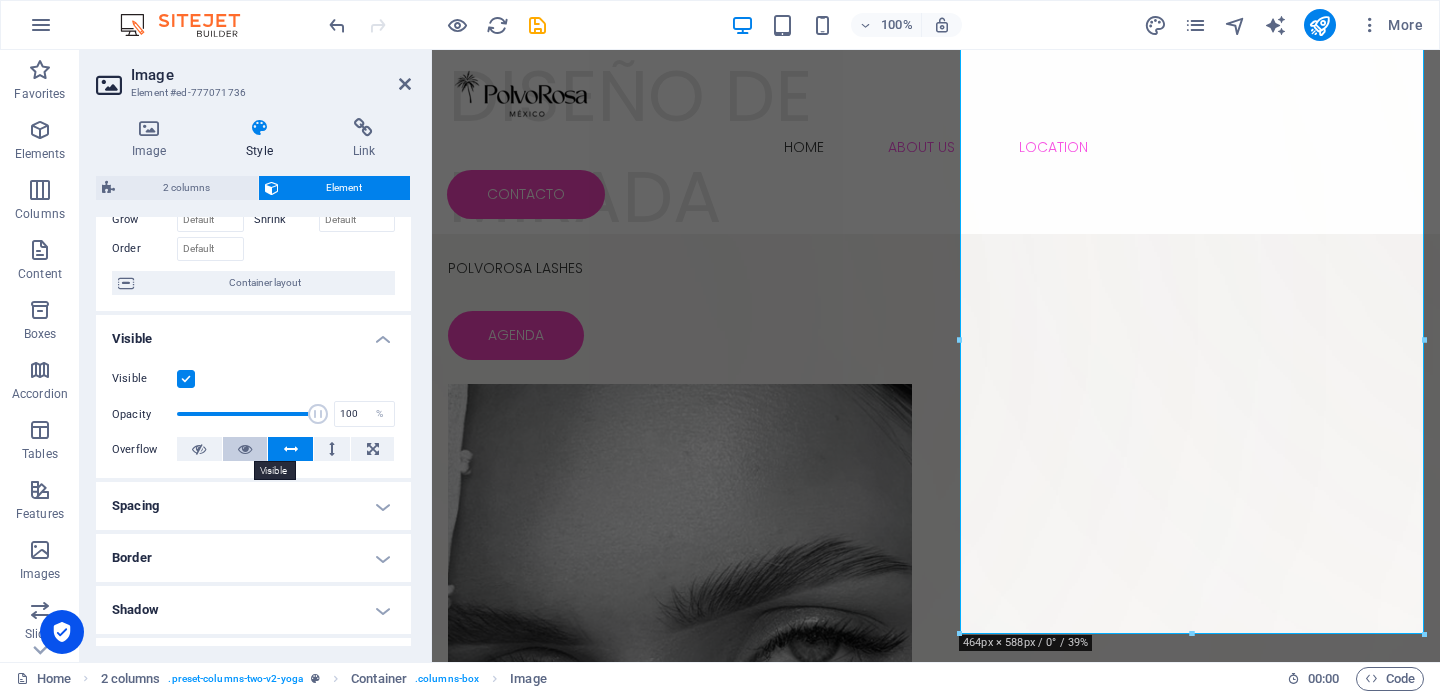 click at bounding box center (245, 449) 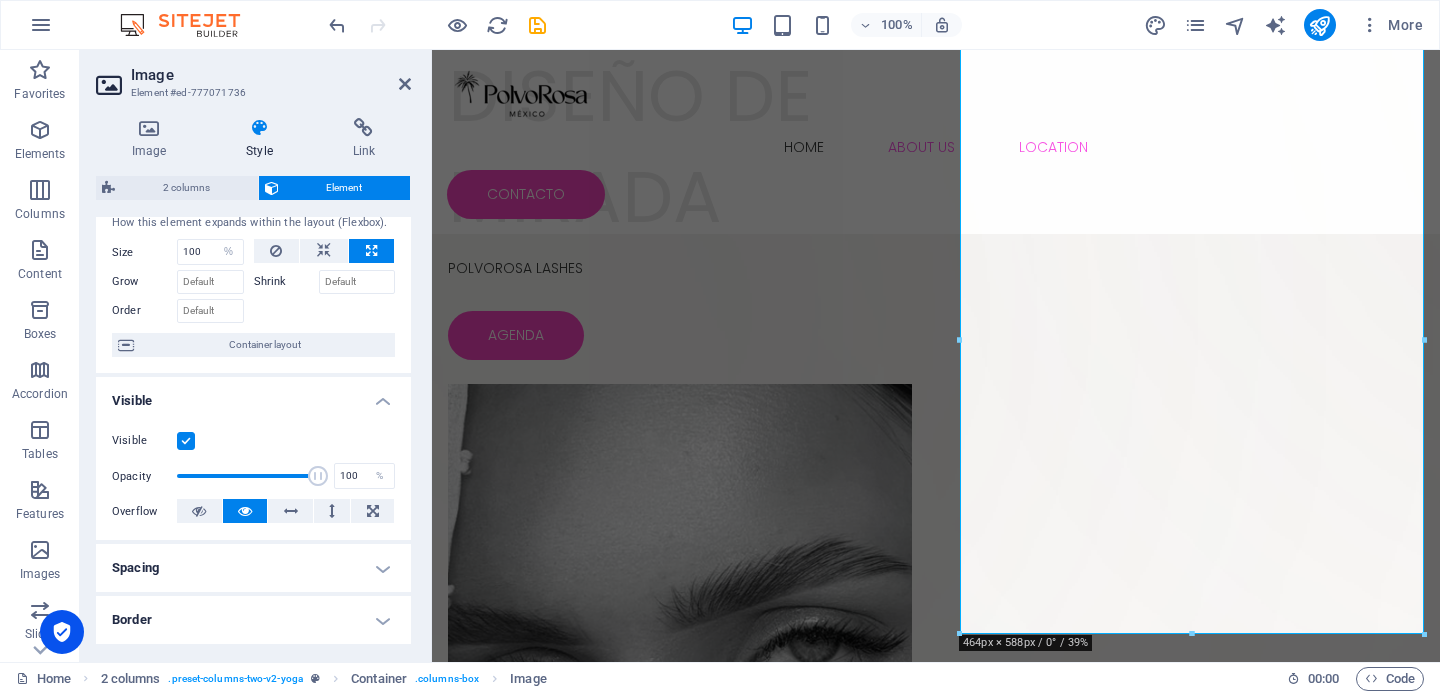 scroll, scrollTop: 0, scrollLeft: 0, axis: both 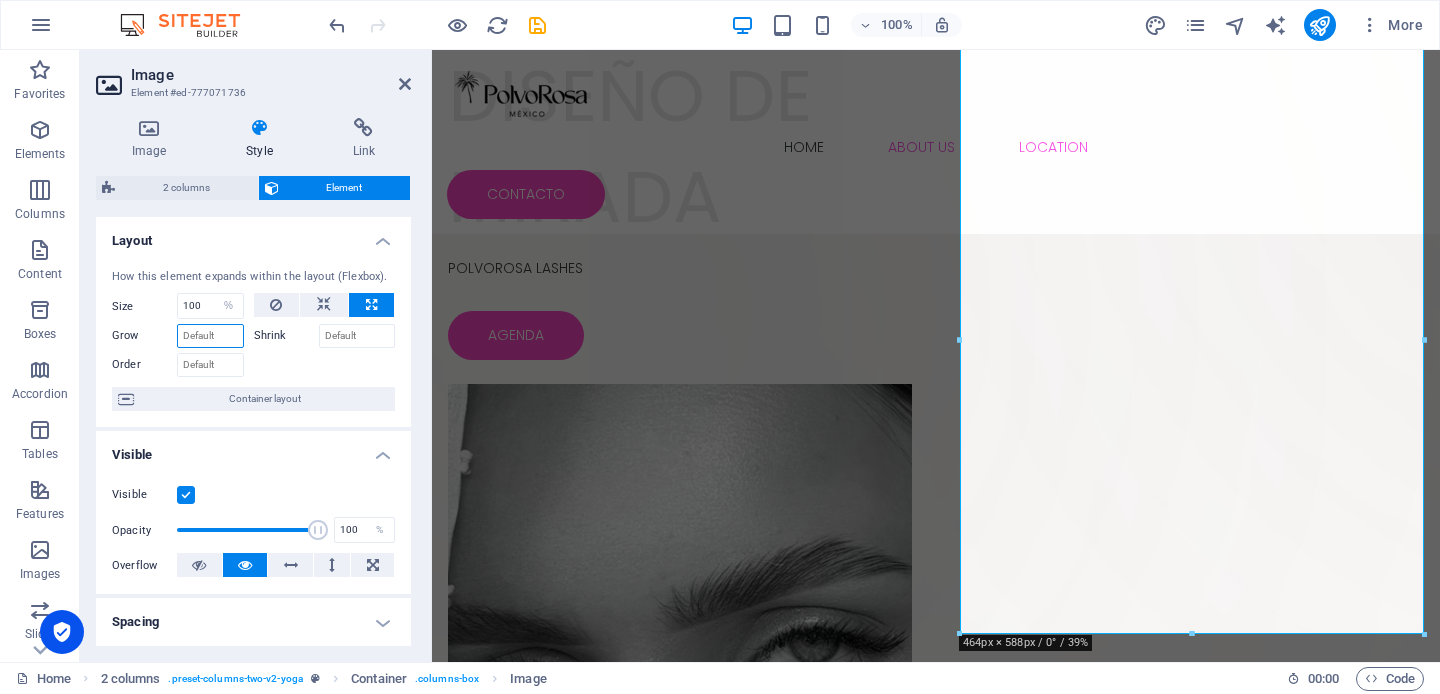 click on "Grow" at bounding box center (210, 336) 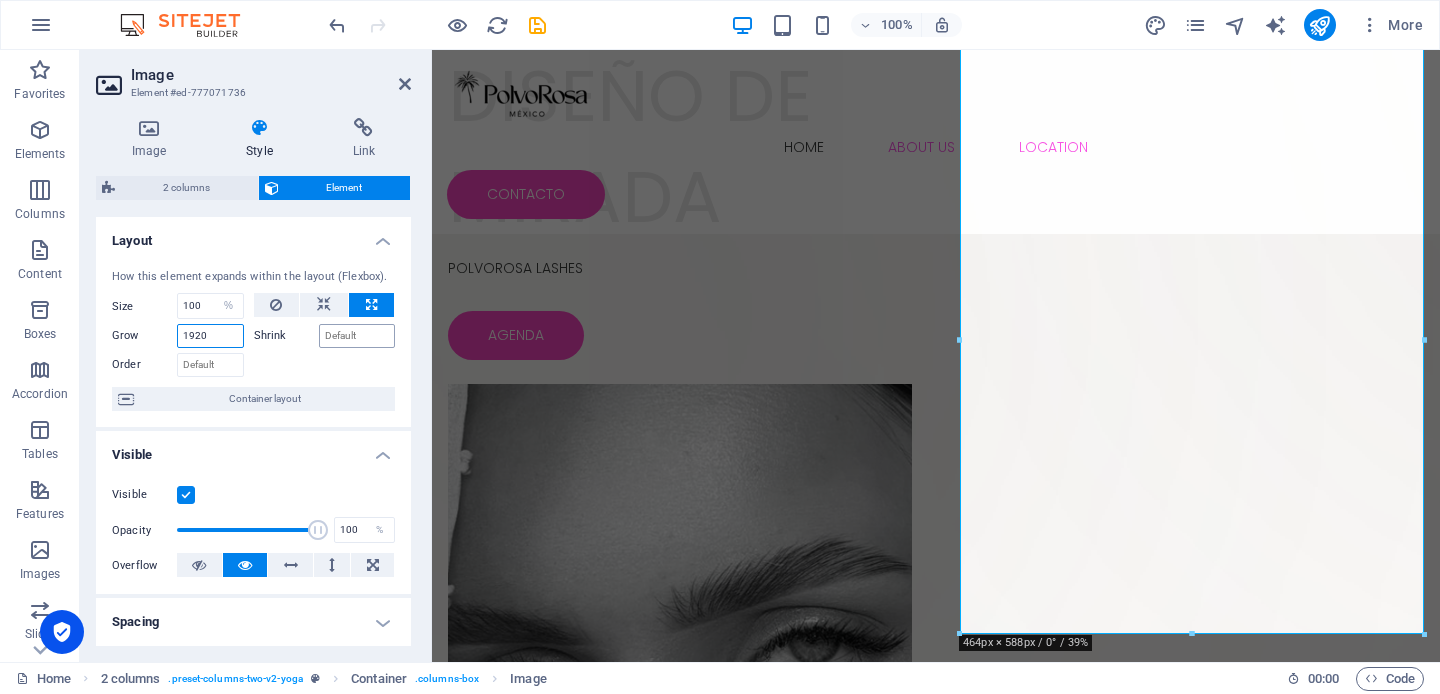 type on "1920" 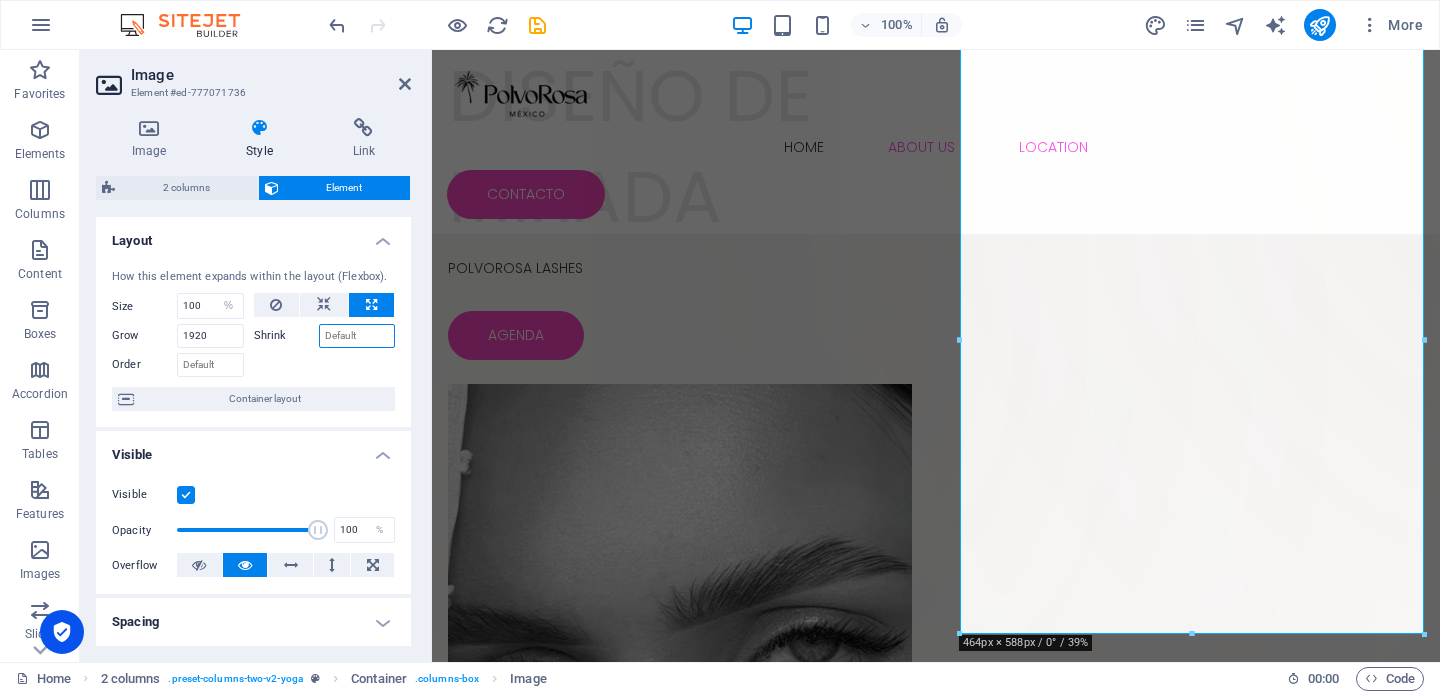 click on "Shrink" at bounding box center [357, 336] 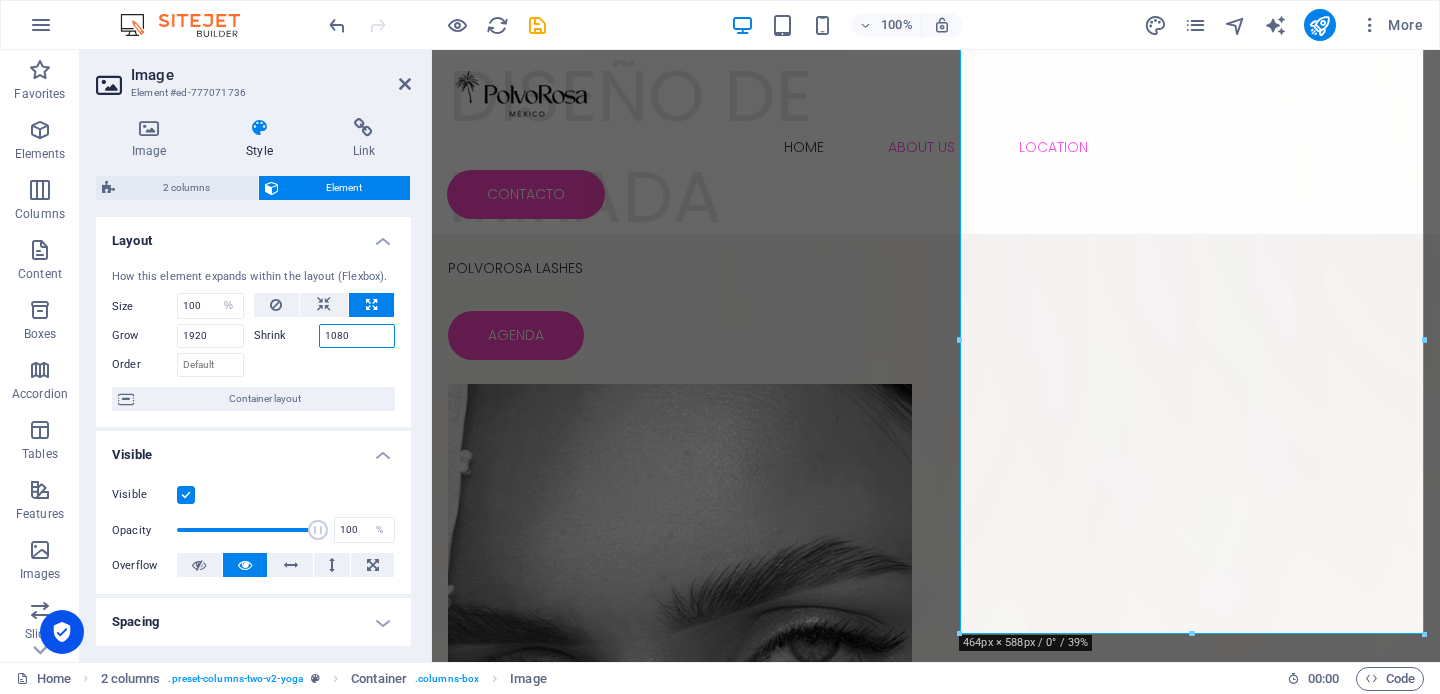 type on "1080" 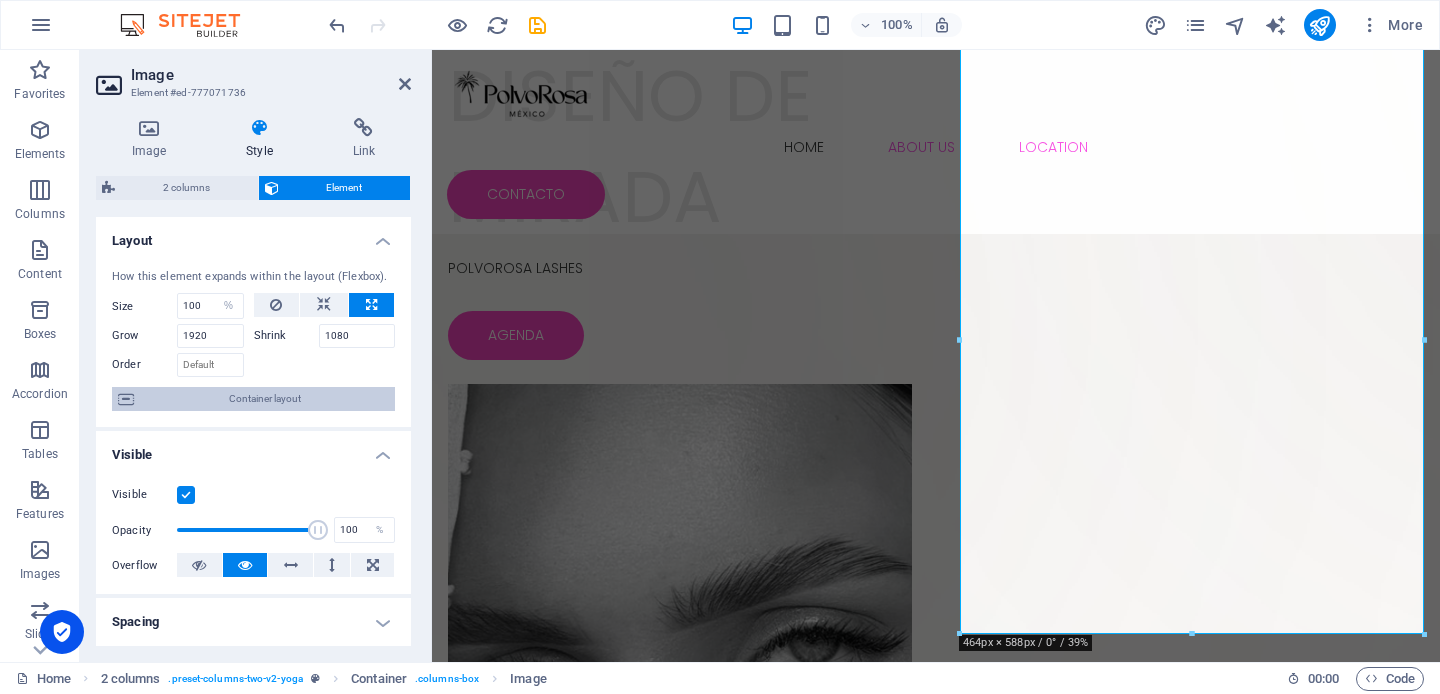click on "Container layout" at bounding box center [264, 399] 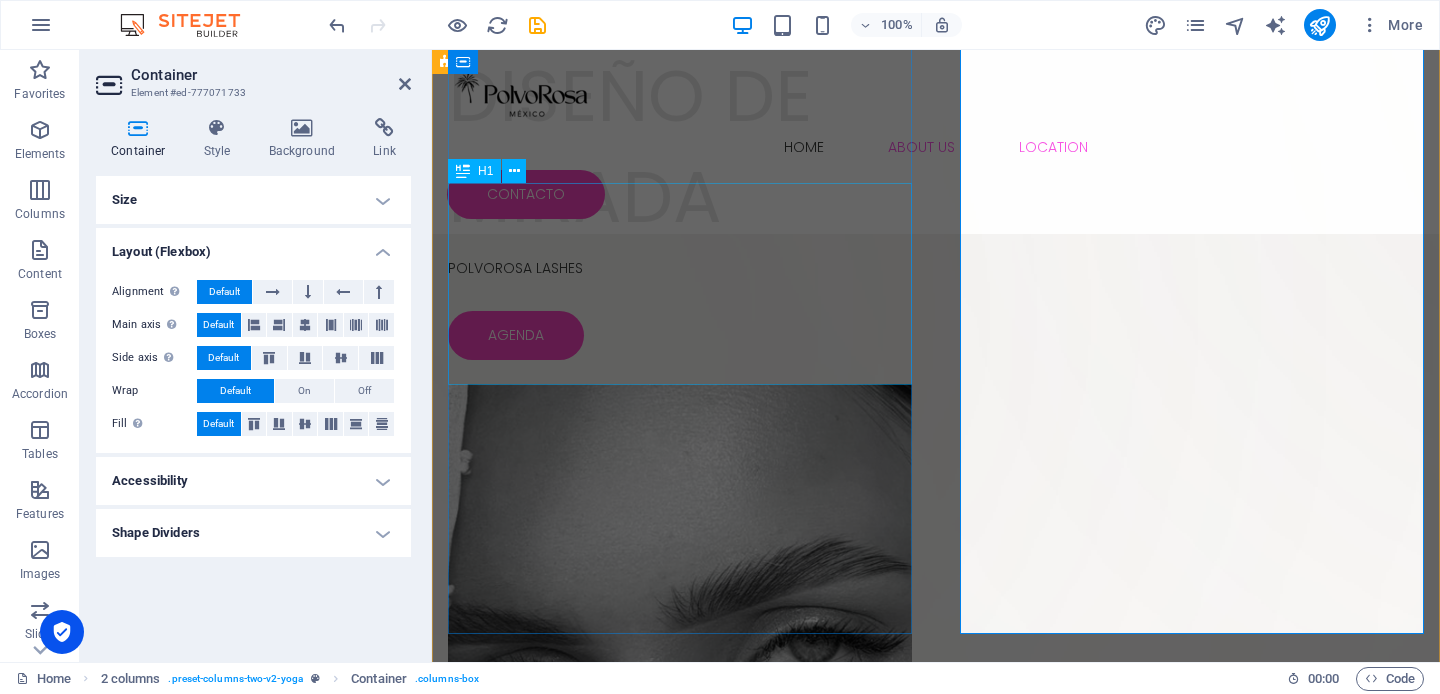 click on "DISEÑO DE MIRADA" at bounding box center [680, 147] 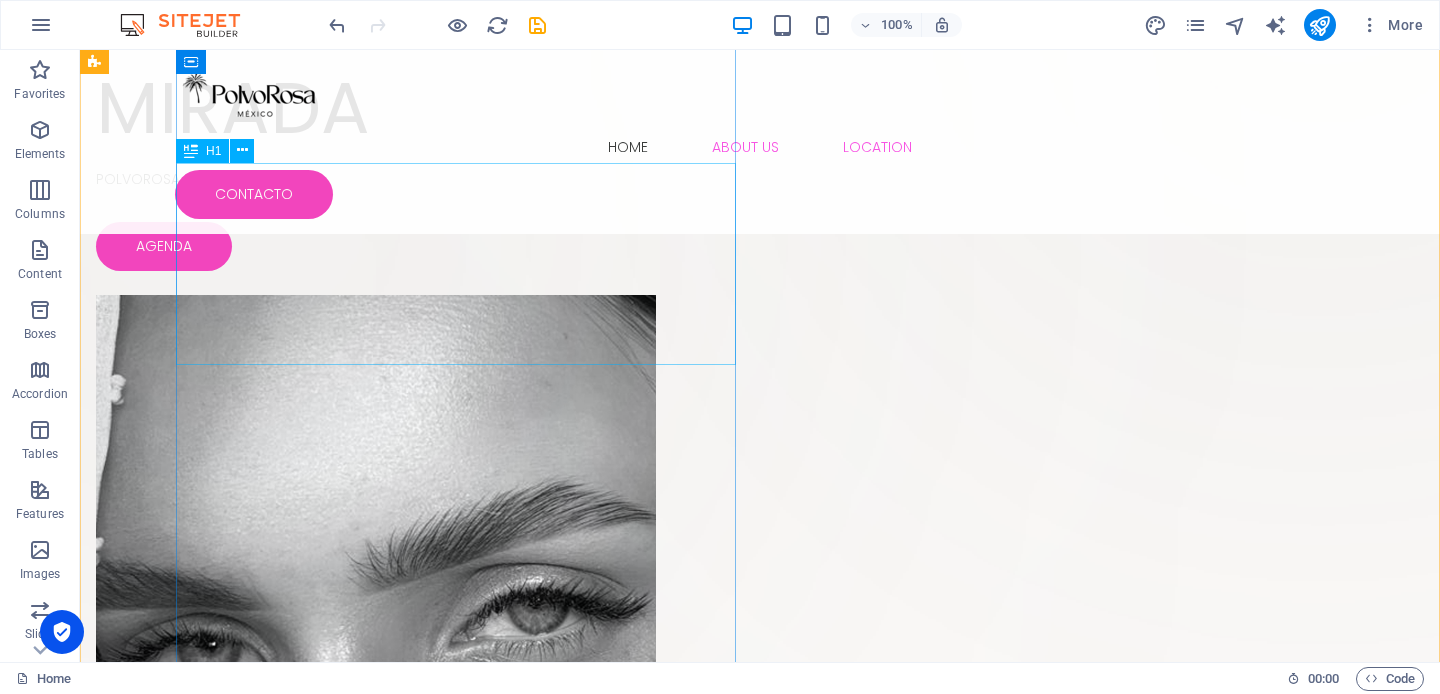 scroll, scrollTop: 286, scrollLeft: 0, axis: vertical 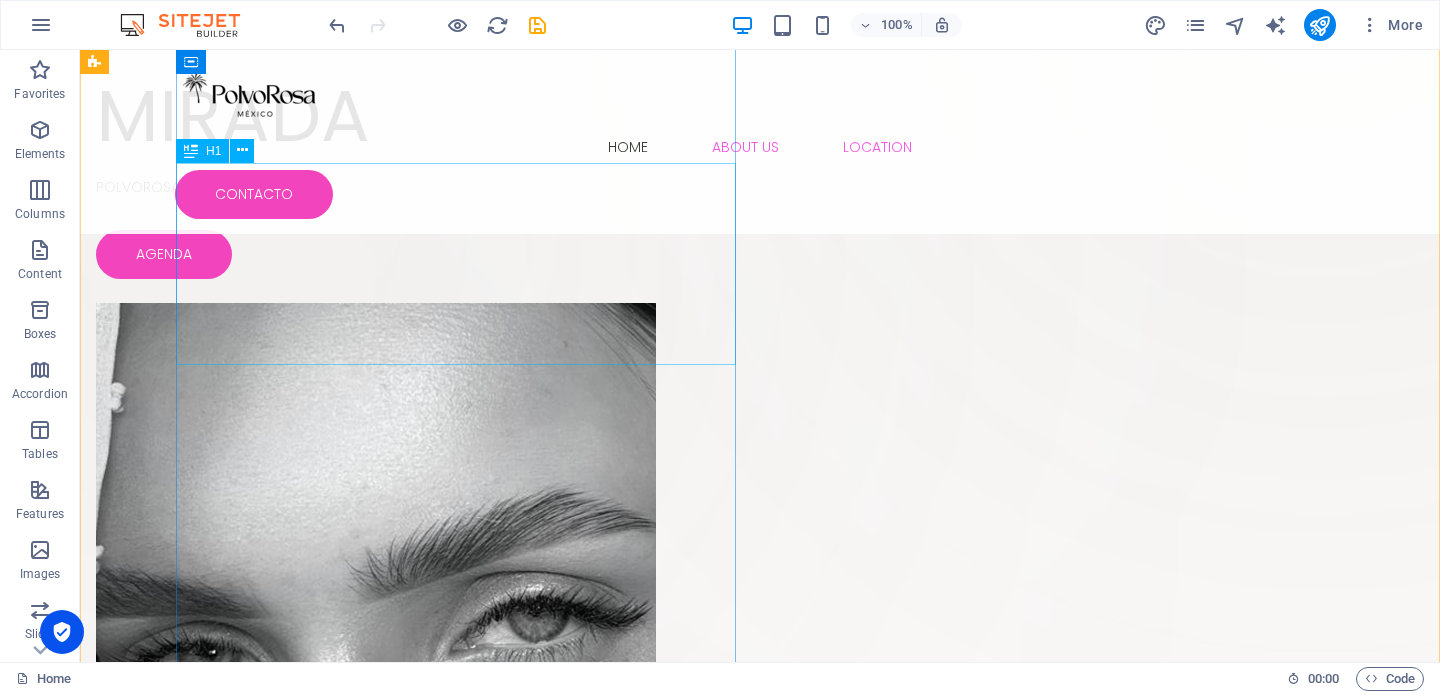 click on "DISEÑO DE MIRADA" at bounding box center (376, 66) 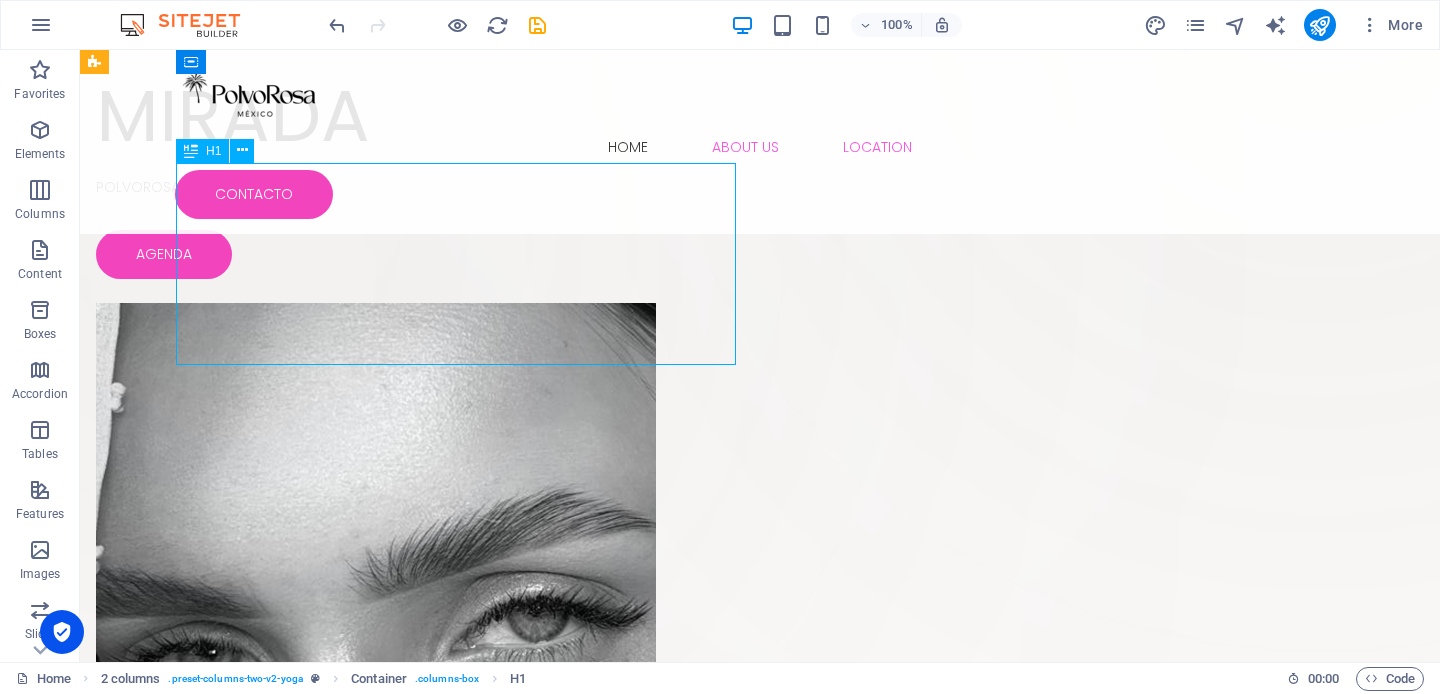 click on "DISEÑO DE MIRADA" at bounding box center [376, 66] 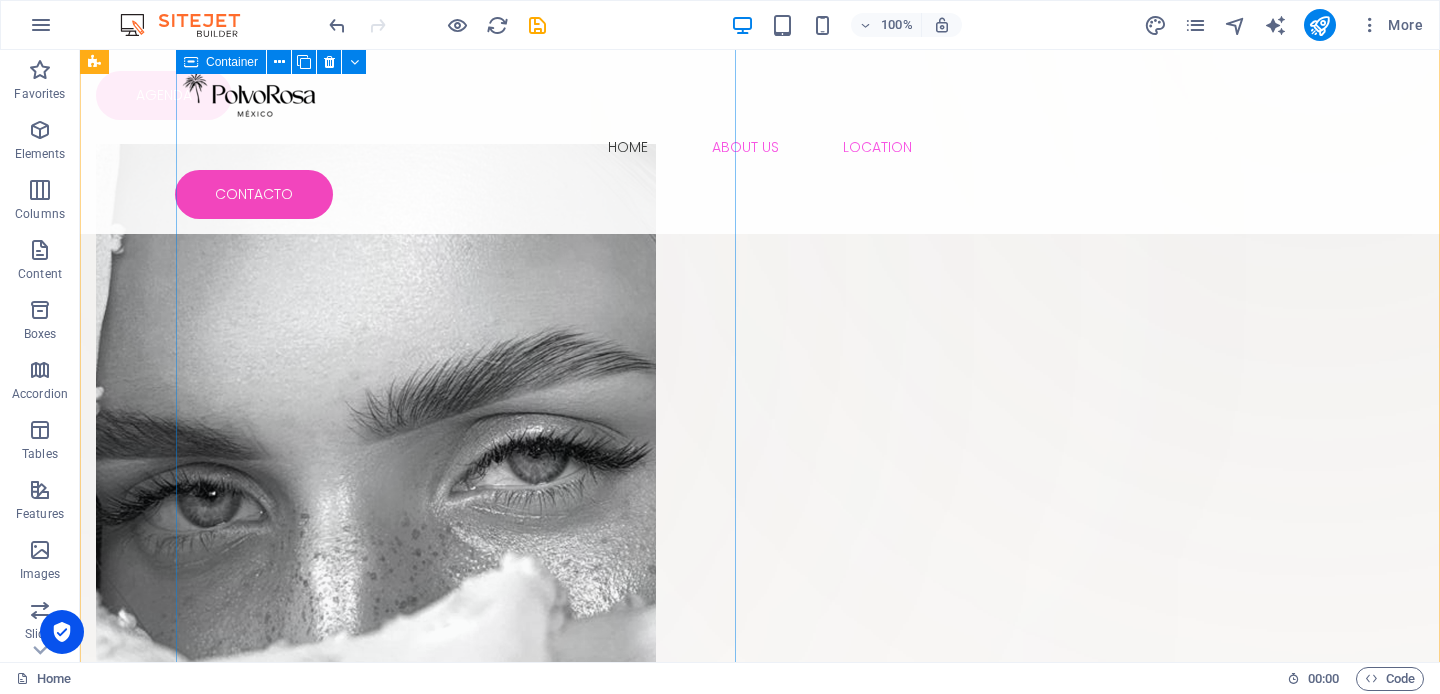 scroll, scrollTop: 180, scrollLeft: 0, axis: vertical 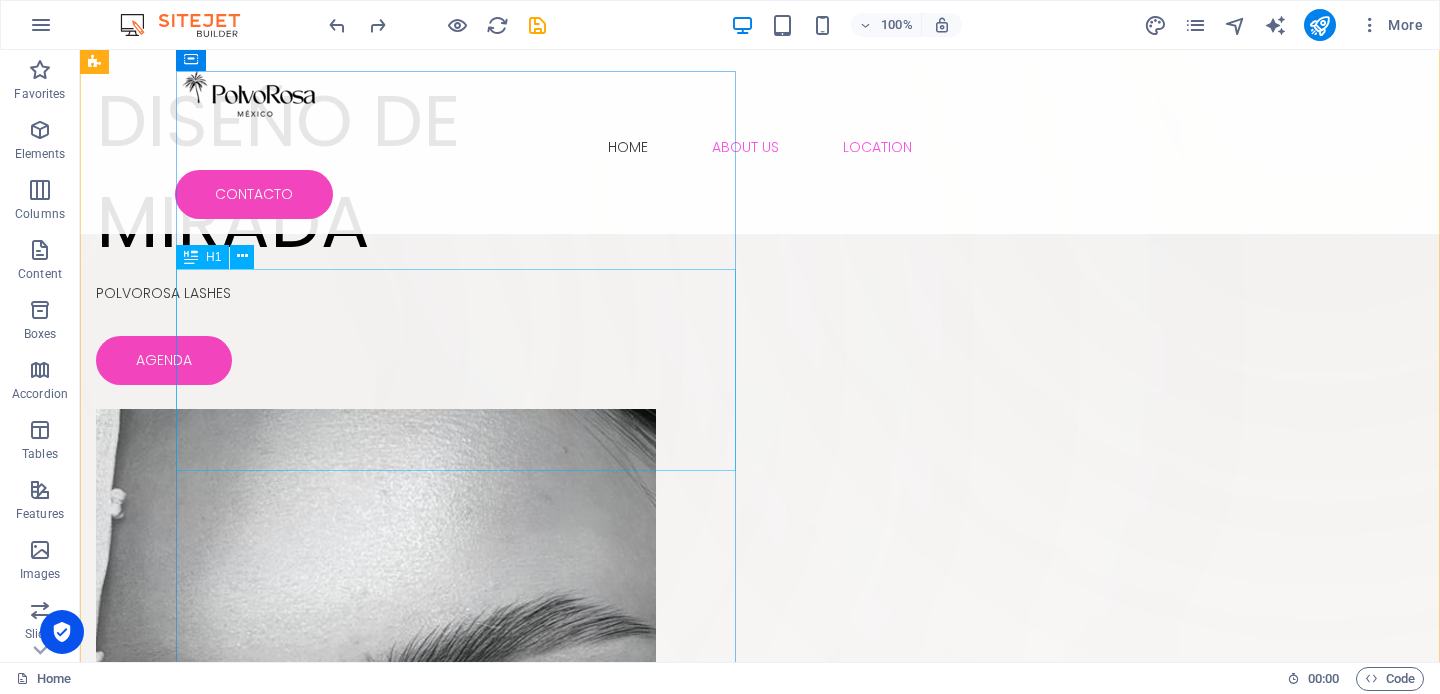 click on "DISEÑO DE MIRADA" at bounding box center (376, 172) 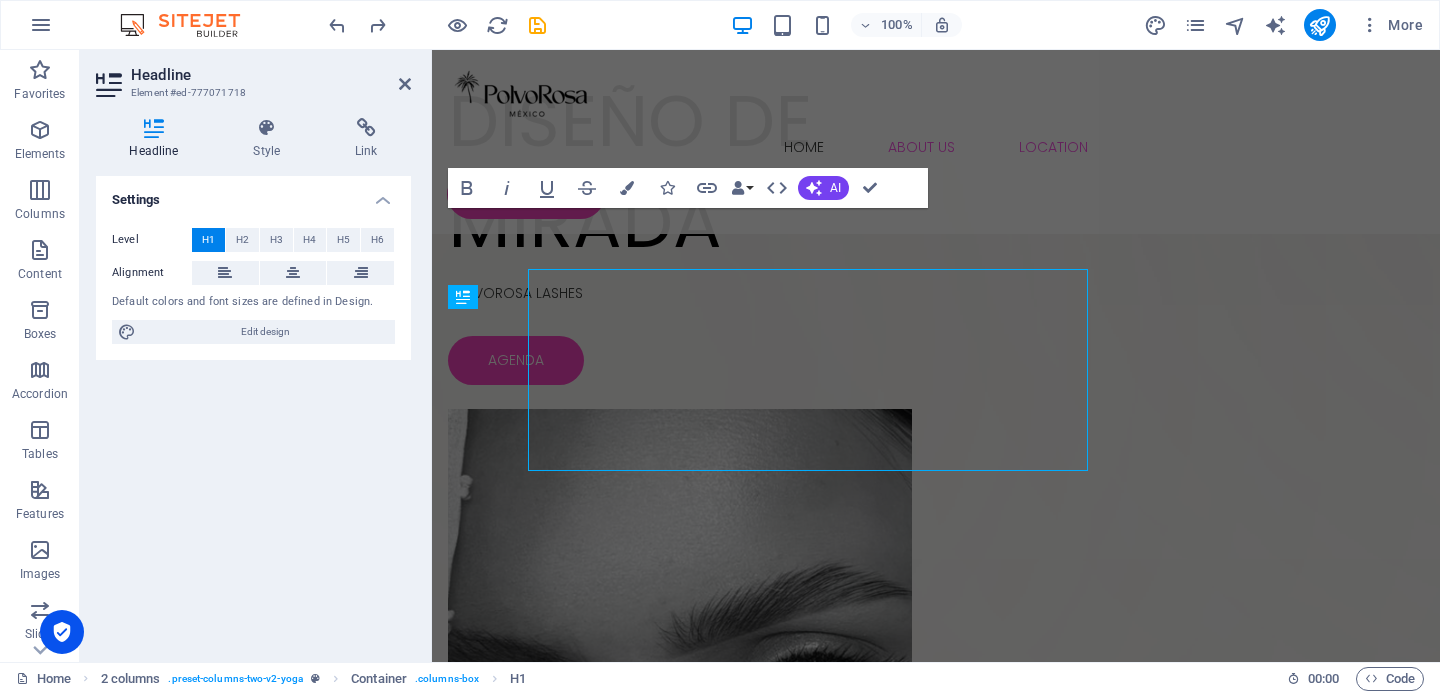 click on "Edit design" at bounding box center [265, 332] 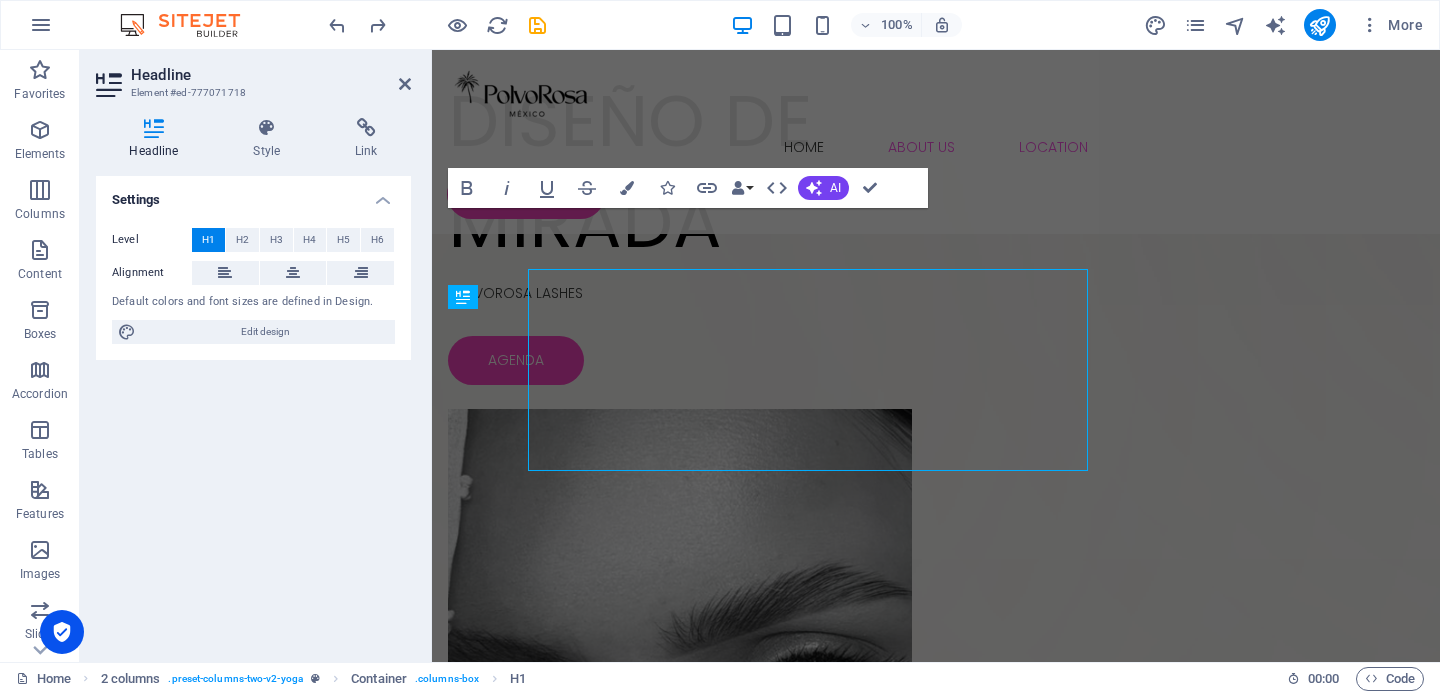click on "DISEÑO DE MIRADA" at bounding box center [680, 172] 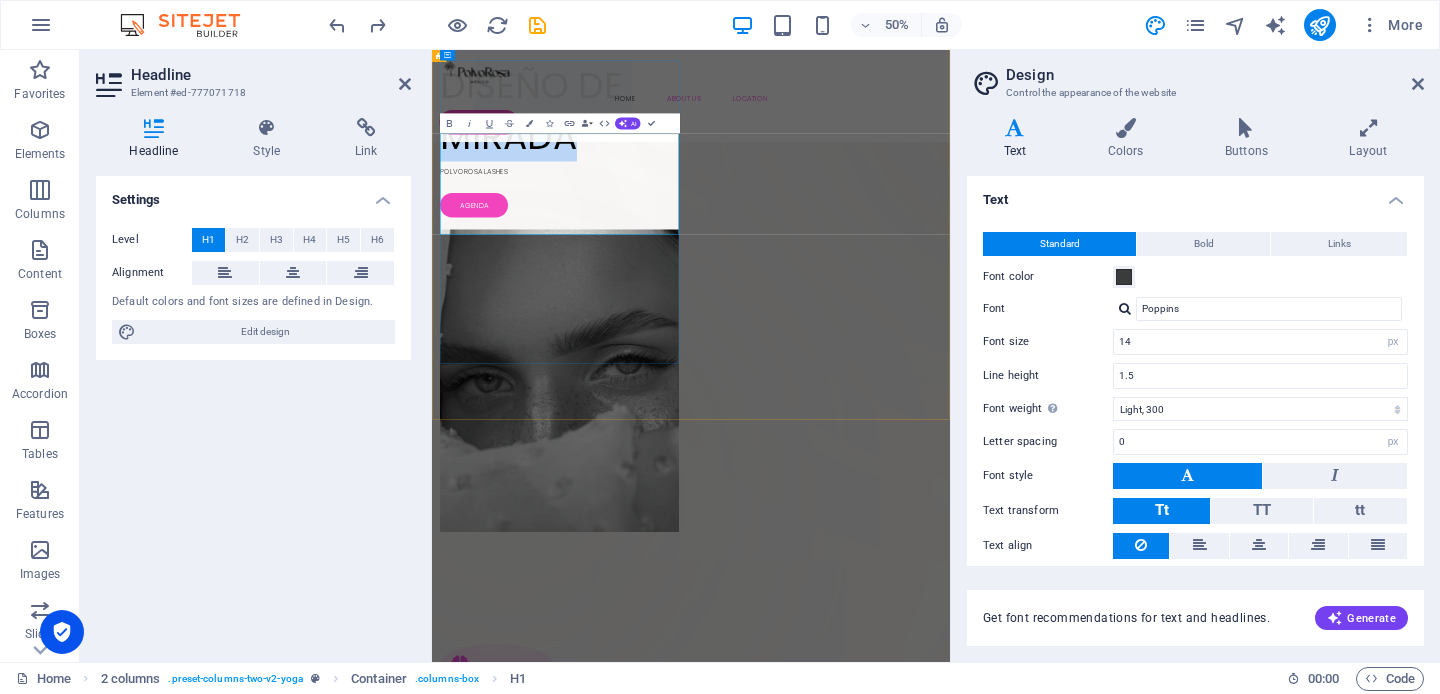 drag, startPoint x: 771, startPoint y: 368, endPoint x: 467, endPoint y: 165, distance: 365.54755 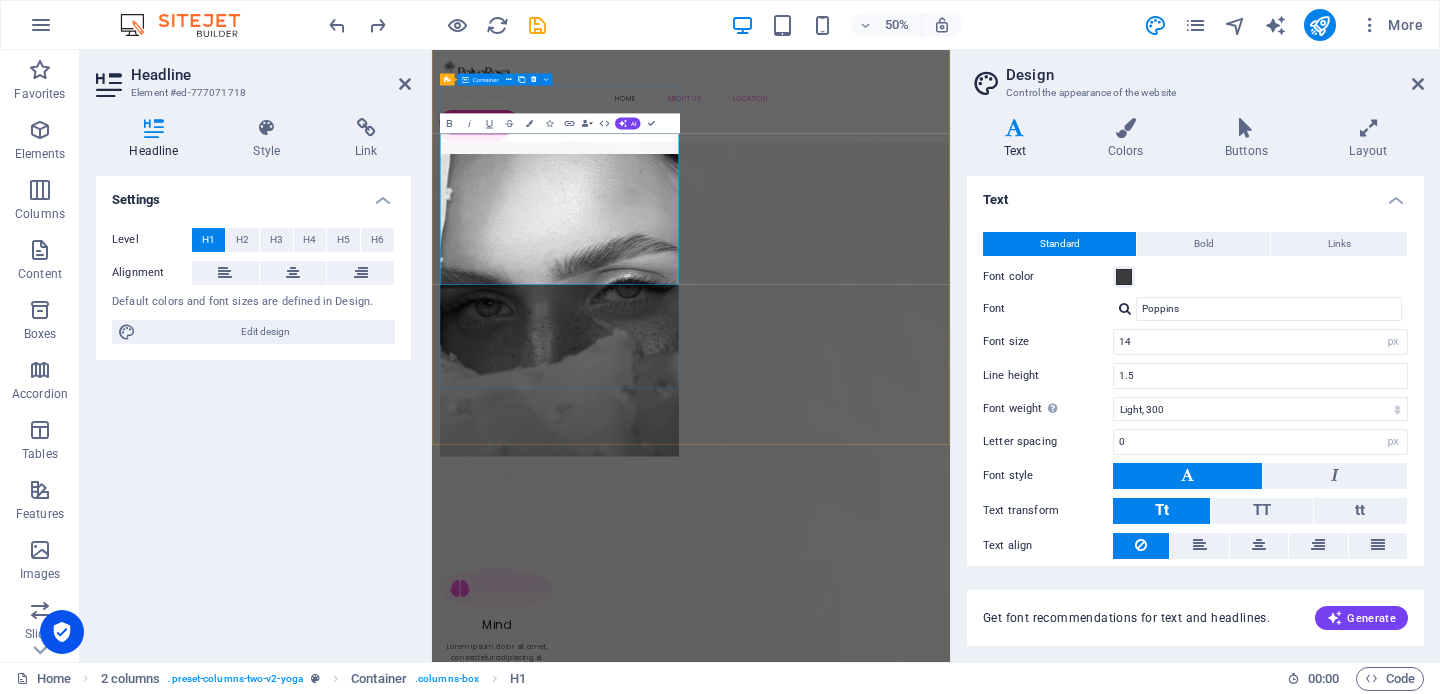 scroll, scrollTop: 130, scrollLeft: 0, axis: vertical 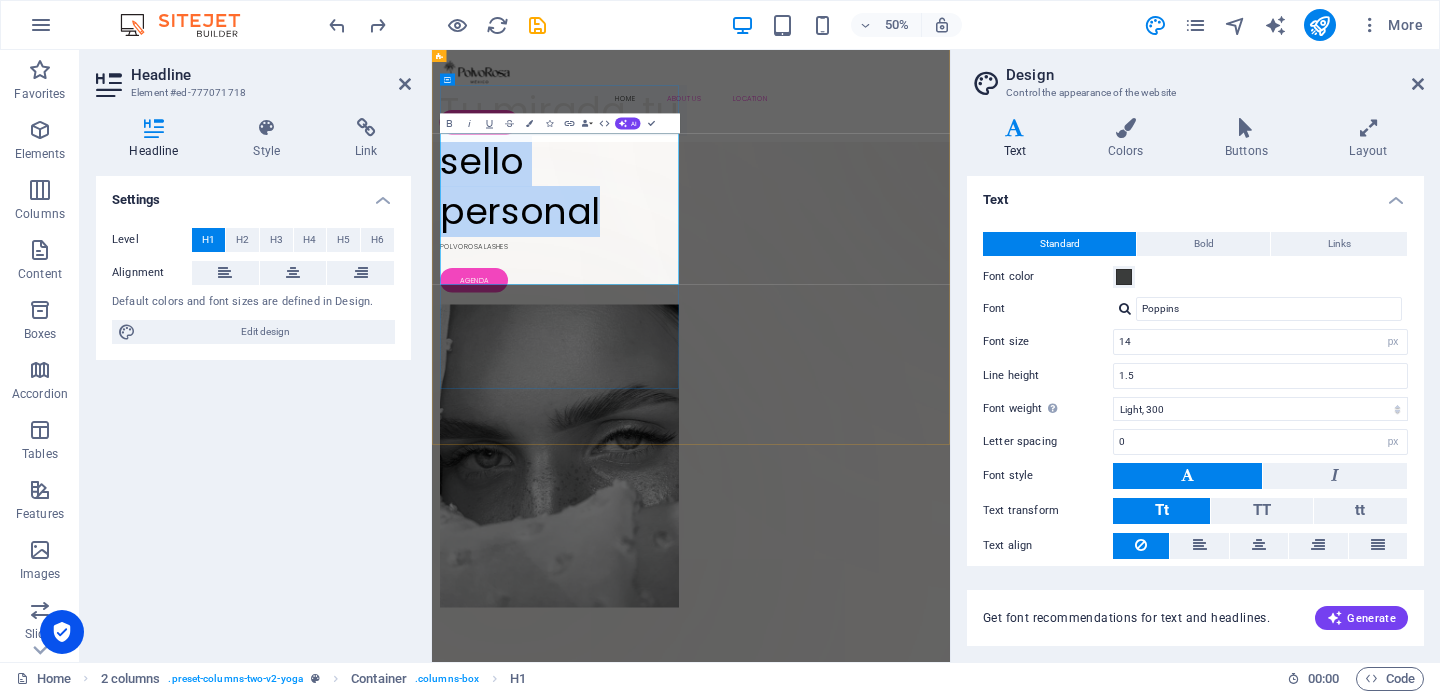drag, startPoint x: 457, startPoint y: 266, endPoint x: 773, endPoint y: 459, distance: 370.27692 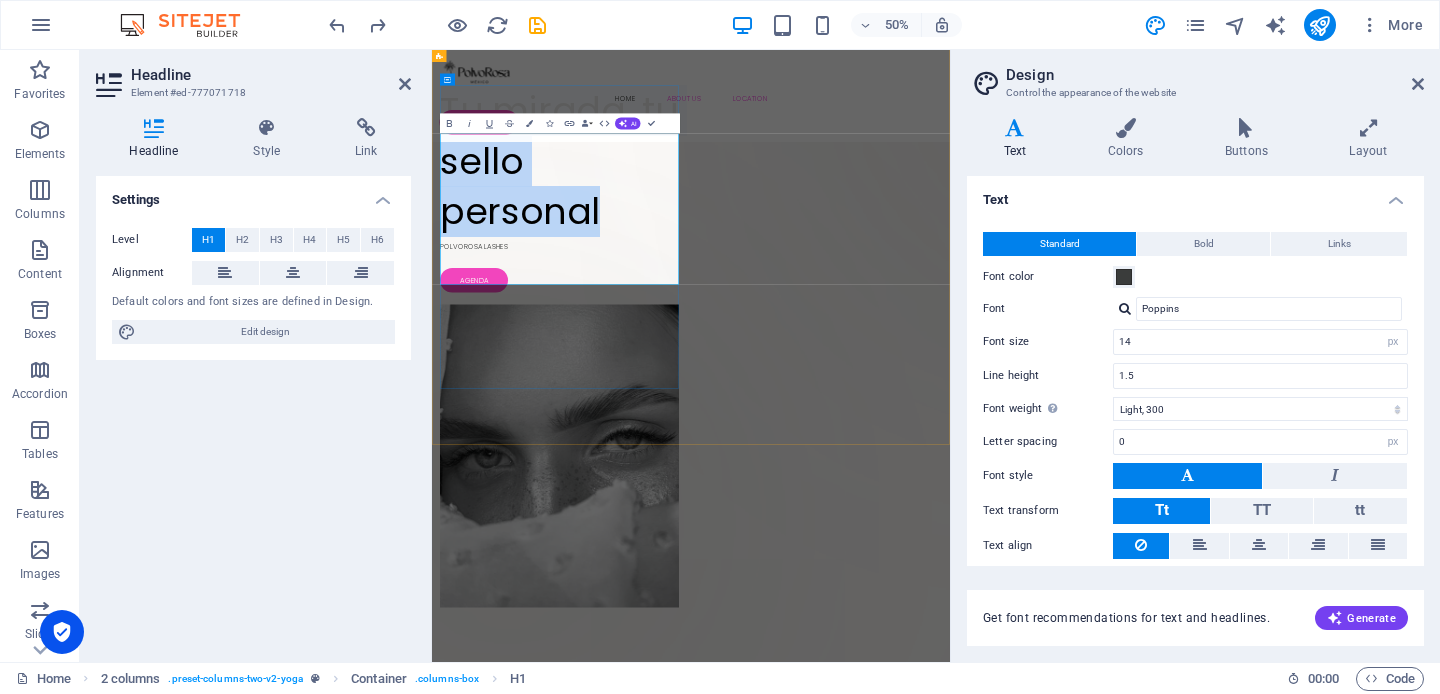 click on "​Tu mirada, tu sello personal" at bounding box center (687, 272) 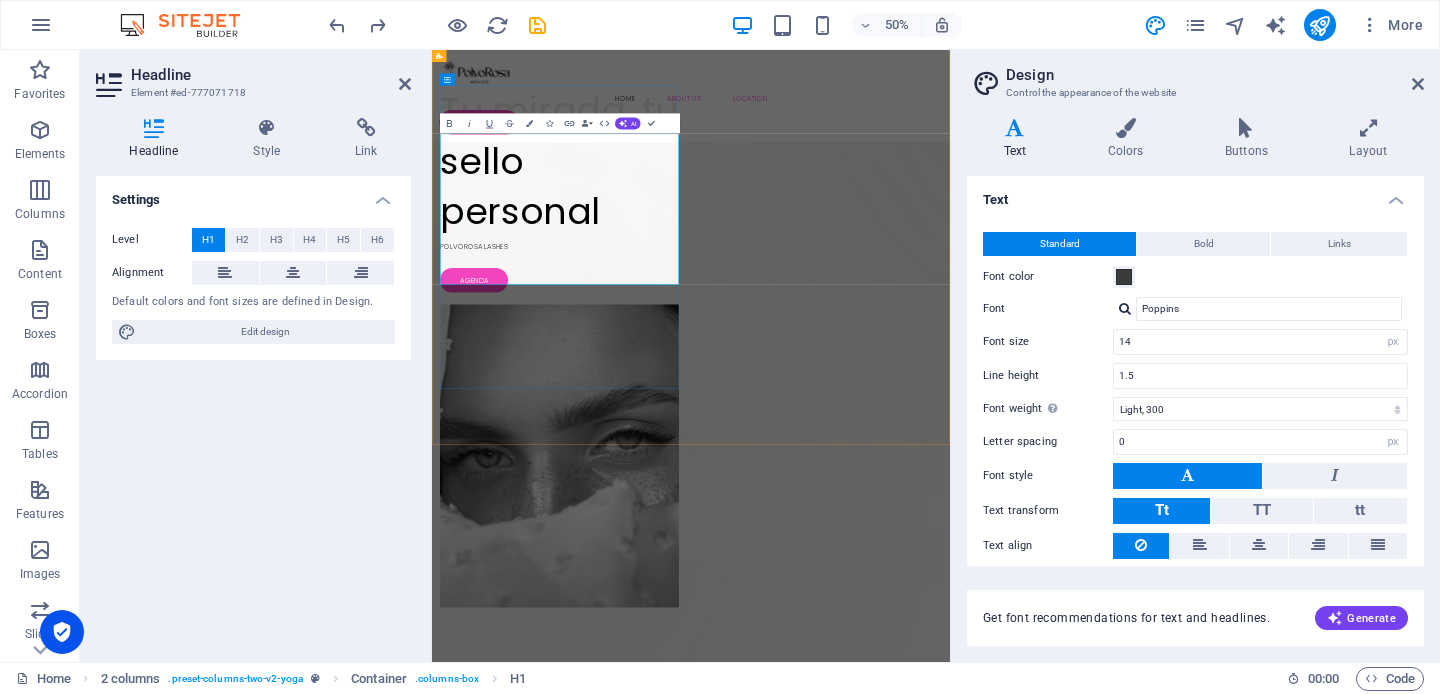 type 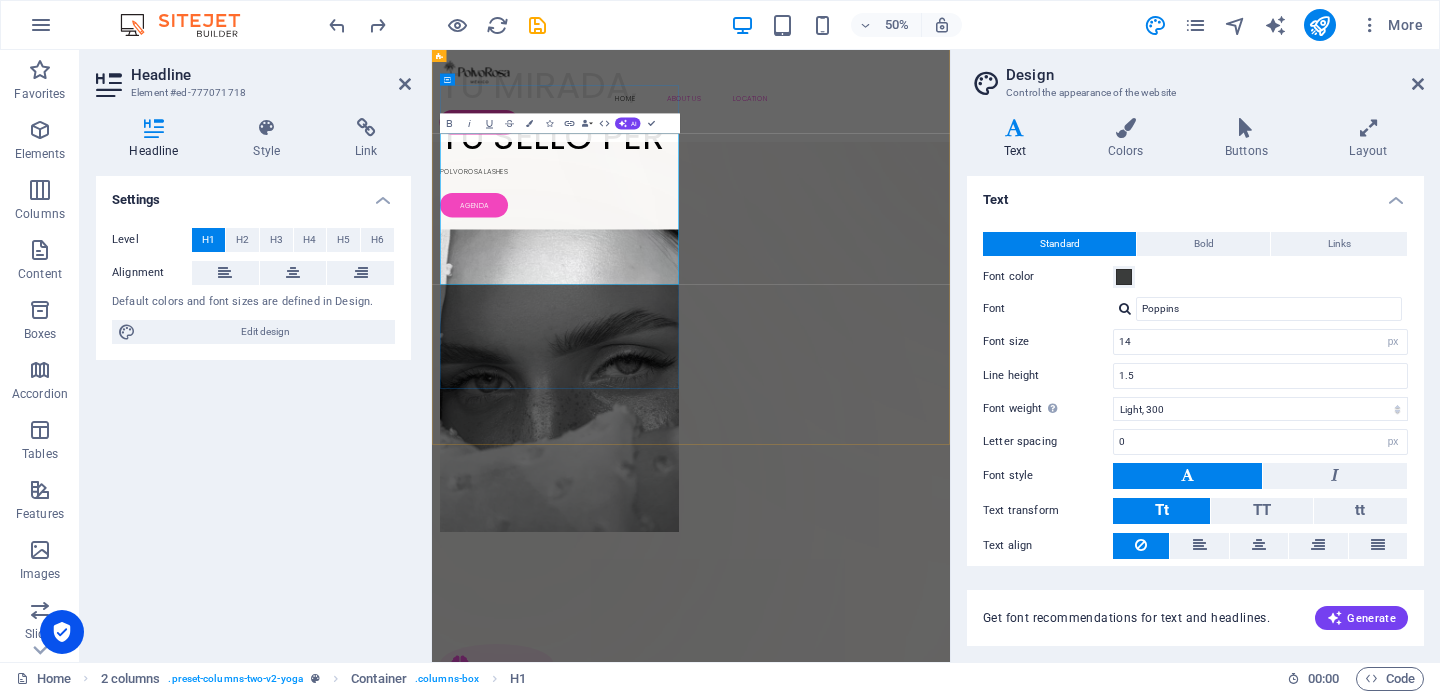 scroll, scrollTop: 130, scrollLeft: 0, axis: vertical 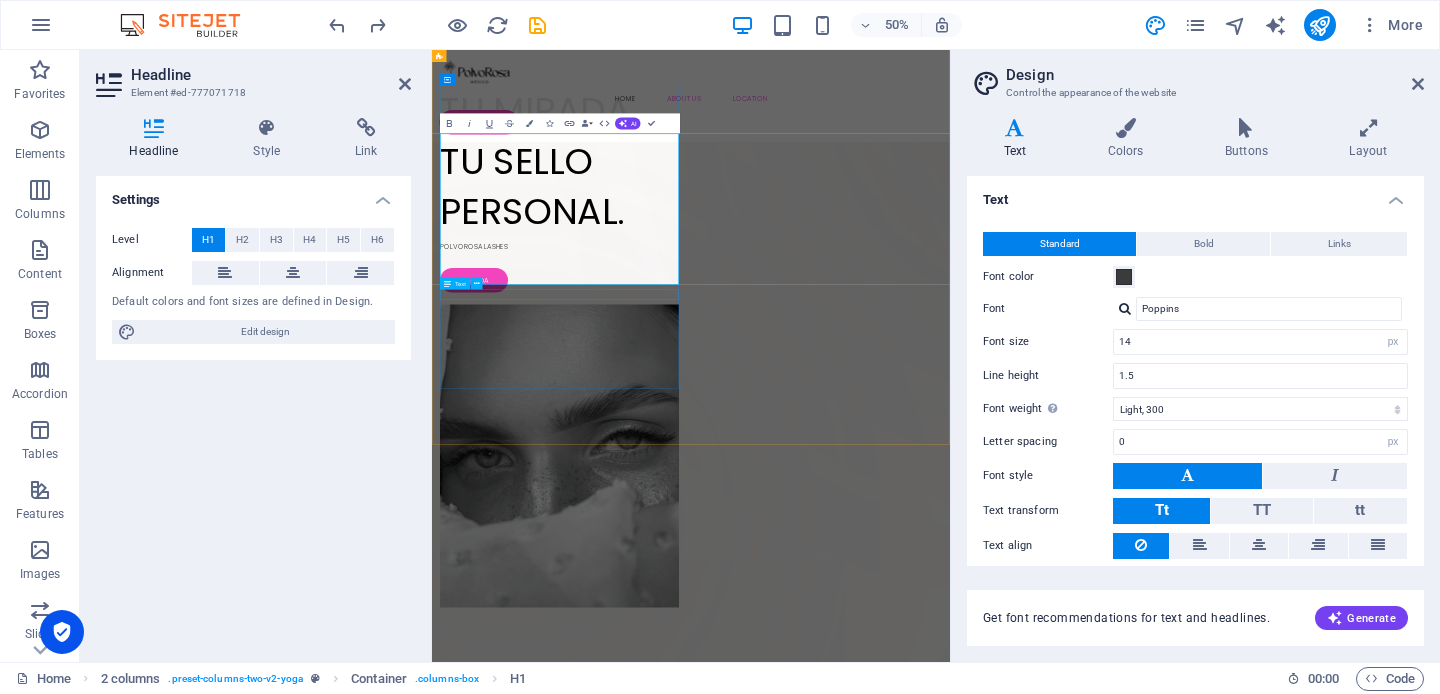 click on "POLVOROSA LASHES" at bounding box center (687, 443) 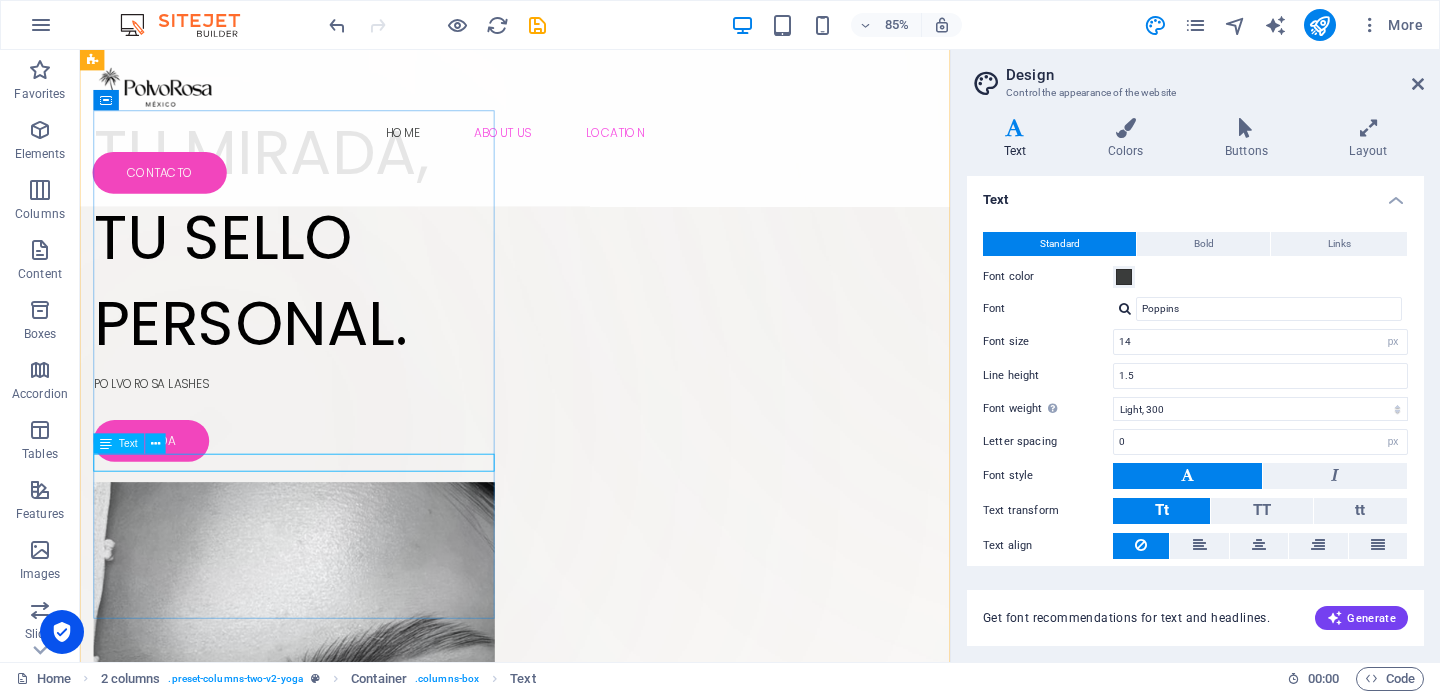 click on "POLVOROSA LASHES" at bounding box center (332, 443) 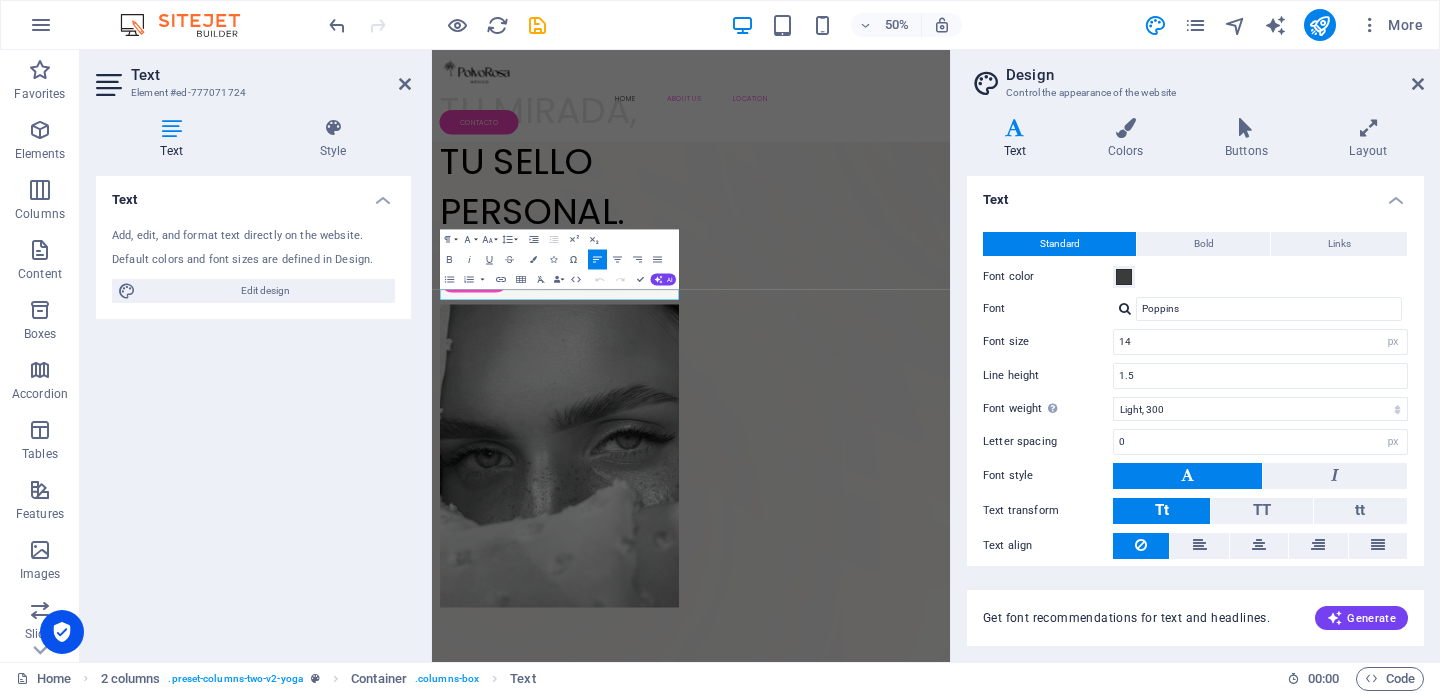 drag, startPoint x: 588, startPoint y: 542, endPoint x: 404, endPoint y: 546, distance: 184.04347 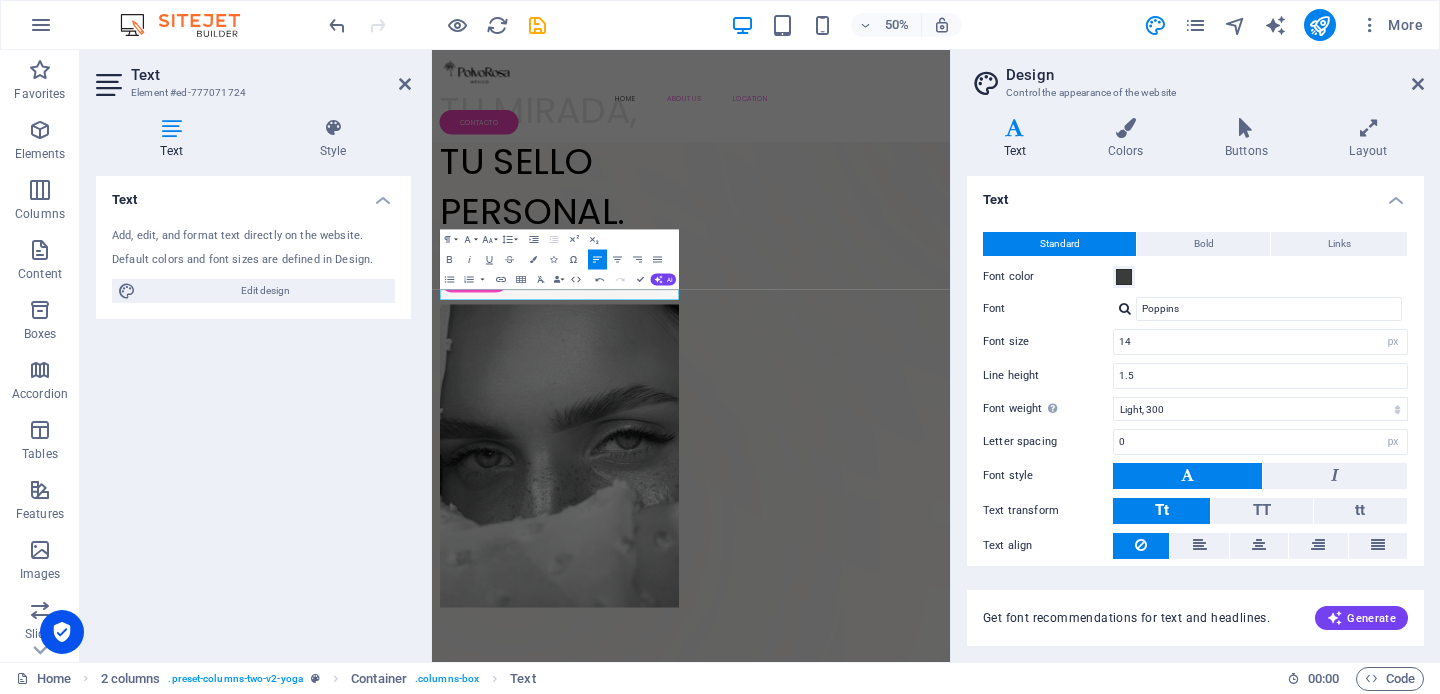 click on "Text Add, edit, and format text directly on the website. Default colors and font sizes are defined in Design. Edit design Alignment Left aligned Centered Right aligned" at bounding box center (253, 411) 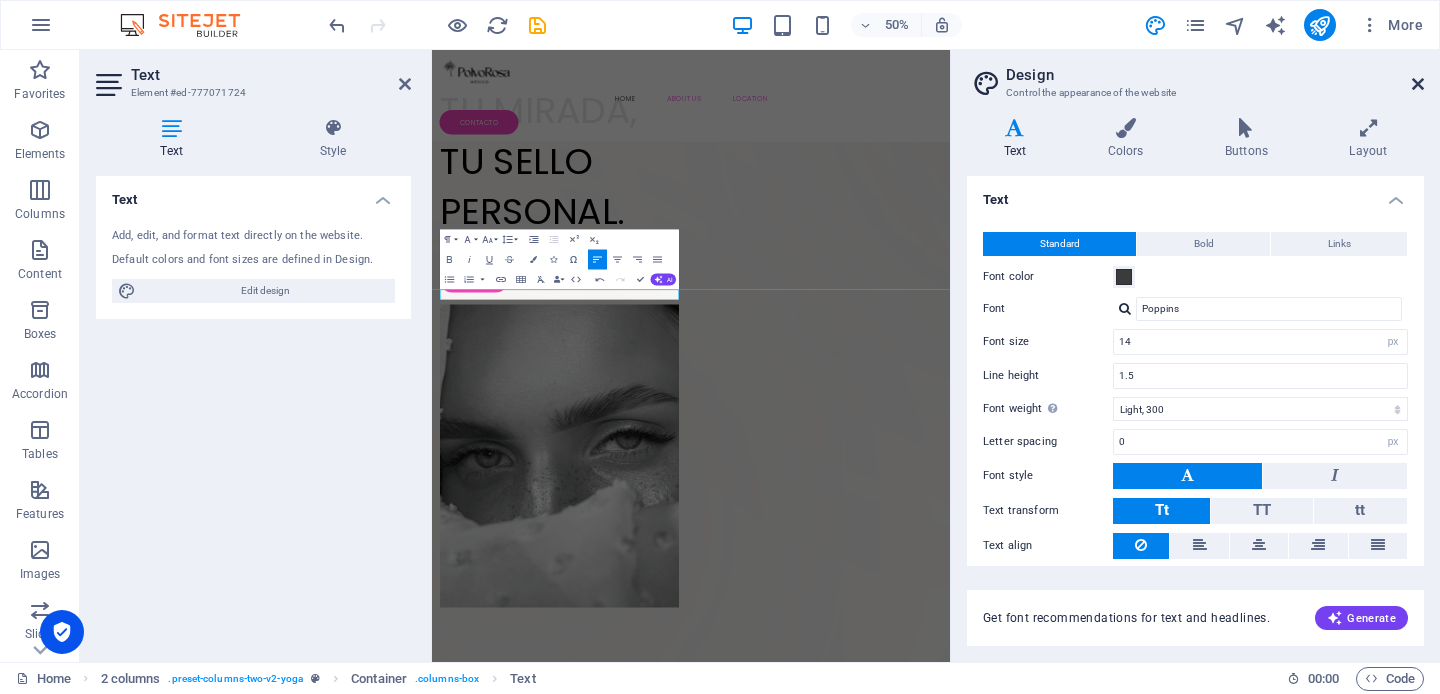 click at bounding box center [1418, 84] 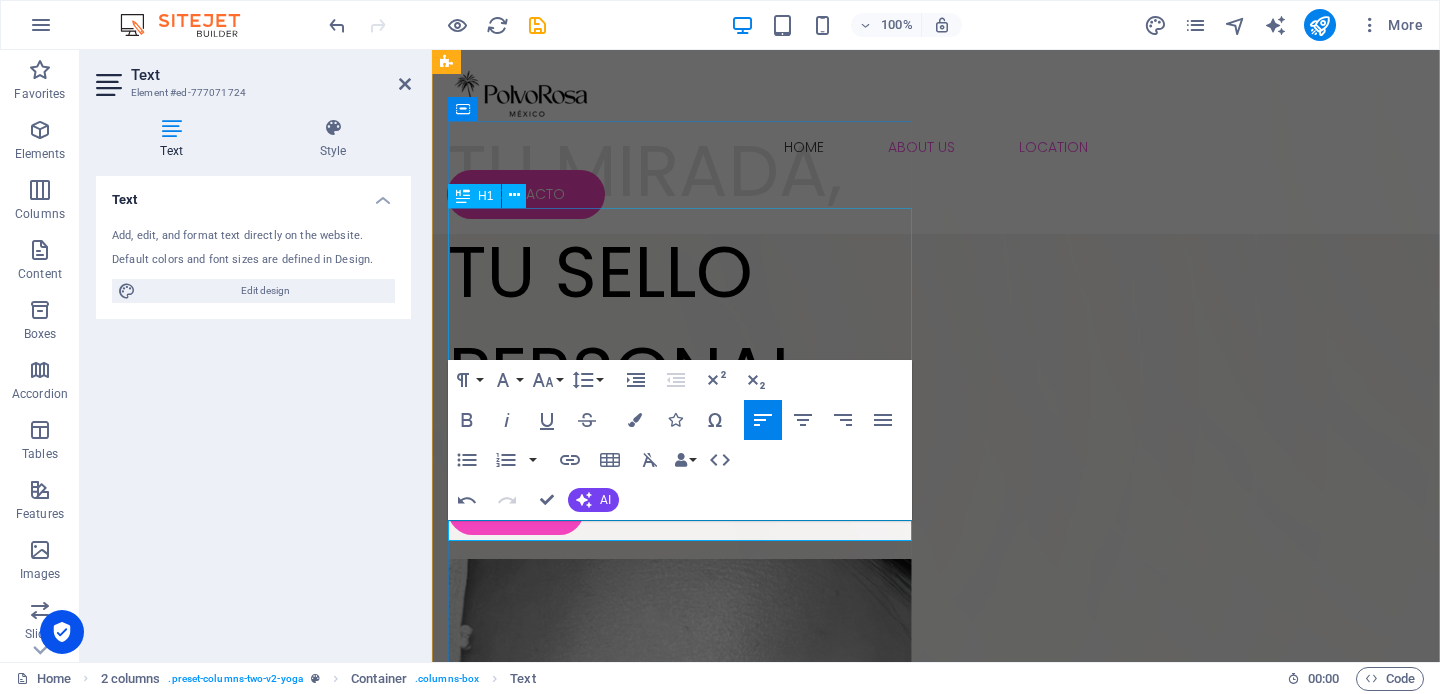 click on "TU MIRADA, TU SELLO PERSONAL." at bounding box center (680, 272) 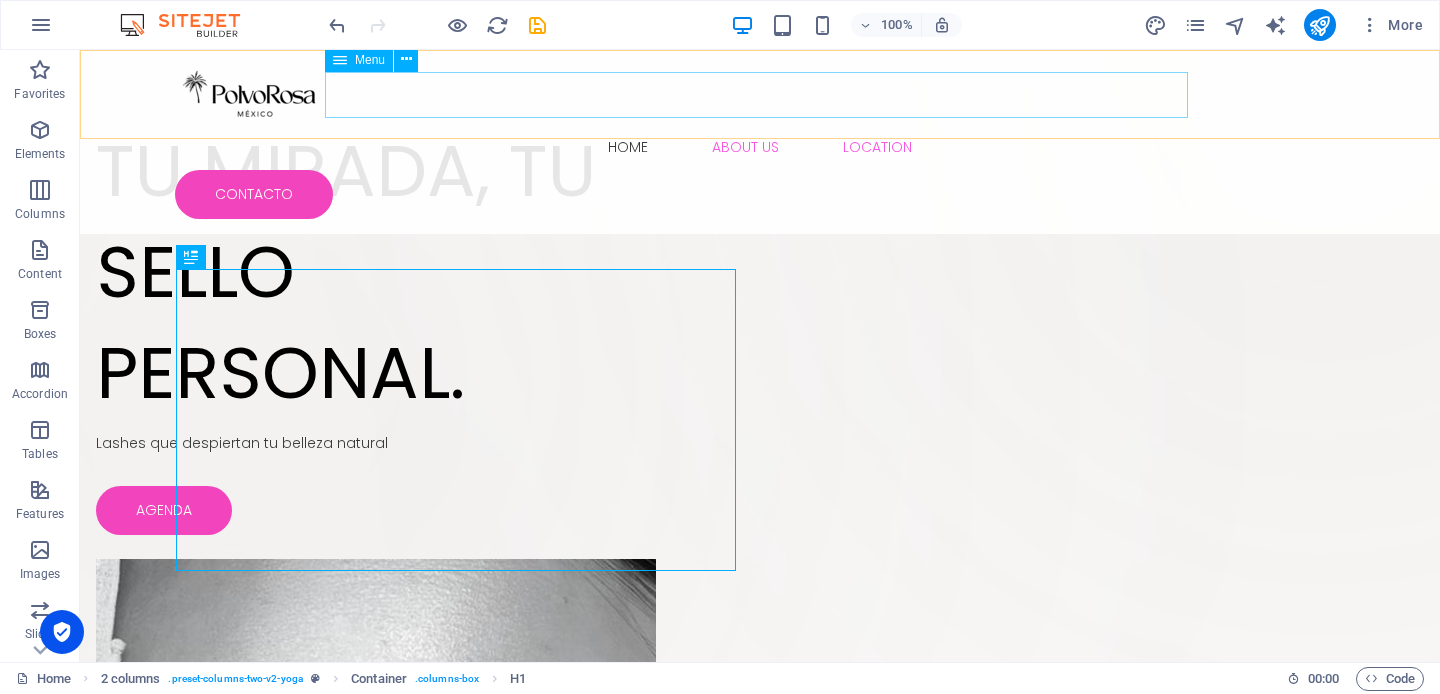 click on "Home About Us Location" at bounding box center [760, 147] 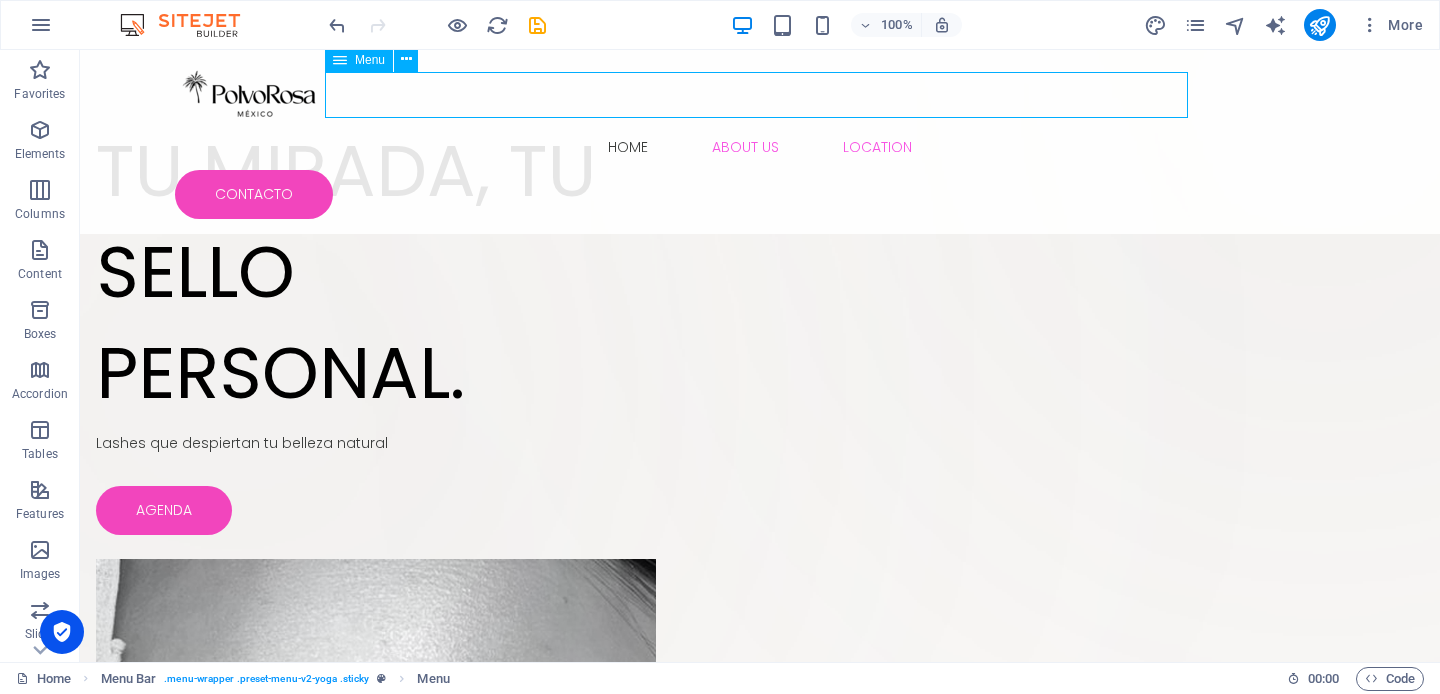 click on "Home About Us Location" at bounding box center (760, 147) 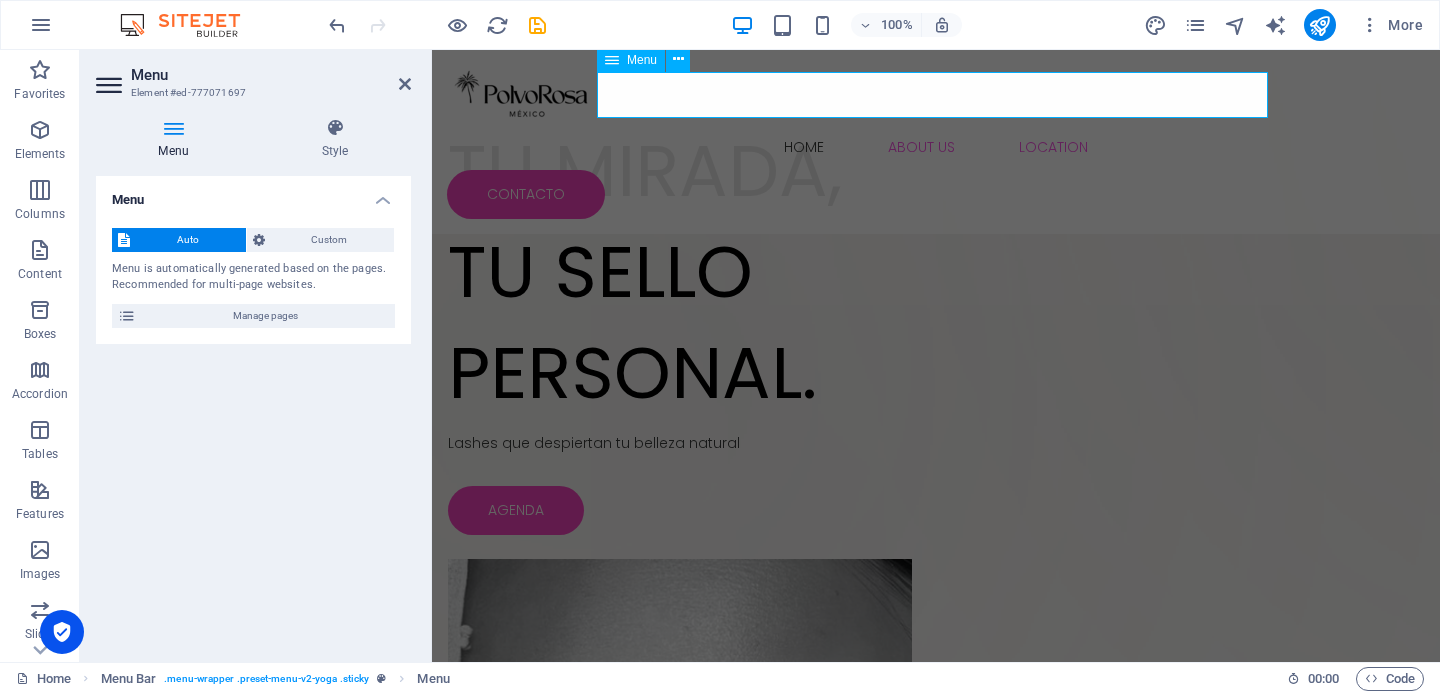 click on "Home About Us Location" at bounding box center (936, 147) 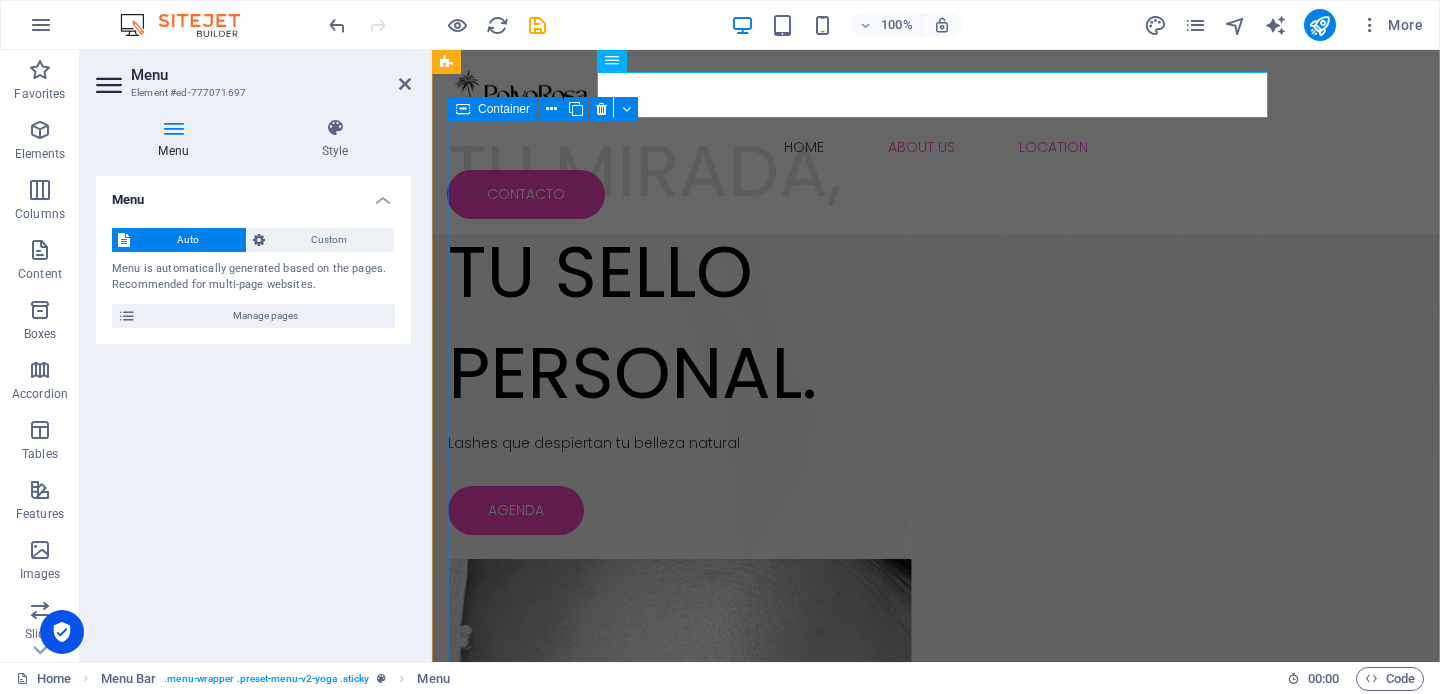 click on "TU MIRADA, TU SELLO PERSONAL. Lashes que despiertan tu belleza natural AGENDA" at bounding box center (680, 328) 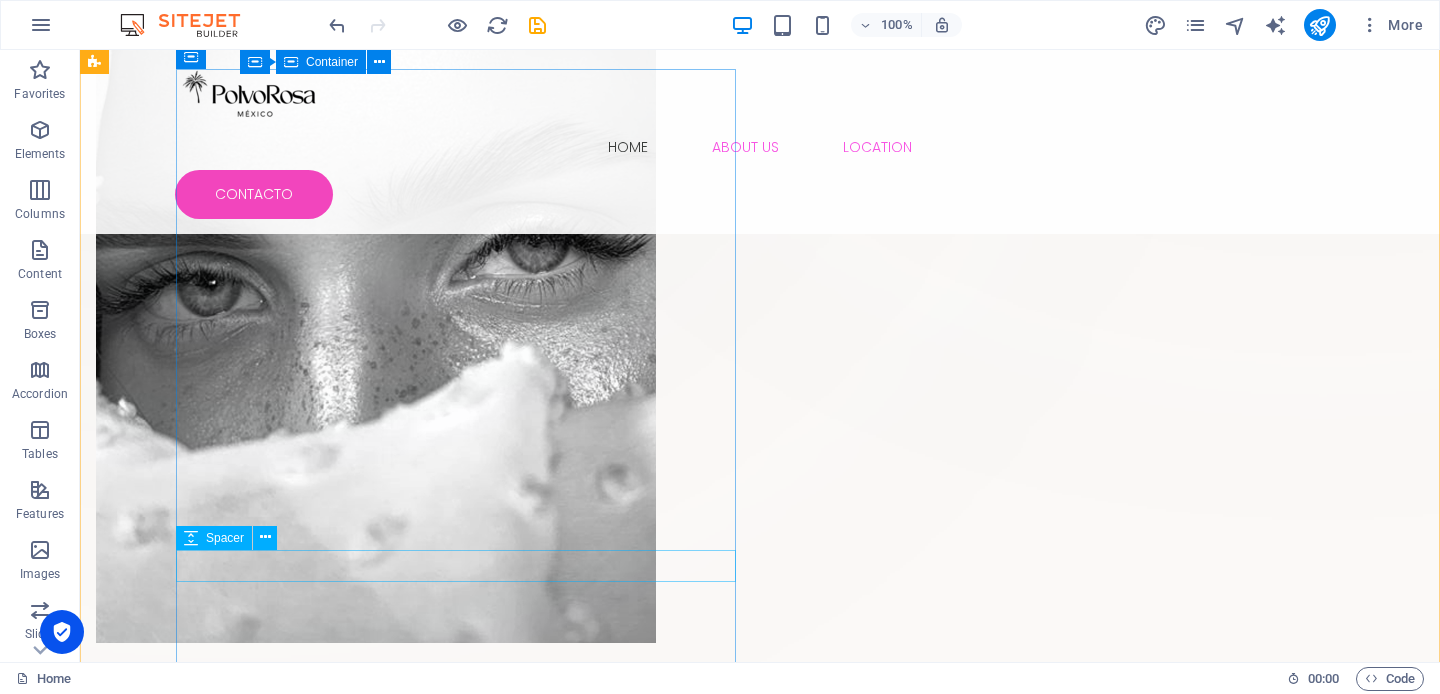 scroll, scrollTop: 0, scrollLeft: 0, axis: both 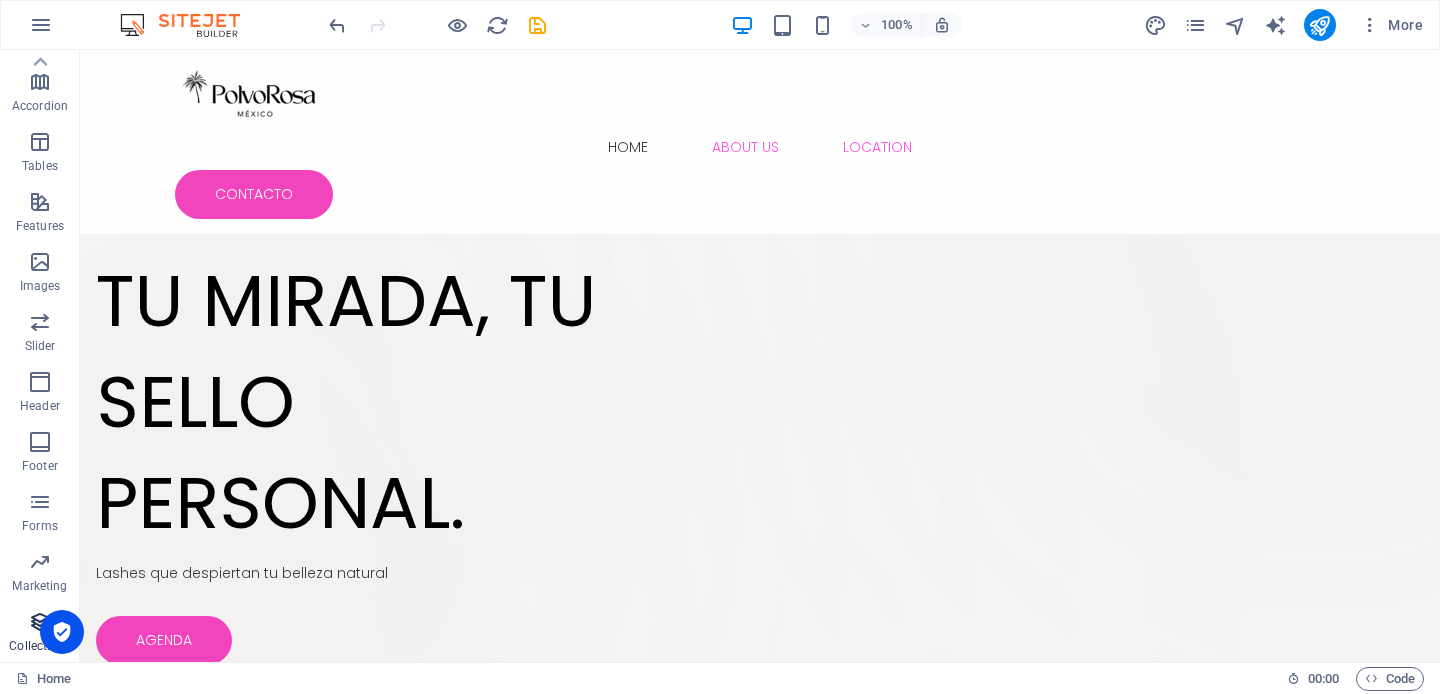 click at bounding box center (40, 622) 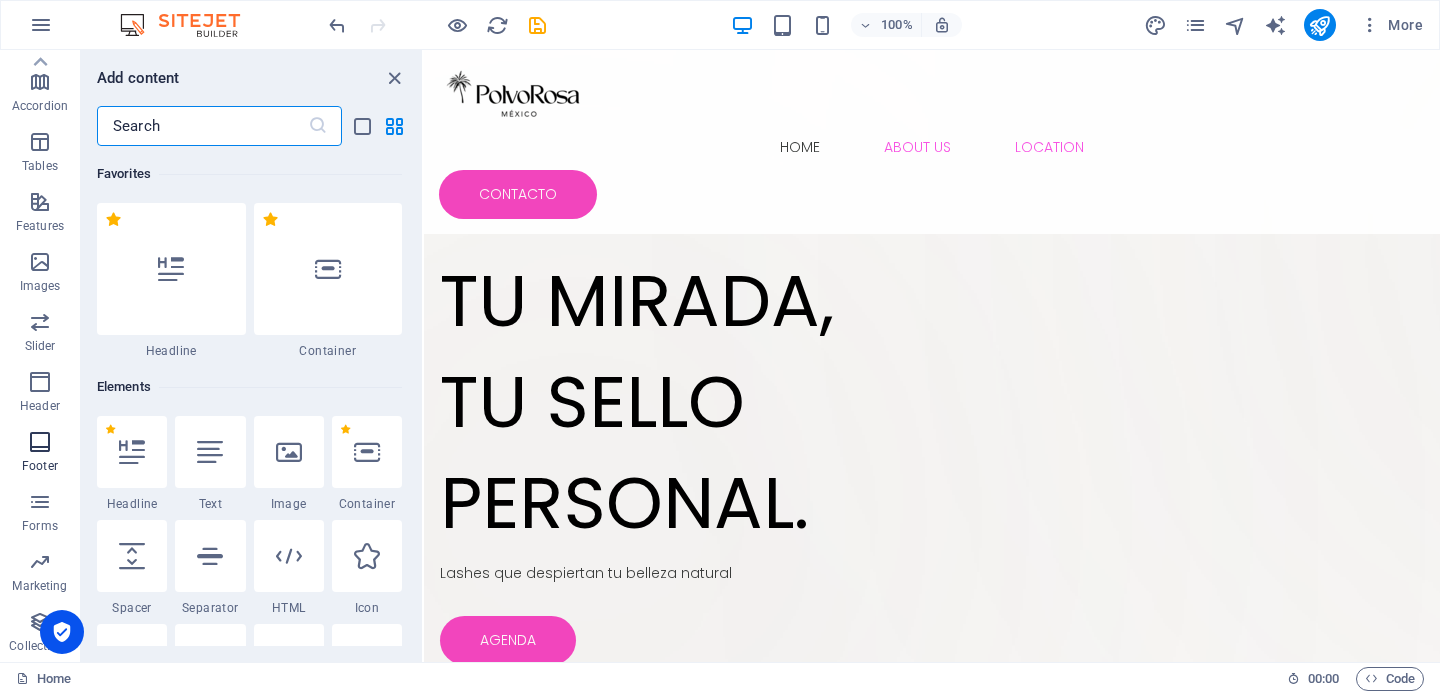 scroll, scrollTop: 18142, scrollLeft: 0, axis: vertical 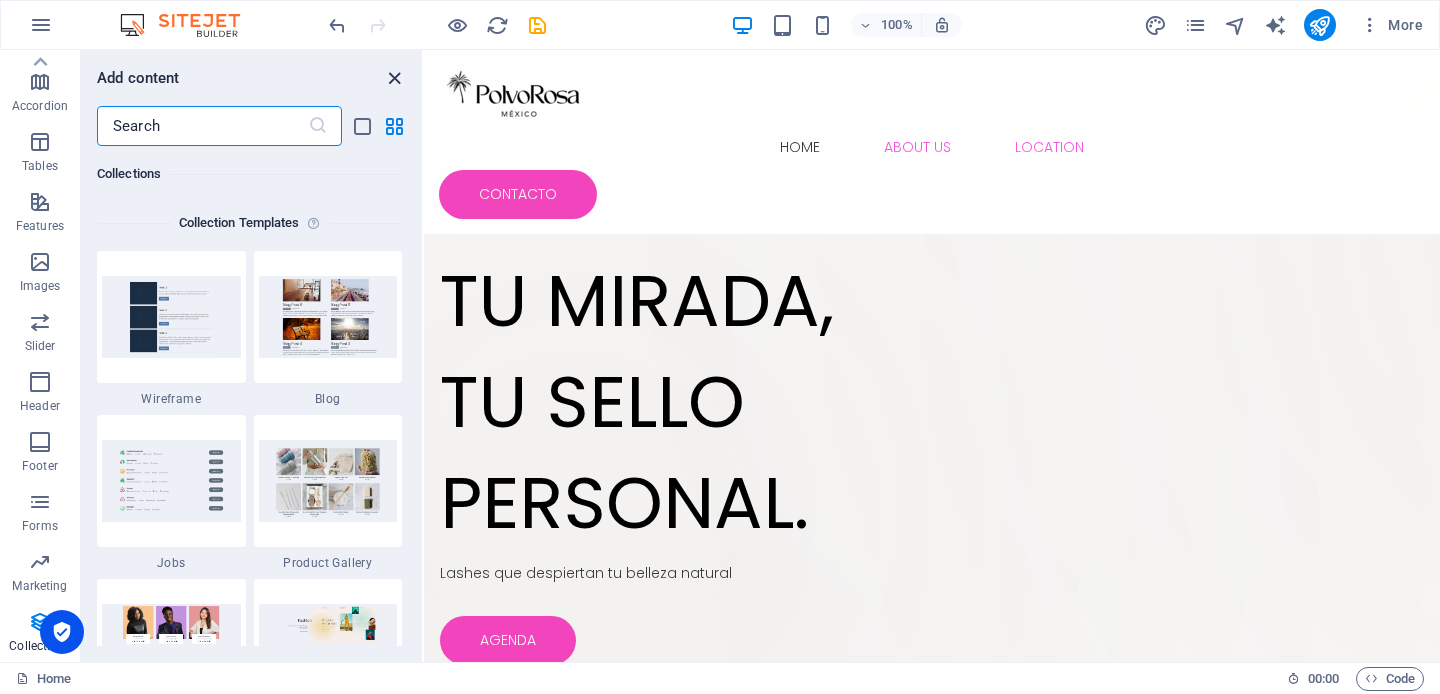 click at bounding box center [394, 78] 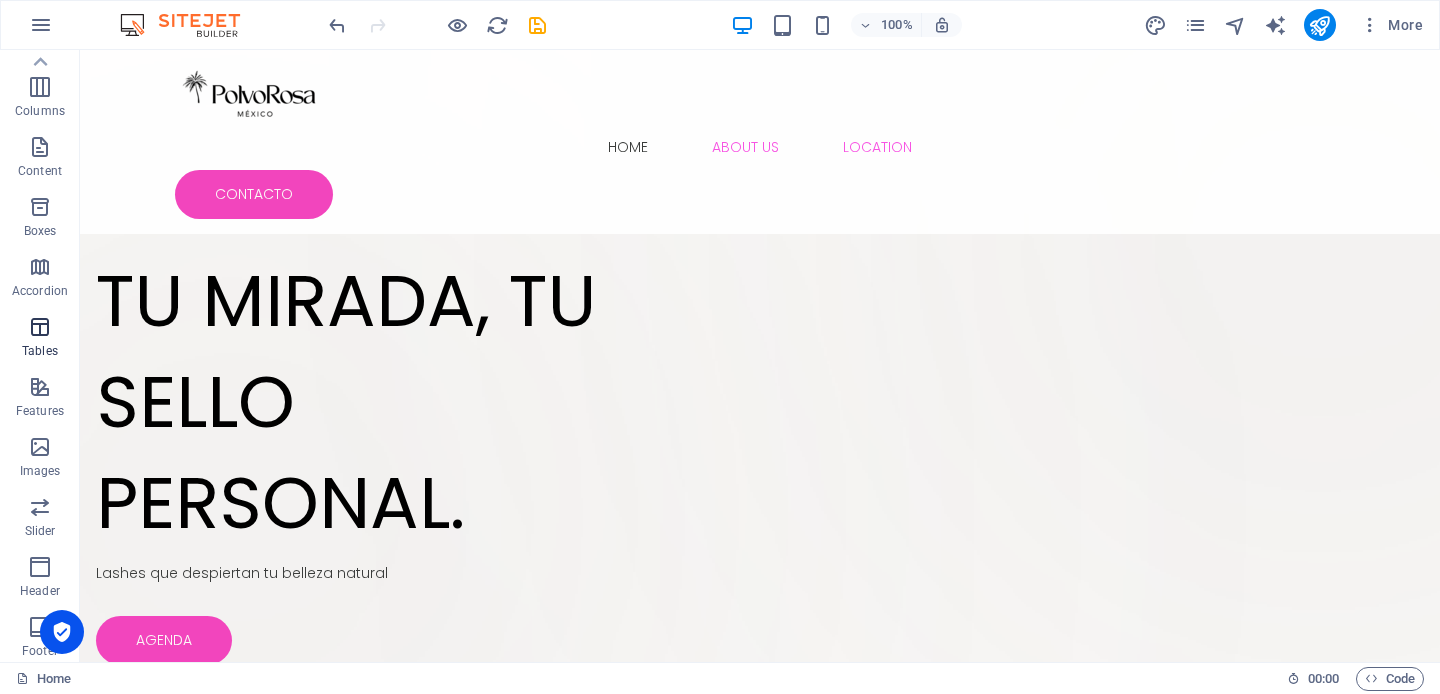 scroll, scrollTop: 0, scrollLeft: 0, axis: both 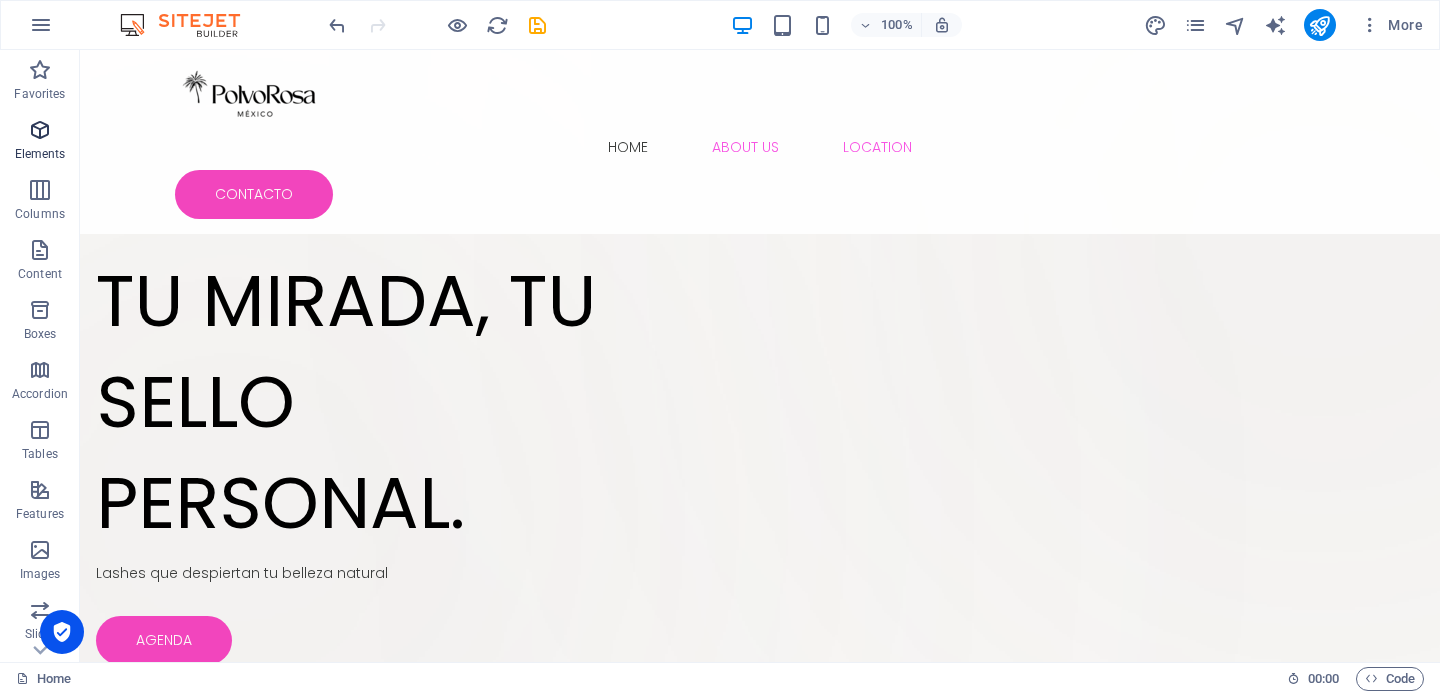 click at bounding box center (40, 130) 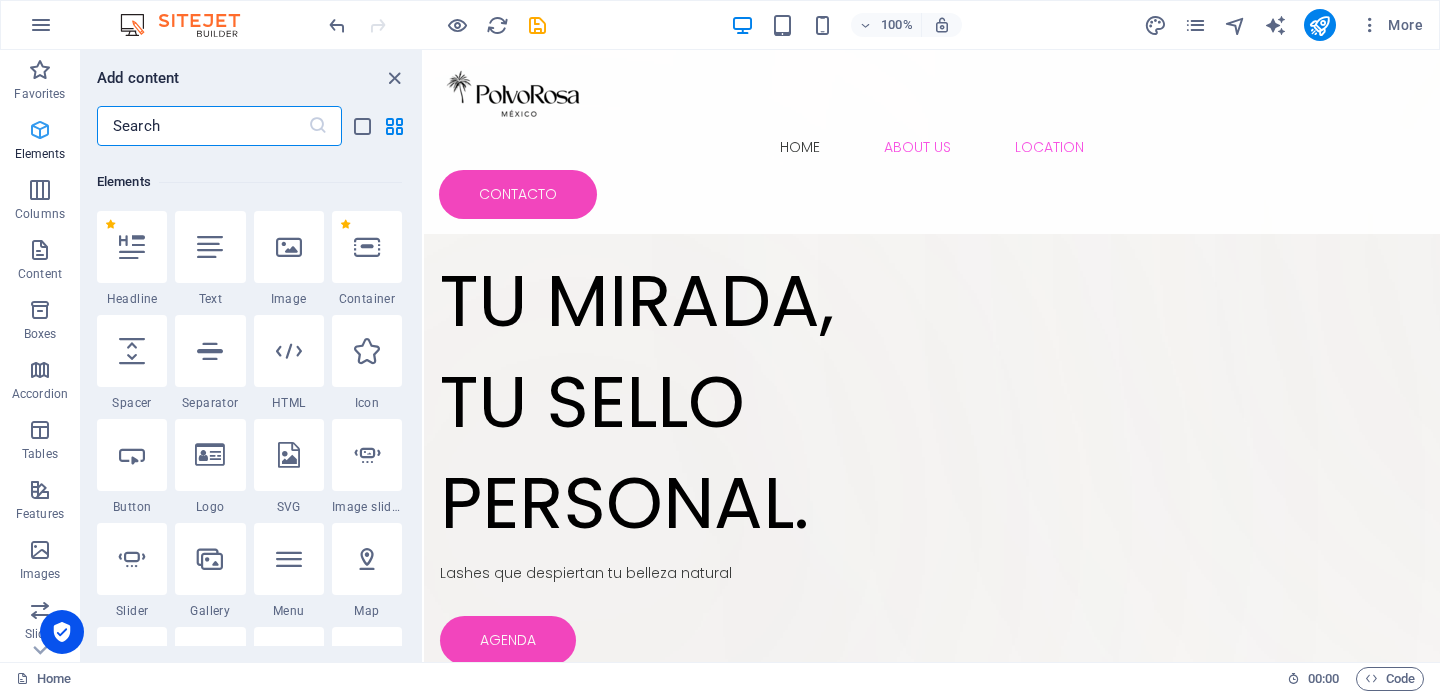 scroll, scrollTop: 213, scrollLeft: 0, axis: vertical 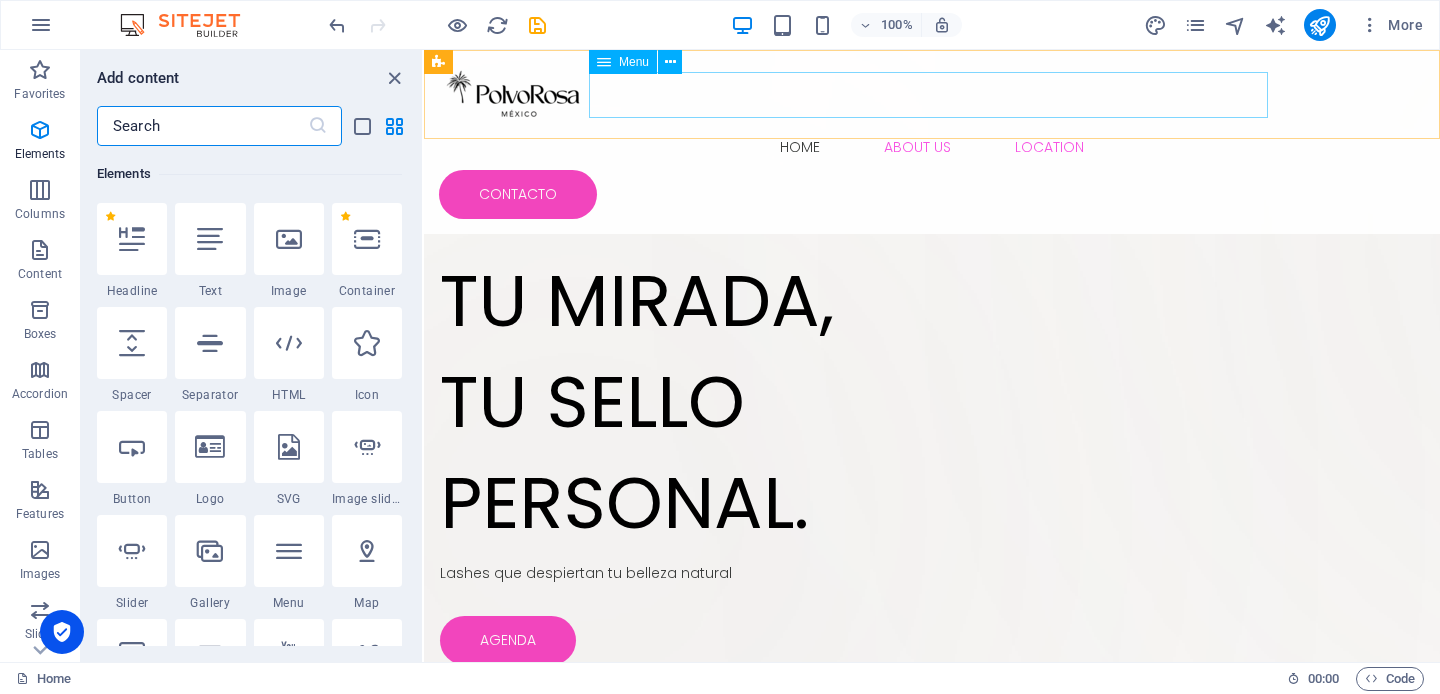 click on "Home About Us Location" at bounding box center [932, 147] 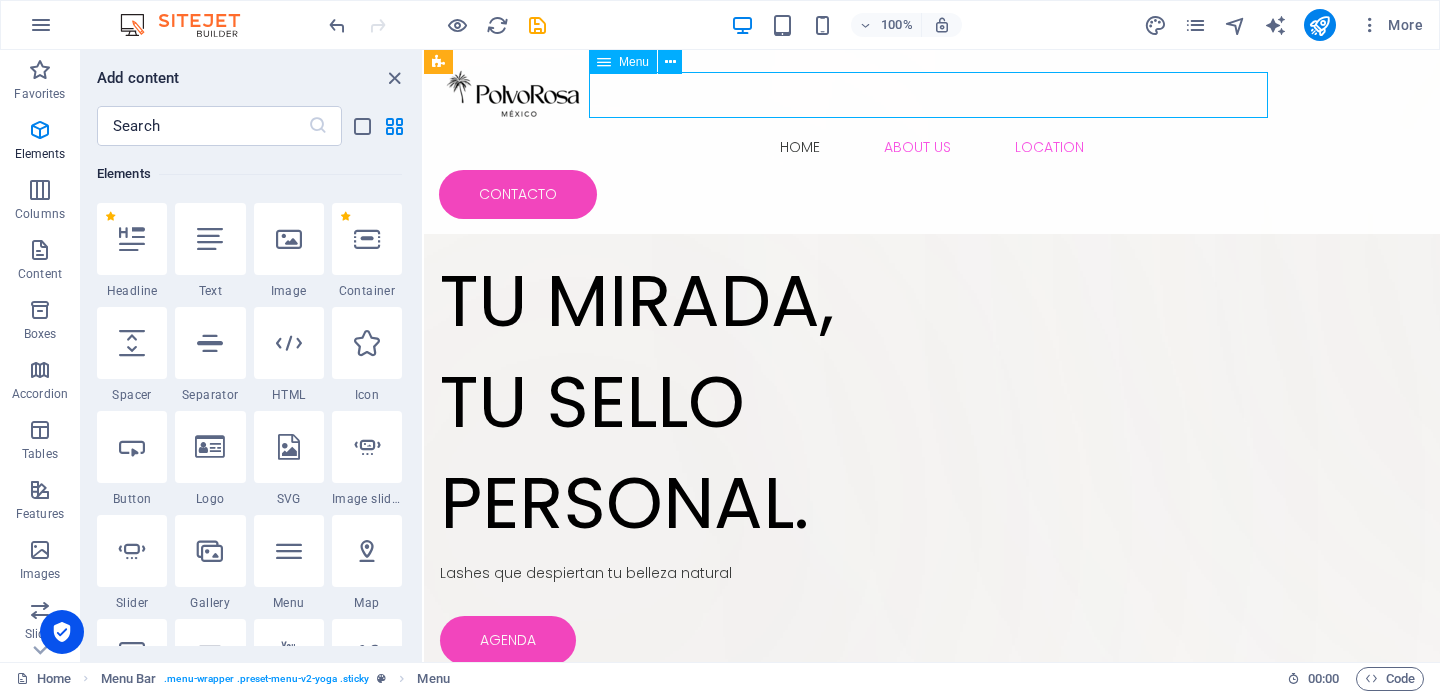 click on "Home About Us Location" at bounding box center (932, 147) 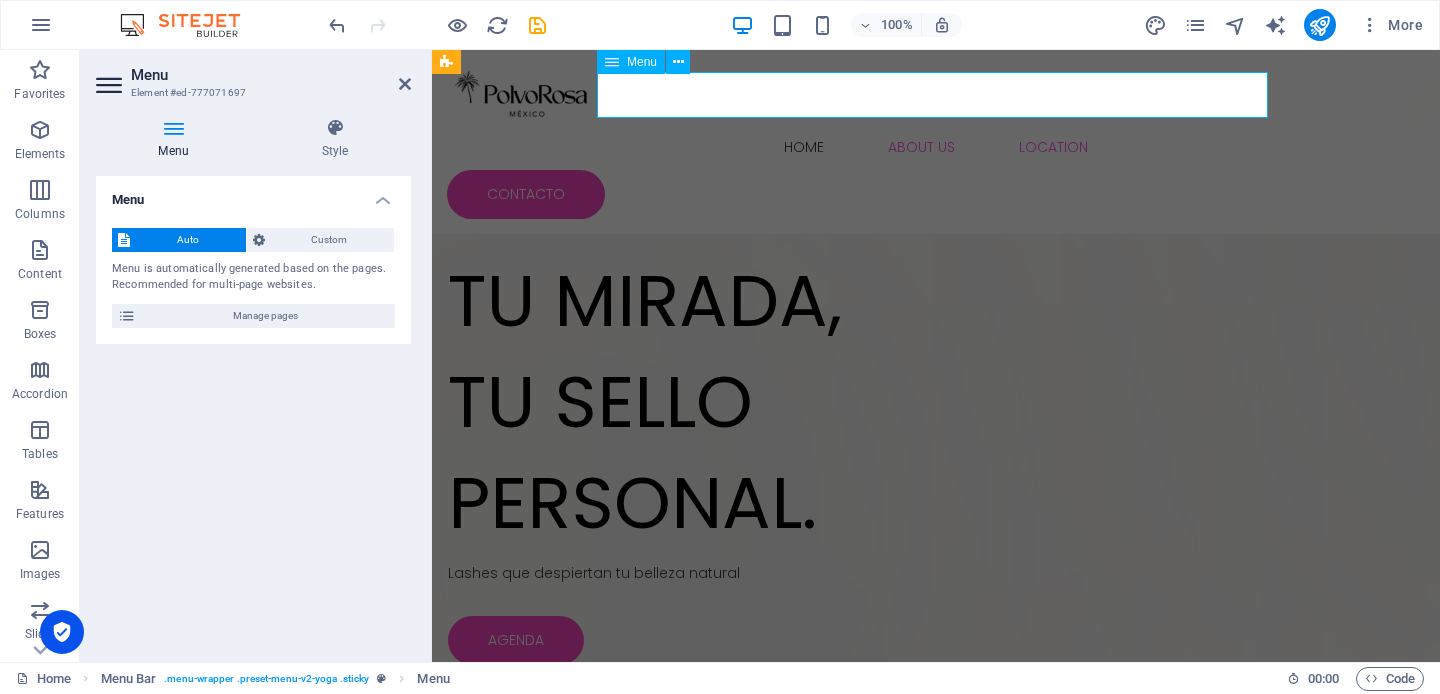 click on "Home About Us Location" at bounding box center (936, 147) 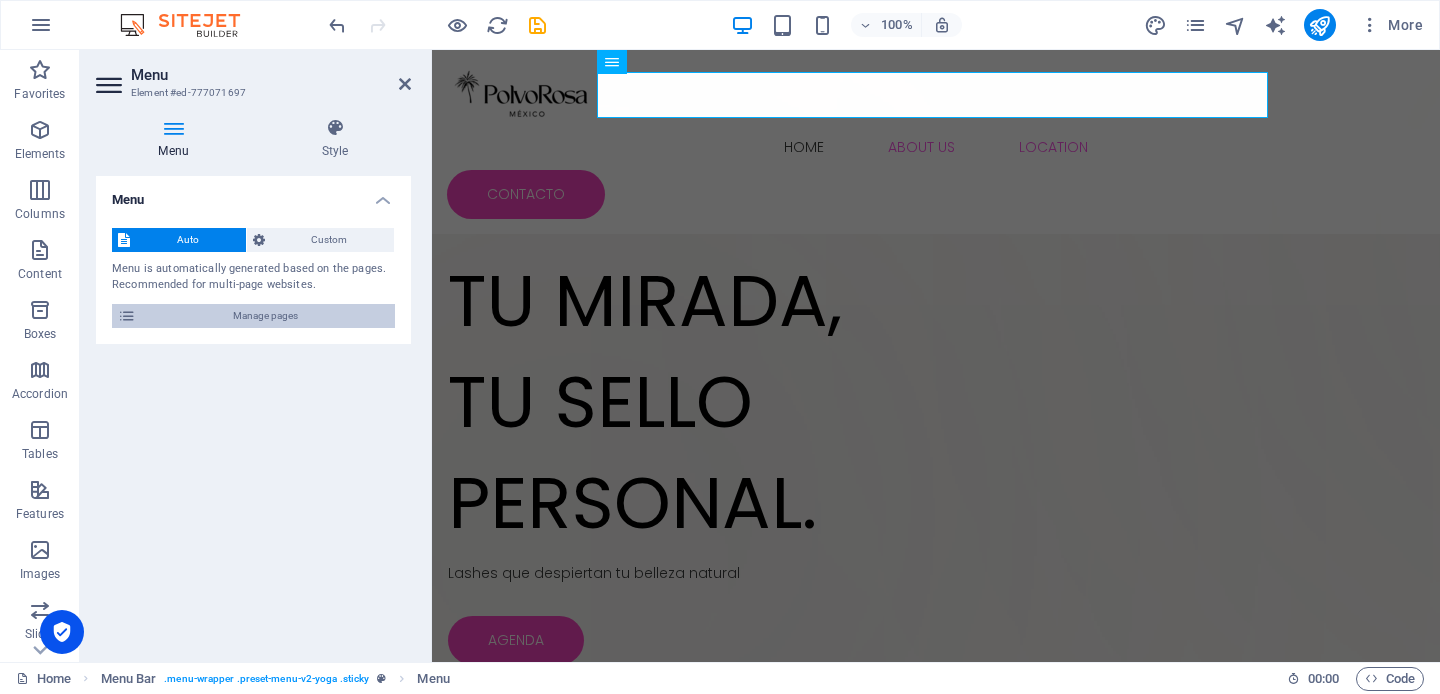 click on "Manage pages" at bounding box center (265, 316) 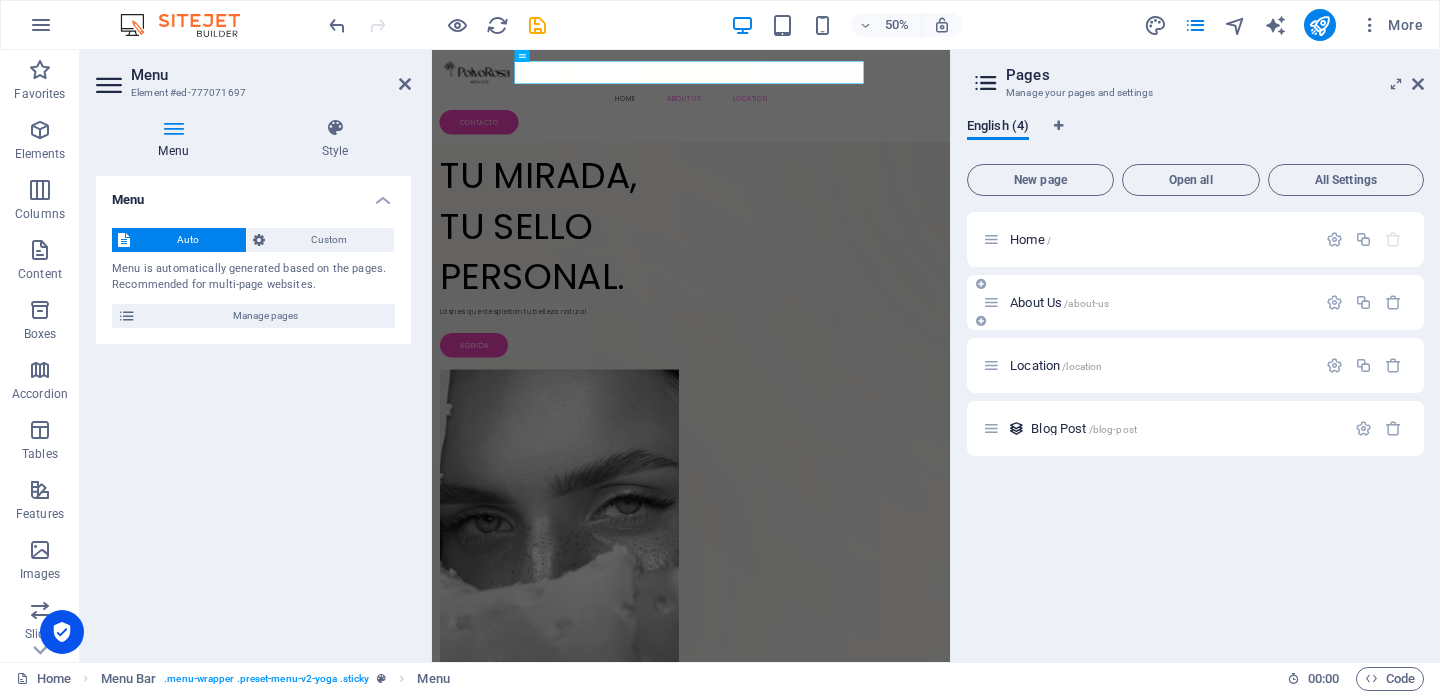 click on "About Us /about-us" at bounding box center [1149, 302] 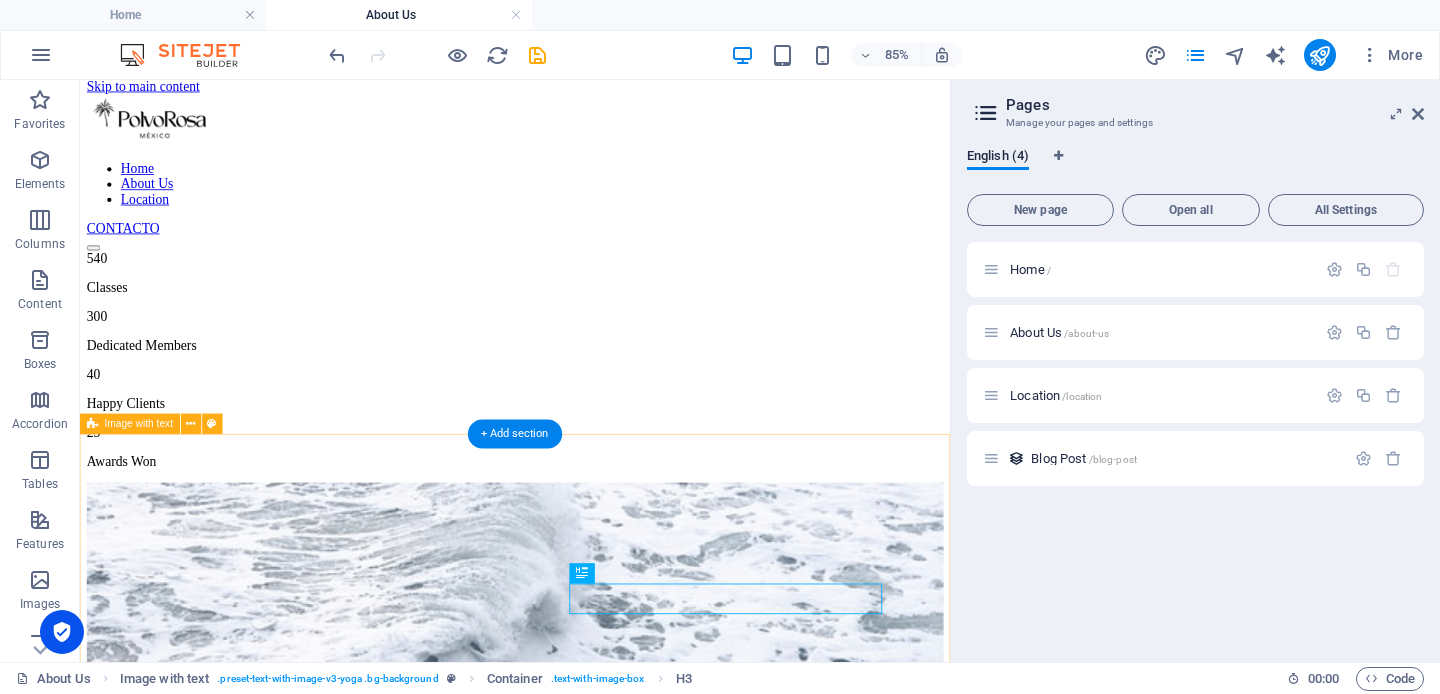 scroll, scrollTop: 11, scrollLeft: 0, axis: vertical 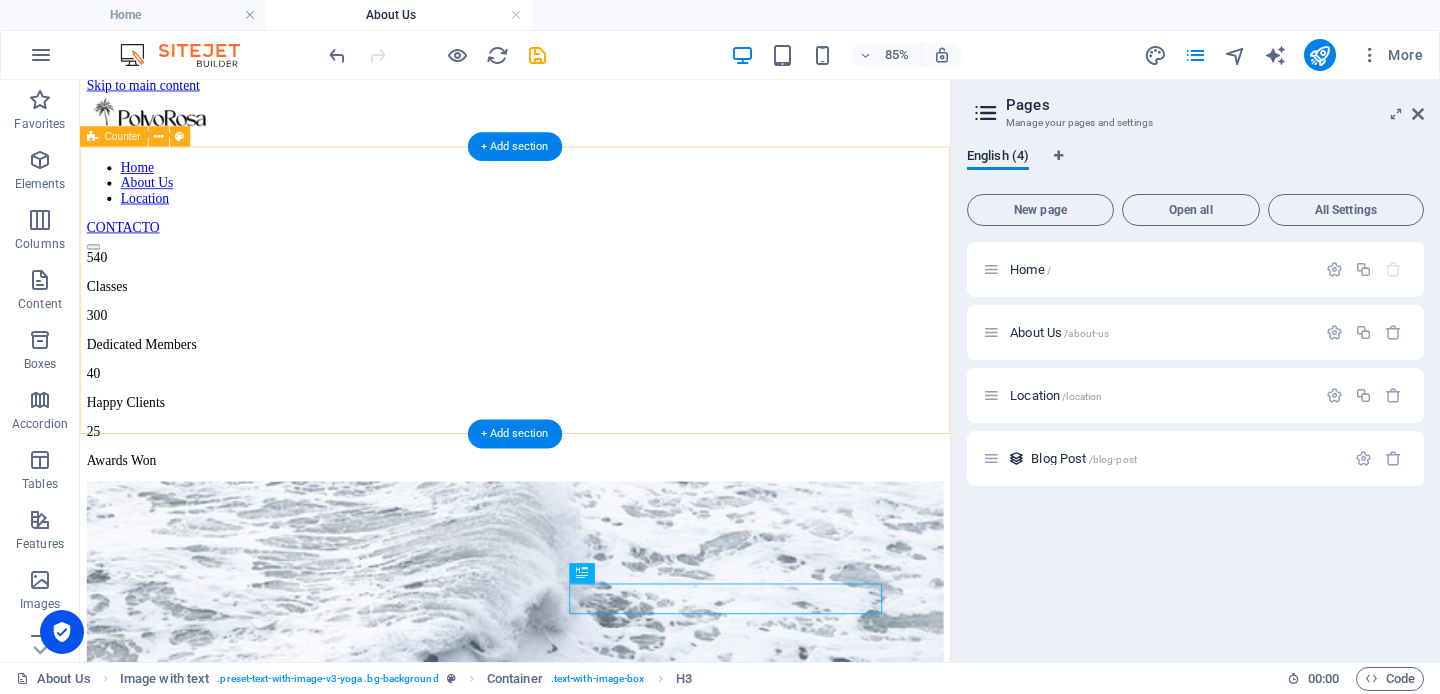 click on "540 Classes 300 Dedicated Members 40 Happy Clients 25 Awards Won" at bounding box center (592, 408) 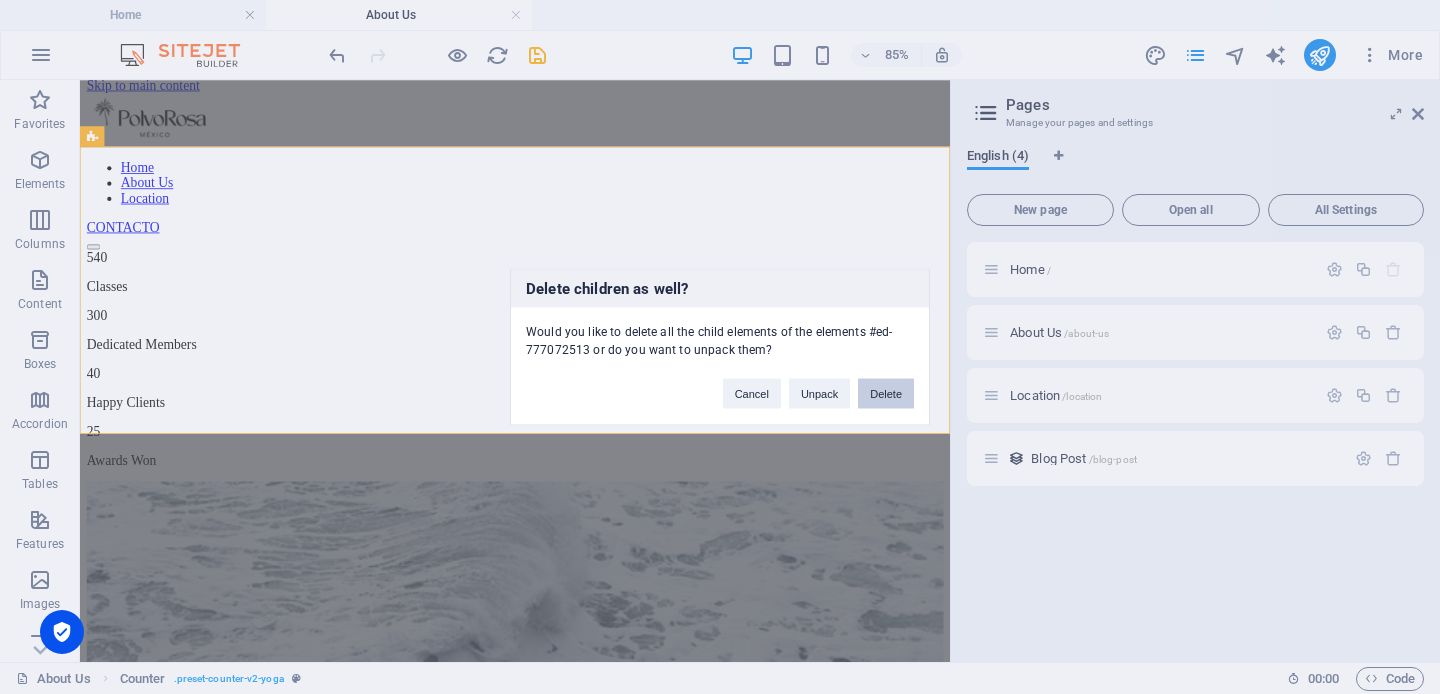 click on "Delete" at bounding box center (886, 394) 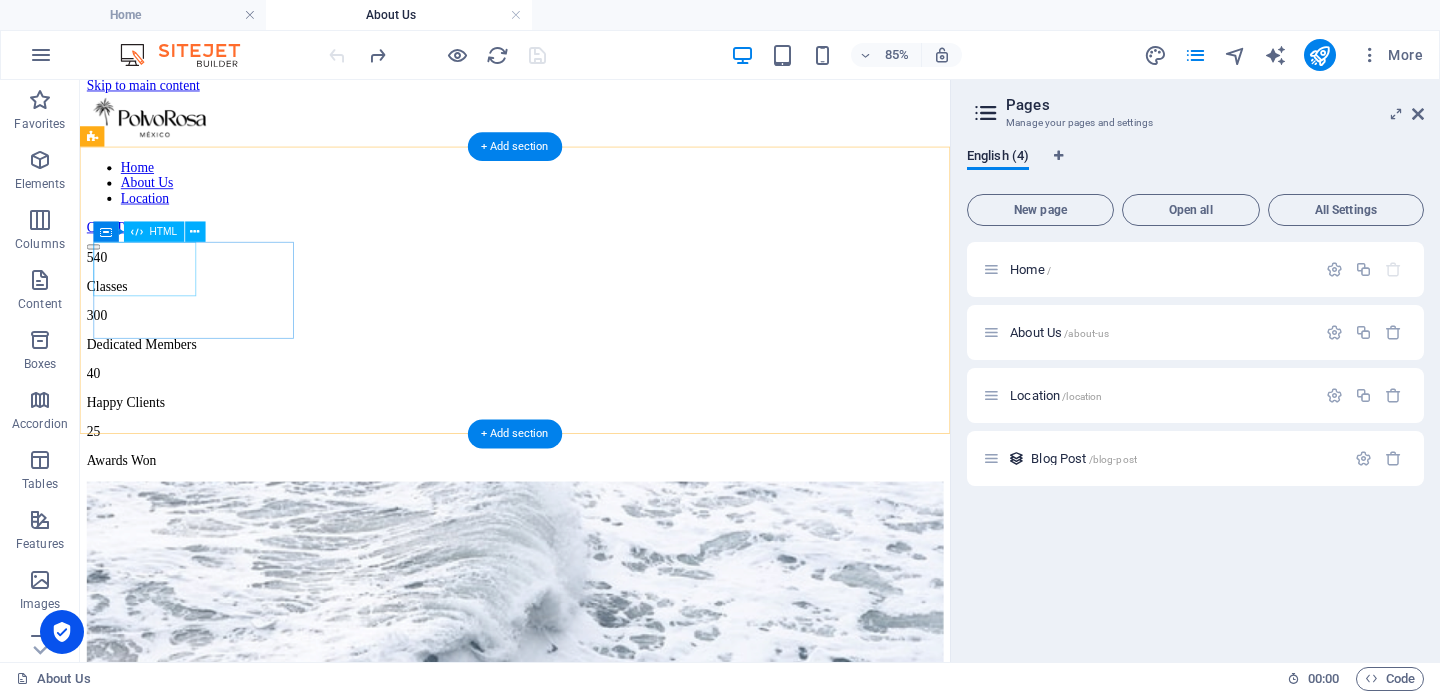 click on "540" at bounding box center [592, 289] 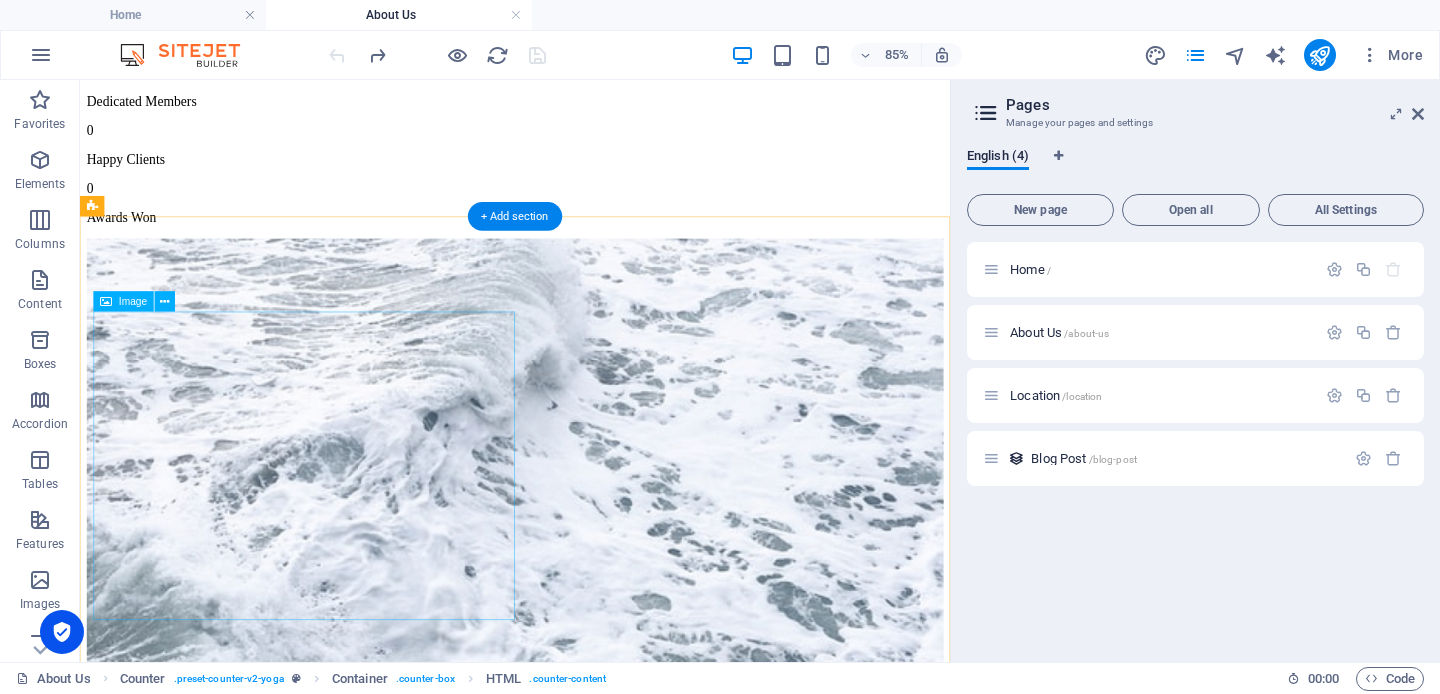 scroll, scrollTop: 302, scrollLeft: 0, axis: vertical 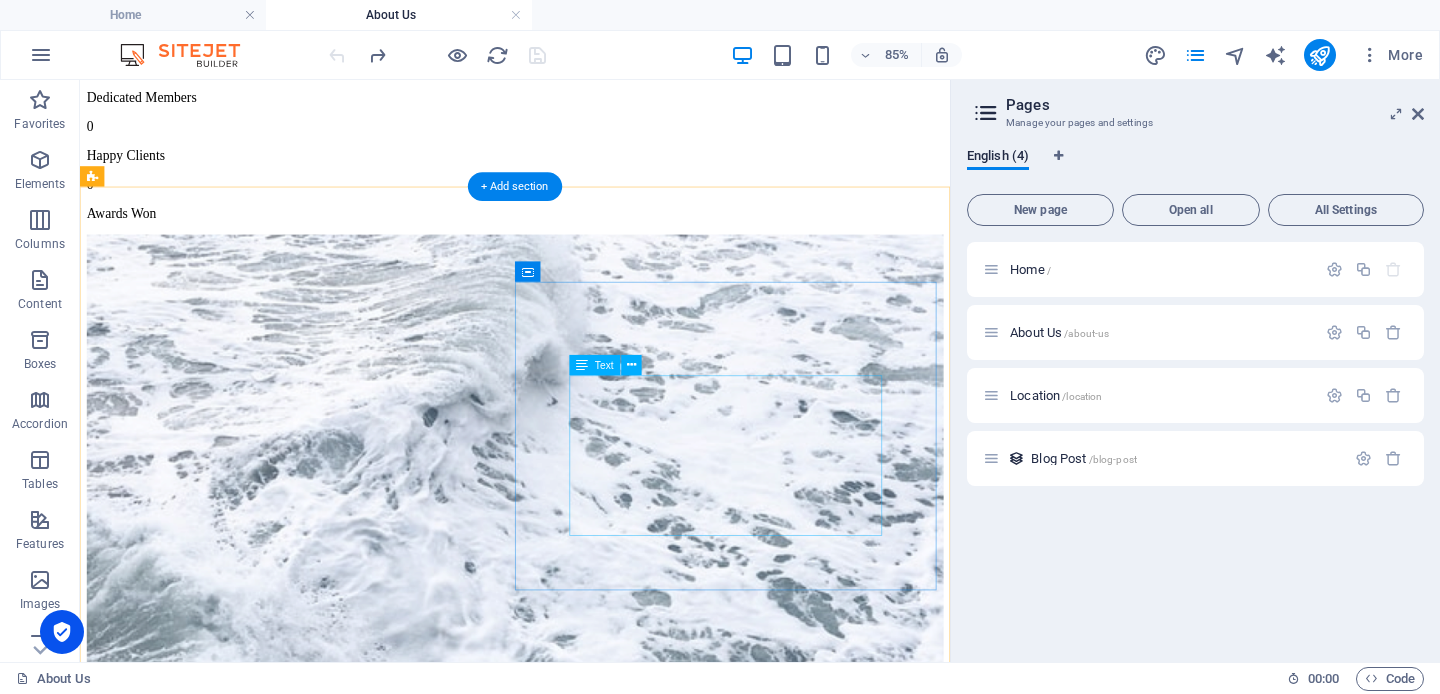 click on "Lorem ipsum dolor sit amet, consectetuer adipiscing elit. Aenean commodo ligula eget dolor. Lorem ipsum dolor sit amet, consectetuer adipiscing elit leget dolor. Lorem ipsum dolor sit amet, consectetuer adipiscing elit. Aenean commodo ligula eget dolor. Lorem ipsum dolor sit amet, consectetuer adipiscing elit dolor consectetuer adipiscing elit leget dolor. Lorem elit saget ipsum dolor sit amet, consectetuer." at bounding box center (592, 960) 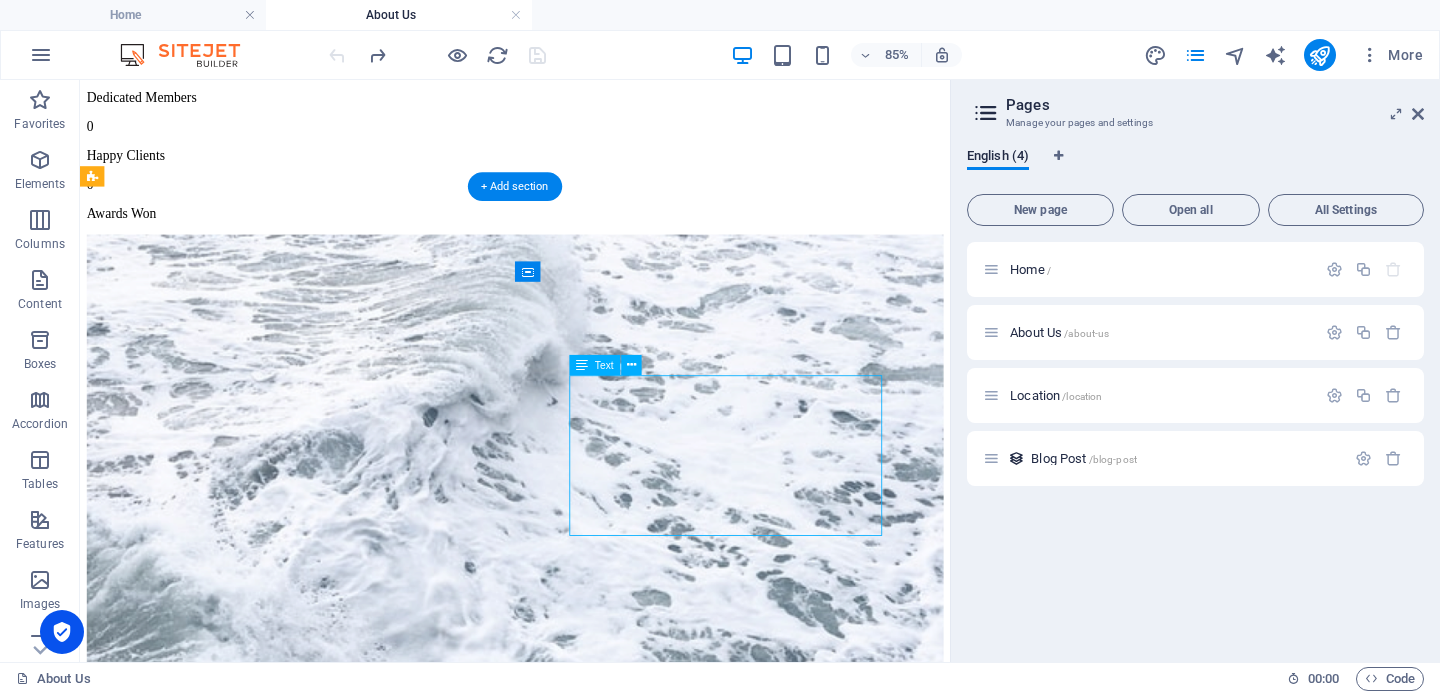 click on "Lorem ipsum dolor sit amet, consectetuer adipiscing elit. Aenean commodo ligula eget dolor. Lorem ipsum dolor sit amet, consectetuer adipiscing elit leget dolor. Lorem ipsum dolor sit amet, consectetuer adipiscing elit. Aenean commodo ligula eget dolor. Lorem ipsum dolor sit amet, consectetuer adipiscing elit dolor consectetuer adipiscing elit leget dolor. Lorem elit saget ipsum dolor sit amet, consectetuer." at bounding box center [592, 960] 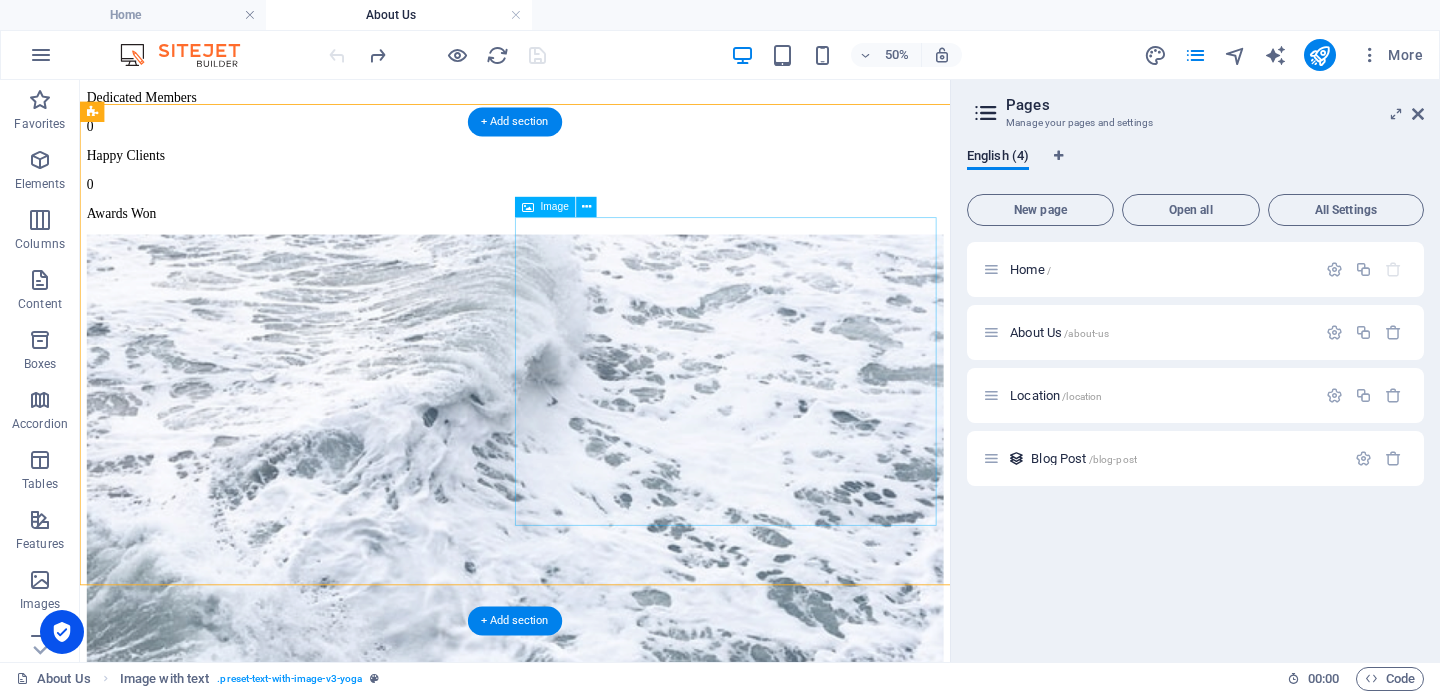 scroll, scrollTop: 965, scrollLeft: 0, axis: vertical 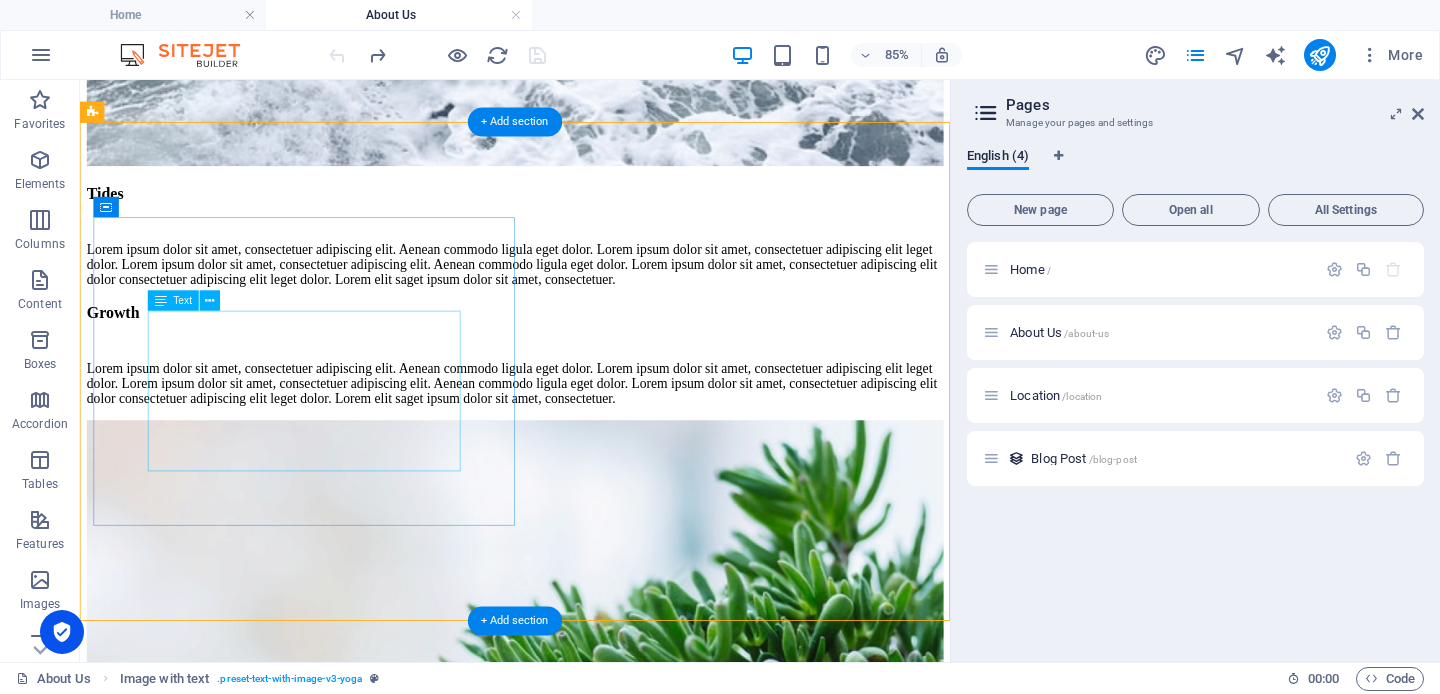 click on "Lorem ipsum dolor sit amet, consectetuer adipiscing elit. Aenean commodo ligula eget dolor. Lorem ipsum dolor sit amet, consectetuer adipiscing elit leget dolor. Lorem ipsum dolor sit amet, consectetuer adipiscing elit. Aenean commodo ligula eget dolor. Lorem ipsum dolor sit amet, consectetuer adipiscing elit dolor consectetuer adipiscing elit leget dolor. Lorem elit saget ipsum dolor sit amet, consectetuer." at bounding box center (592, 437) 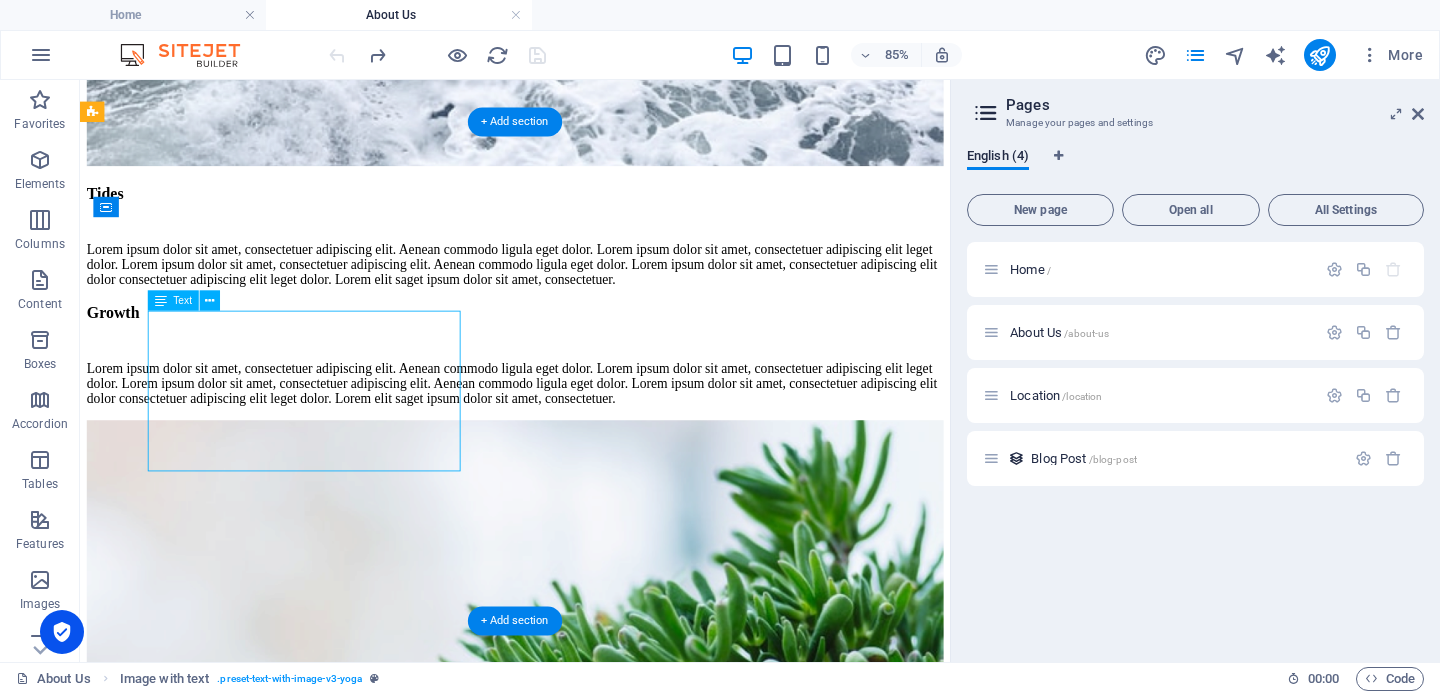 click on "Lorem ipsum dolor sit amet, consectetuer adipiscing elit. Aenean commodo ligula eget dolor. Lorem ipsum dolor sit amet, consectetuer adipiscing elit leget dolor. Lorem ipsum dolor sit amet, consectetuer adipiscing elit. Aenean commodo ligula eget dolor. Lorem ipsum dolor sit amet, consectetuer adipiscing elit dolor consectetuer adipiscing elit leget dolor. Lorem elit saget ipsum dolor sit amet, consectetuer." at bounding box center (592, 437) 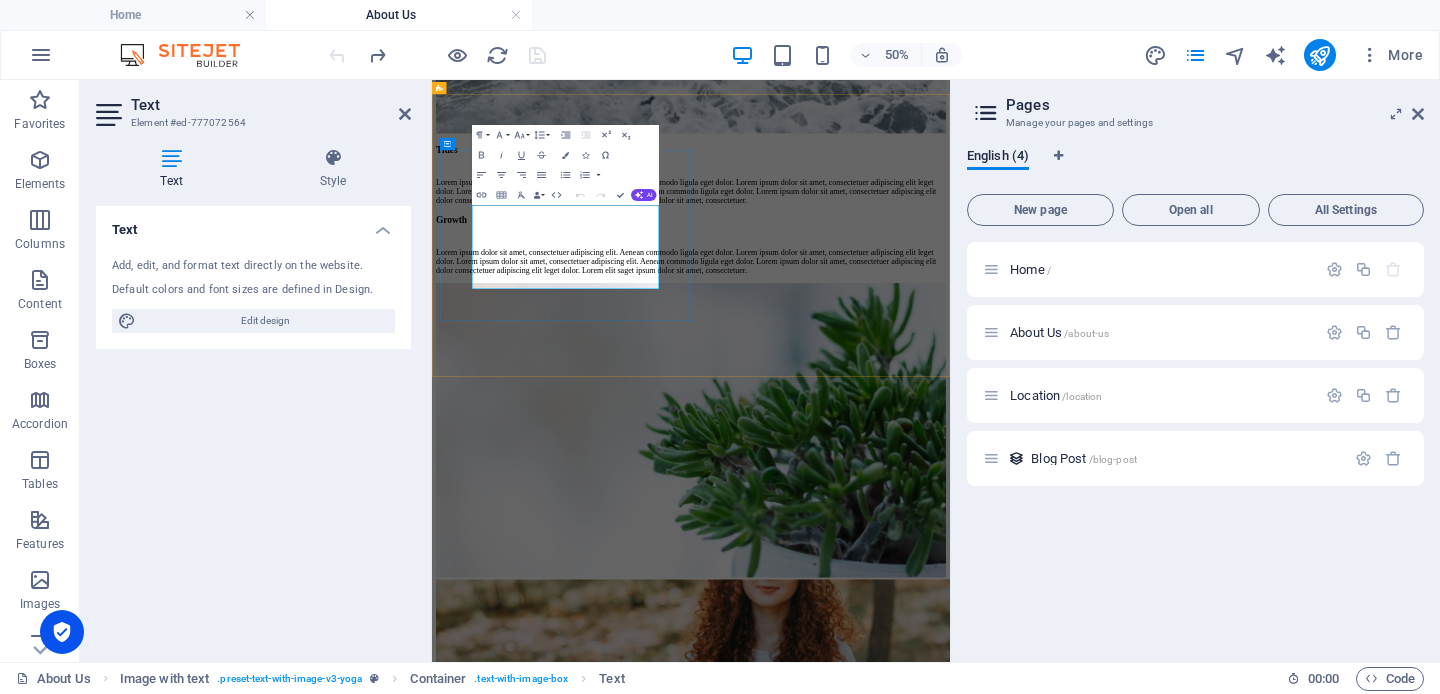 click on "Lorem ipsum dolor sit amet, consectetuer adipiscing elit. Aenean commodo ligula eget dolor. Lorem ipsum dolor sit amet, consectetuer adipiscing elit leget dolor. Lorem ipsum dolor sit amet, consectetuer adipiscing elit. Aenean commodo ligula eget dolor. Lorem ipsum dolor sit amet, consectetuer adipiscing elit dolor consectetuer adipiscing elit leget dolor. Lorem elit saget ipsum dolor sit amet, consectetuer." at bounding box center (950, 444) 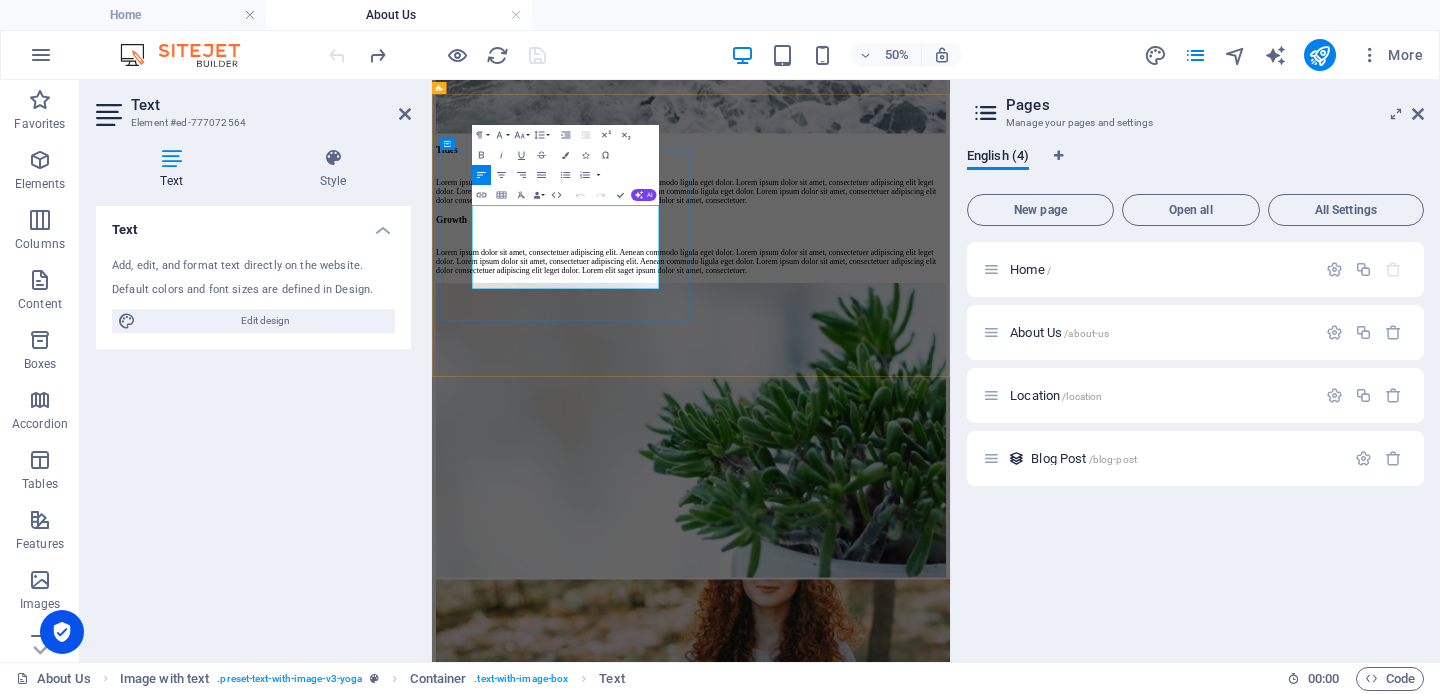 click on "Lorem ipsum dolor sit amet, consectetuer adipiscing elit. Aenean commodo ligula eget dolor. Lorem ipsum dolor sit amet, consectetuer adipiscing elit leget dolor. Lorem ipsum dolor sit amet, consectetuer adipiscing elit. Aenean commodo ligula eget dolor. Lorem ipsum dolor sit amet, consectetuer adipiscing elit dolor consectetuer adipiscing elit leget dolor. Lorem elit saget ipsum dolor sit amet, consectetuer." at bounding box center [950, 444] 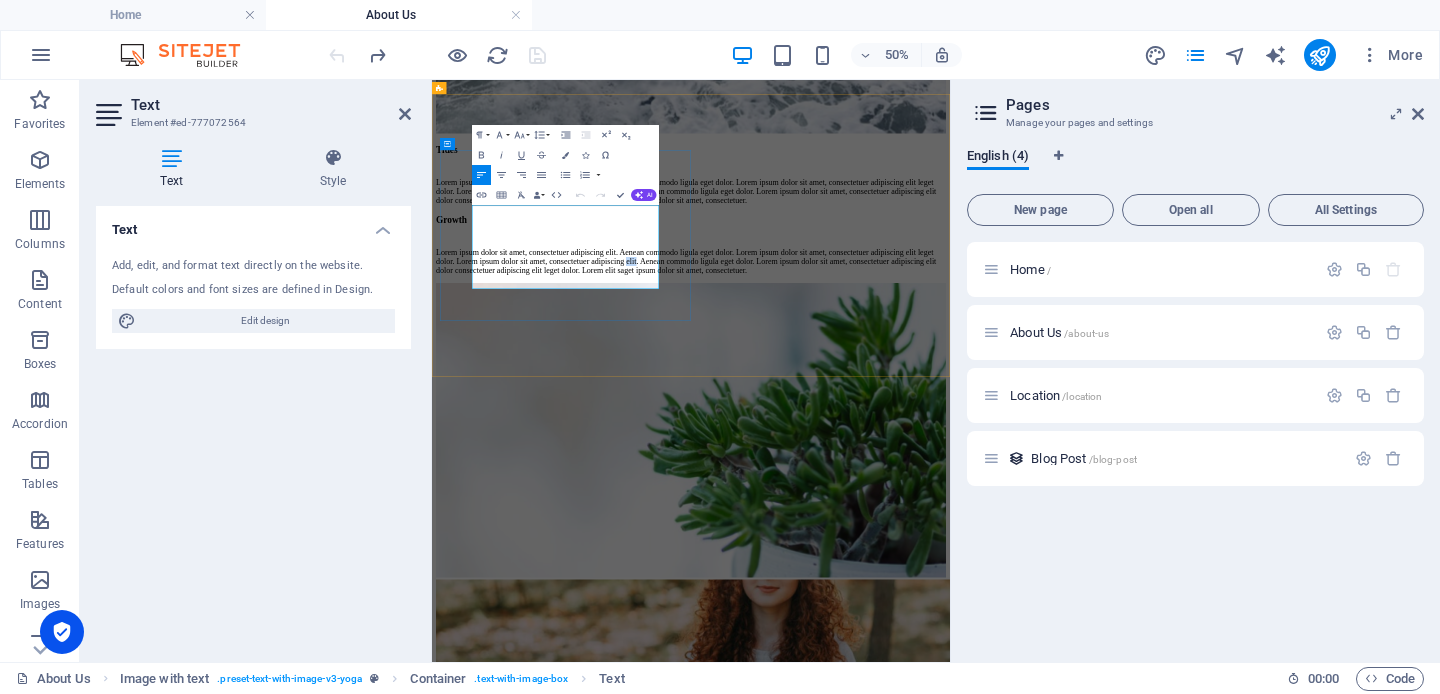 click on "Lorem ipsum dolor sit amet, consectetuer adipiscing elit. Aenean commodo ligula eget dolor. Lorem ipsum dolor sit amet, consectetuer adipiscing elit leget dolor. Lorem ipsum dolor sit amet, consectetuer adipiscing elit. Aenean commodo ligula eget dolor. Lorem ipsum dolor sit amet, consectetuer adipiscing elit dolor consectetuer adipiscing elit leget dolor. Lorem elit saget ipsum dolor sit amet, consectetuer." at bounding box center [950, 444] 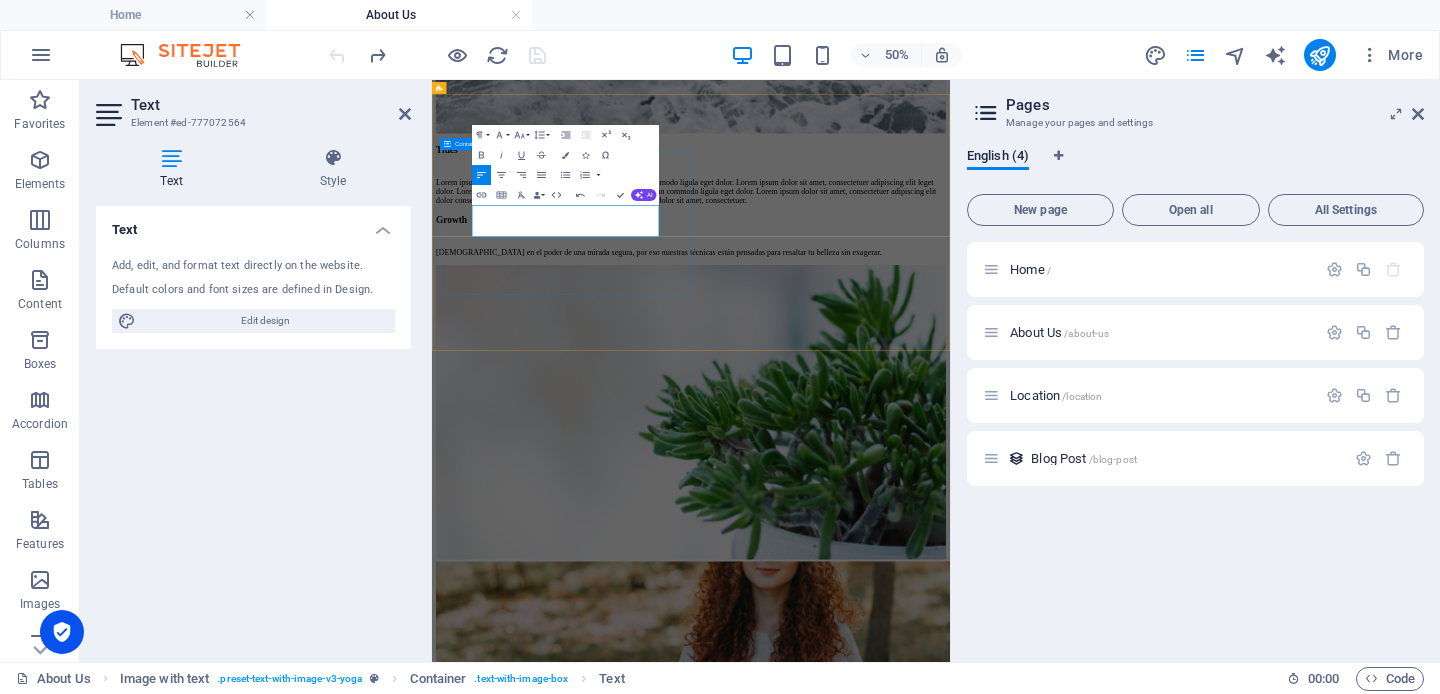 click on "Growth [DEMOGRAPHIC_DATA] en el poder de una mirada segura, por eso nuestras técnicas están pensadas para resaltar tu belleza sin exagerar." at bounding box center [950, 392] 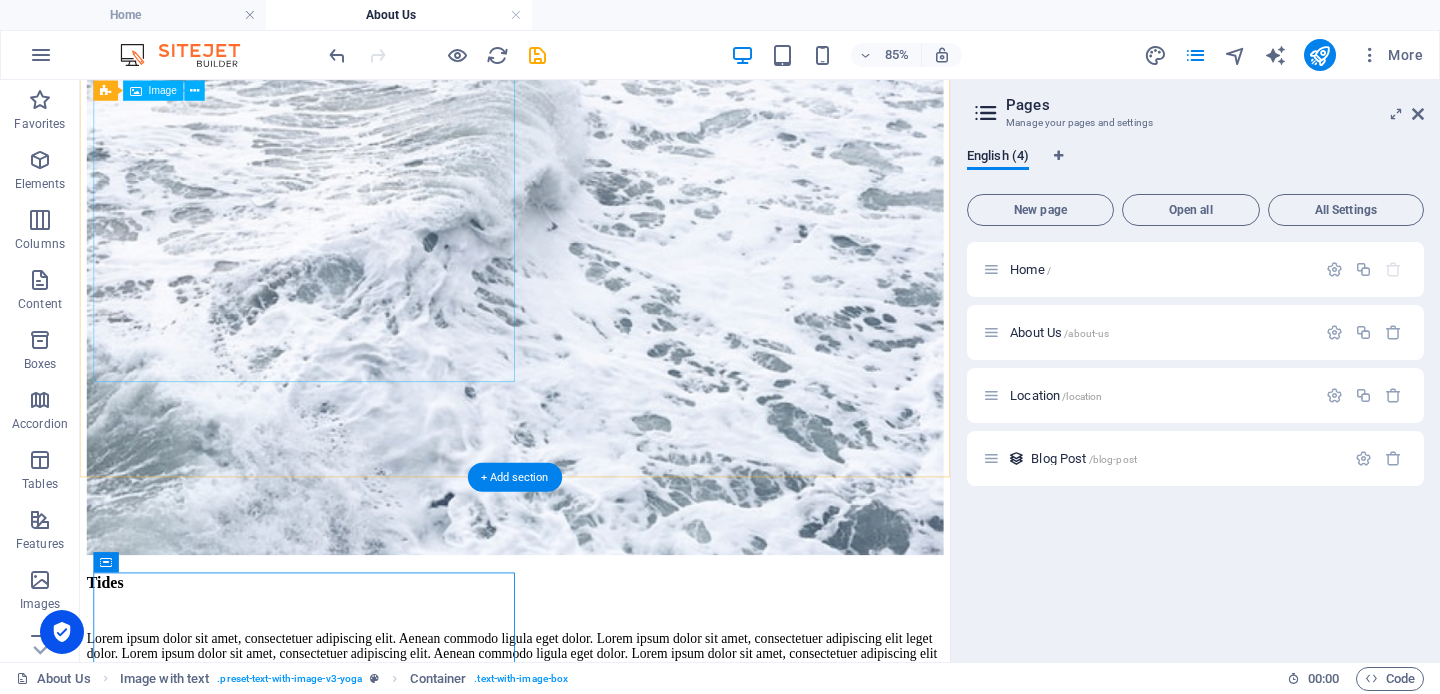 scroll, scrollTop: 451, scrollLeft: 0, axis: vertical 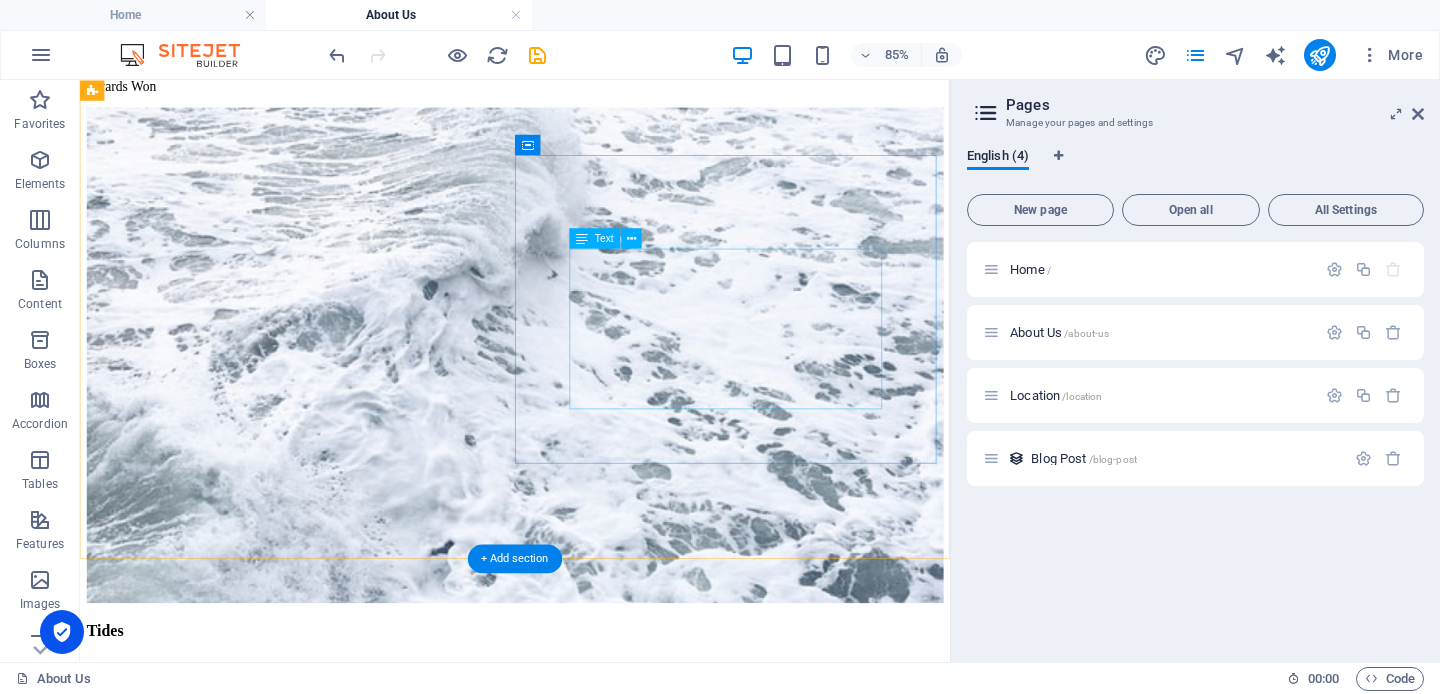 click on "Lorem ipsum dolor sit amet, consectetuer adipiscing elit. Aenean commodo ligula eget dolor. Lorem ipsum dolor sit amet, consectetuer adipiscing elit leget dolor. Lorem ipsum dolor sit amet, consectetuer adipiscing elit. Aenean commodo ligula eget dolor. Lorem ipsum dolor sit amet, consectetuer adipiscing elit dolor consectetuer adipiscing elit leget dolor. Lorem elit saget ipsum dolor sit amet, consectetuer." at bounding box center (592, 811) 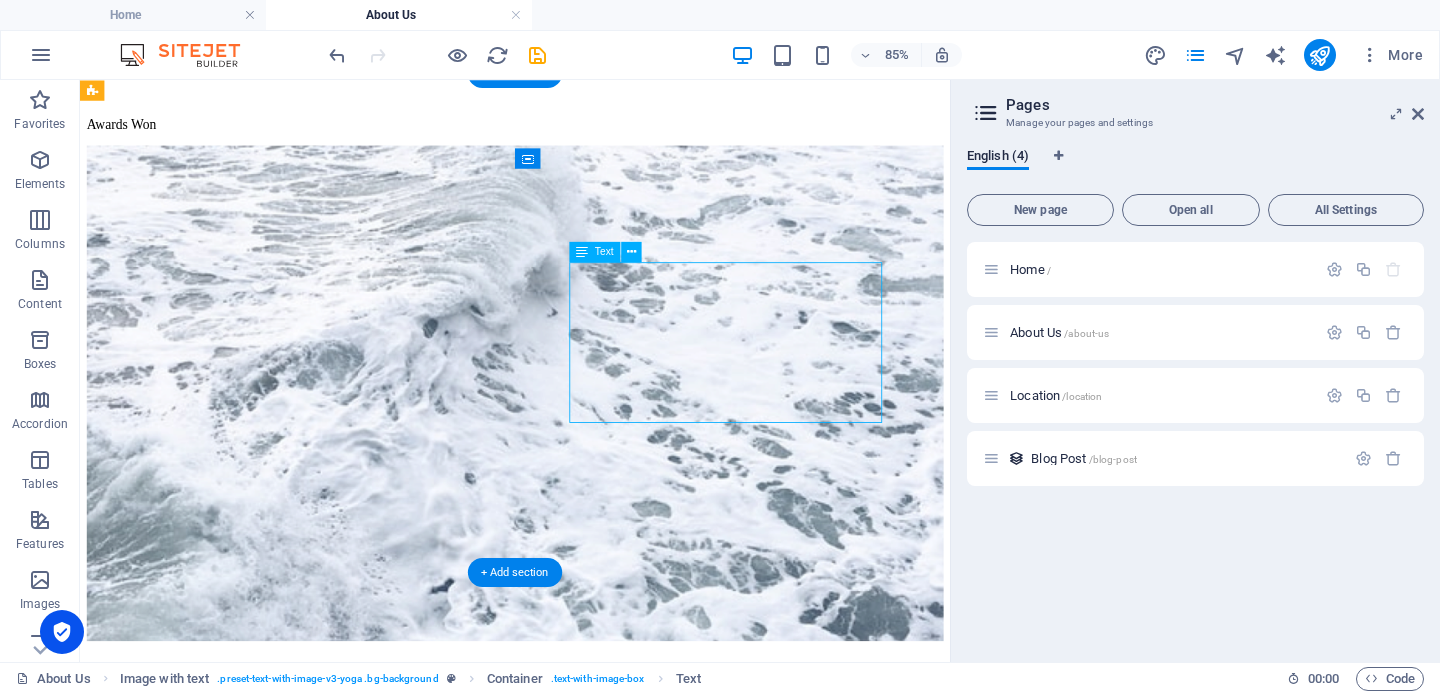 scroll, scrollTop: 349, scrollLeft: 0, axis: vertical 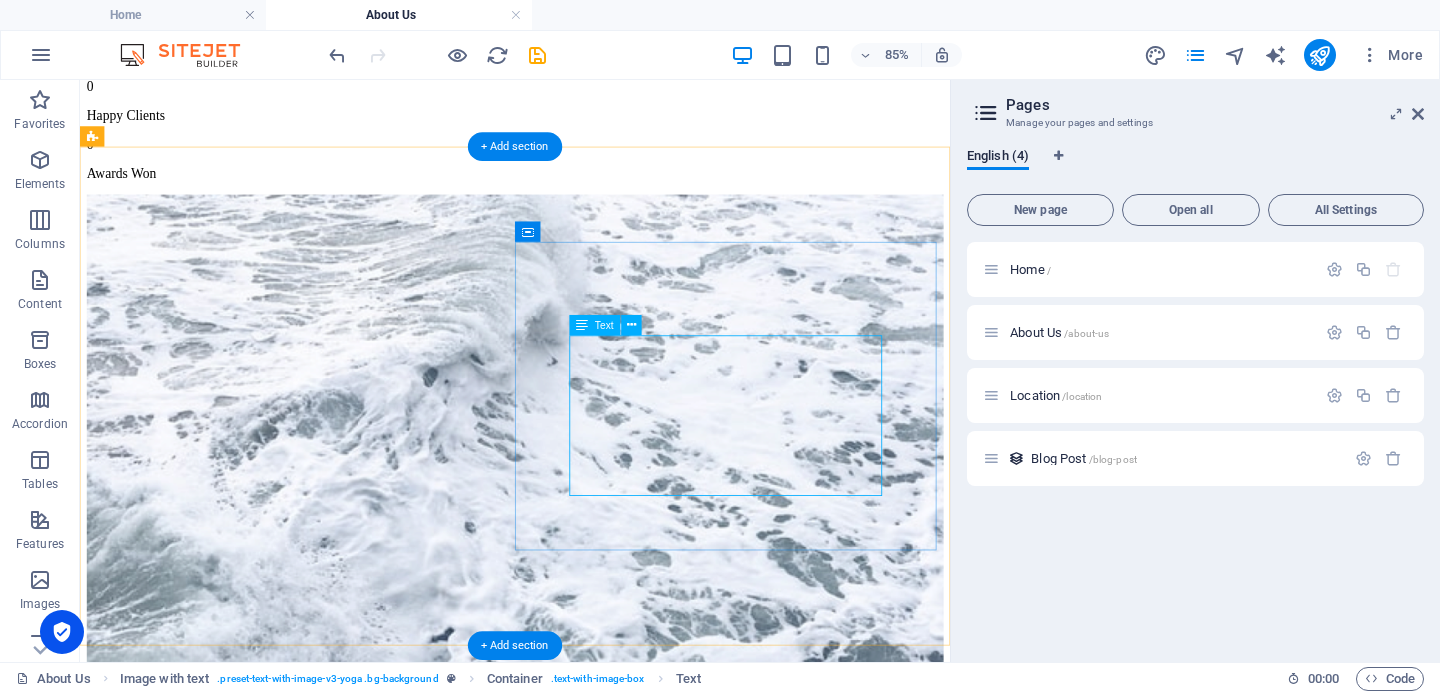 click on "Lorem ipsum dolor sit amet, consectetuer adipiscing elit. Aenean commodo ligula eget dolor. Lorem ipsum dolor sit amet, consectetuer adipiscing elit leget dolor. Lorem ipsum dolor sit amet, consectetuer adipiscing elit. Aenean commodo ligula eget dolor. Lorem ipsum dolor sit amet, consectetuer adipiscing elit dolor consectetuer adipiscing elit leget dolor. Lorem elit saget ipsum dolor sit amet, consectetuer." at bounding box center (592, 913) 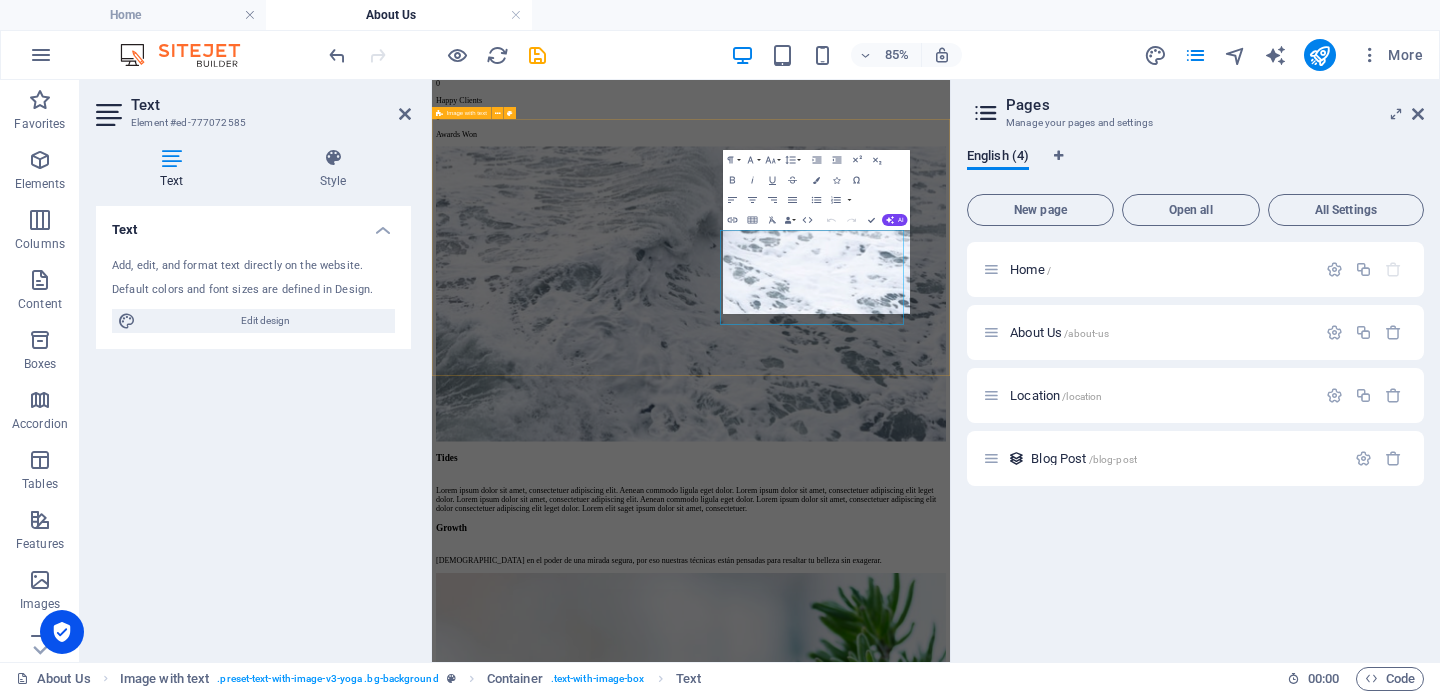click on "Tides Lorem ipsum dolor sit amet, consectetuer adipiscing elit. Aenean commodo ligula eget dolor. Lorem ipsum dolor sit amet, consectetuer adipiscing elit leget dolor. Lorem ipsum dolor sit amet, consectetuer adipiscing elit. Aenean commodo ligula eget dolor. Lorem ipsum dolor sit amet, consectetuer adipiscing elit dolor consectetuer adipiscing elit leget dolor. Lorem elit saget ipsum dolor sit amet, consectetuer." at bounding box center (950, 580) 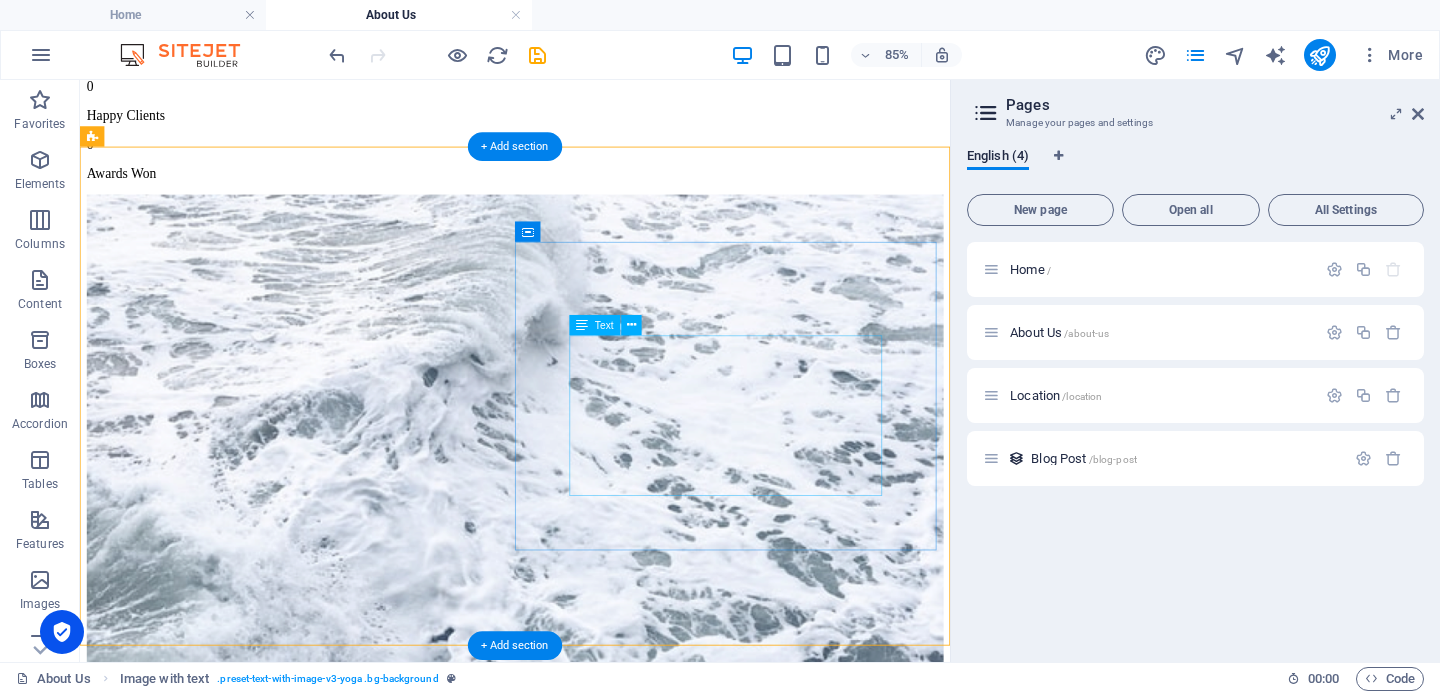 click on "Lorem ipsum dolor sit amet, consectetuer adipiscing elit. Aenean commodo ligula eget dolor. Lorem ipsum dolor sit amet, consectetuer adipiscing elit leget dolor. Lorem ipsum dolor sit amet, consectetuer adipiscing elit. Aenean commodo ligula eget dolor. Lorem ipsum dolor sit amet, consectetuer adipiscing elit dolor consectetuer adipiscing elit leget dolor. Lorem elit saget ipsum dolor sit amet, consectetuer." at bounding box center (592, 913) 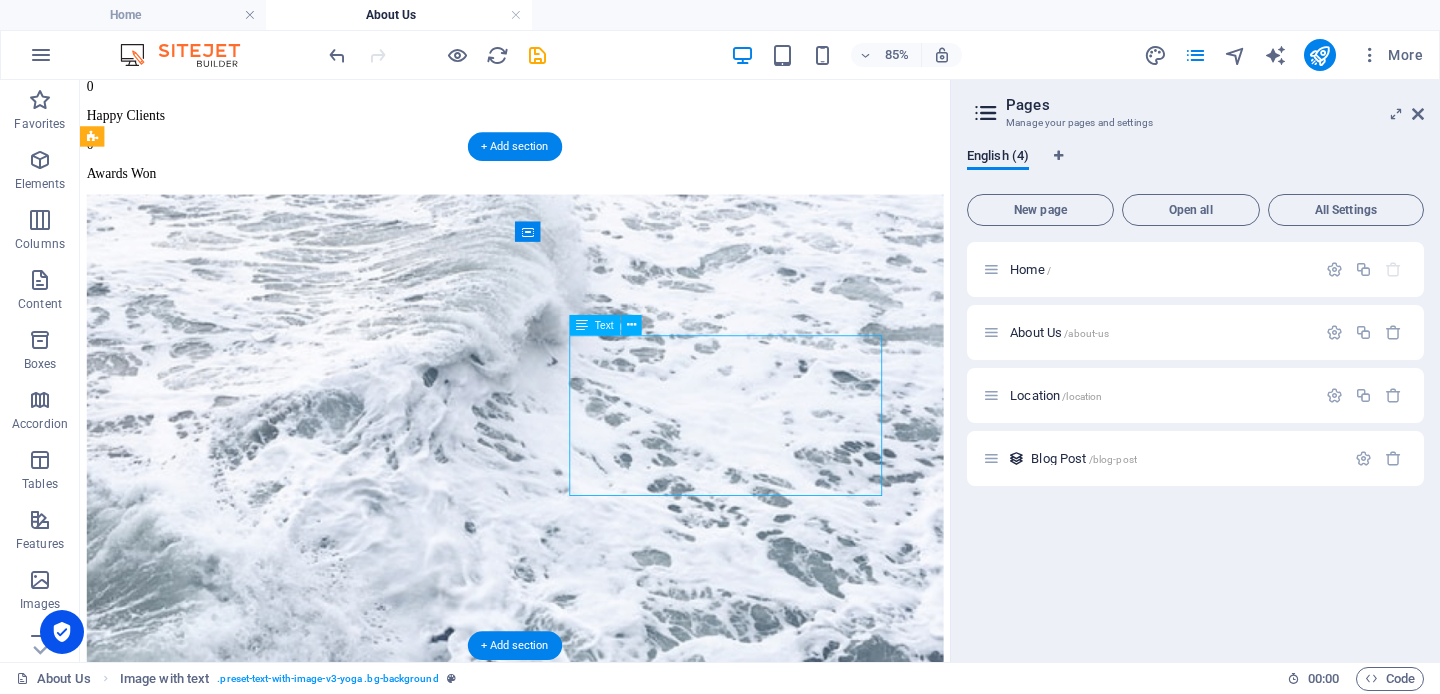 click on "Lorem ipsum dolor sit amet, consectetuer adipiscing elit. Aenean commodo ligula eget dolor. Lorem ipsum dolor sit amet, consectetuer adipiscing elit leget dolor. Lorem ipsum dolor sit amet, consectetuer adipiscing elit. Aenean commodo ligula eget dolor. Lorem ipsum dolor sit amet, consectetuer adipiscing elit dolor consectetuer adipiscing elit leget dolor. Lorem elit saget ipsum dolor sit amet, consectetuer." at bounding box center (592, 913) 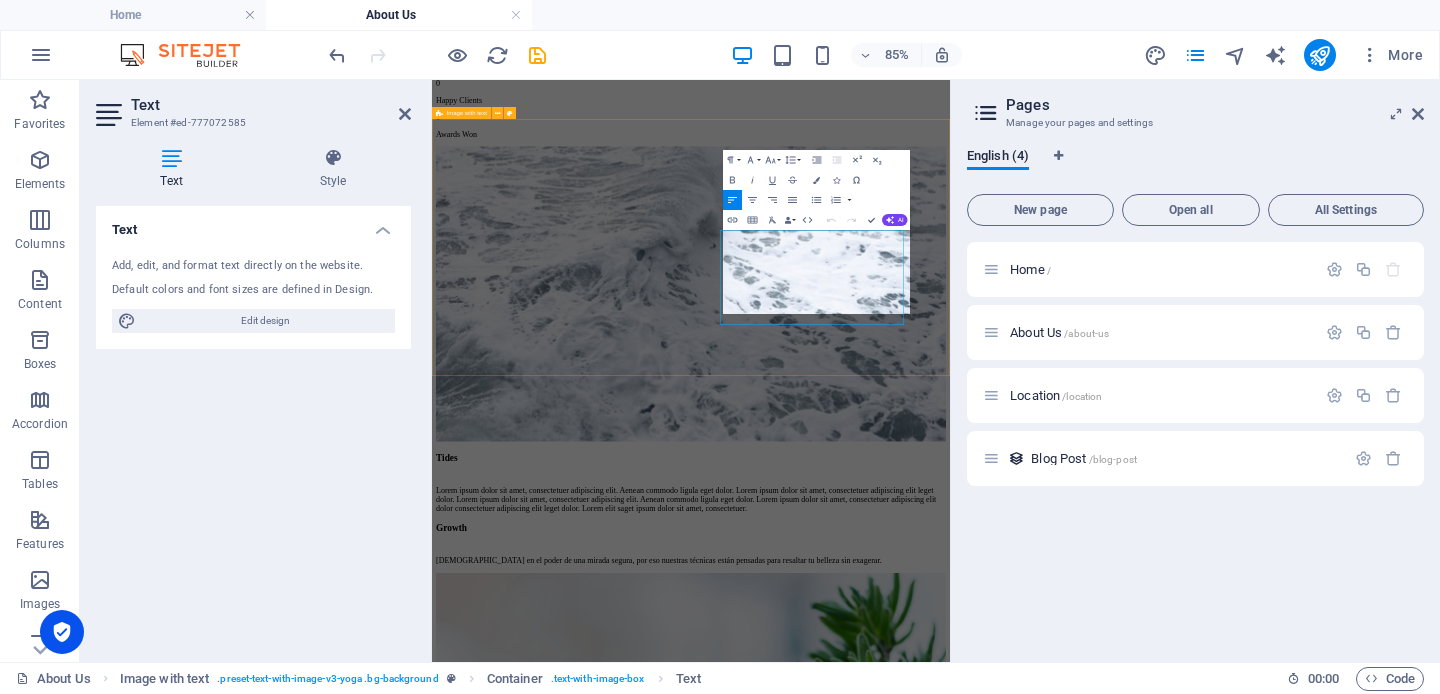 click on "Tides Lorem ipsum dolor sit amet, consectetuer adipiscing elit. Aenean commodo ligula eget dolor. Lorem ipsum dolor sit amet, consectetuer adipiscing elit leget dolor. Lorem ipsum dolor sit amet, consectetuer adipiscing elit. Aenean commodo ligula eget dolor. Lorem ipsum dolor sit amet, consectetuer adipiscing elit dolor consectetuer adipiscing elit leget dolor. Lorem elit saget ipsum dolor sit amet, consectetuer." at bounding box center [950, 580] 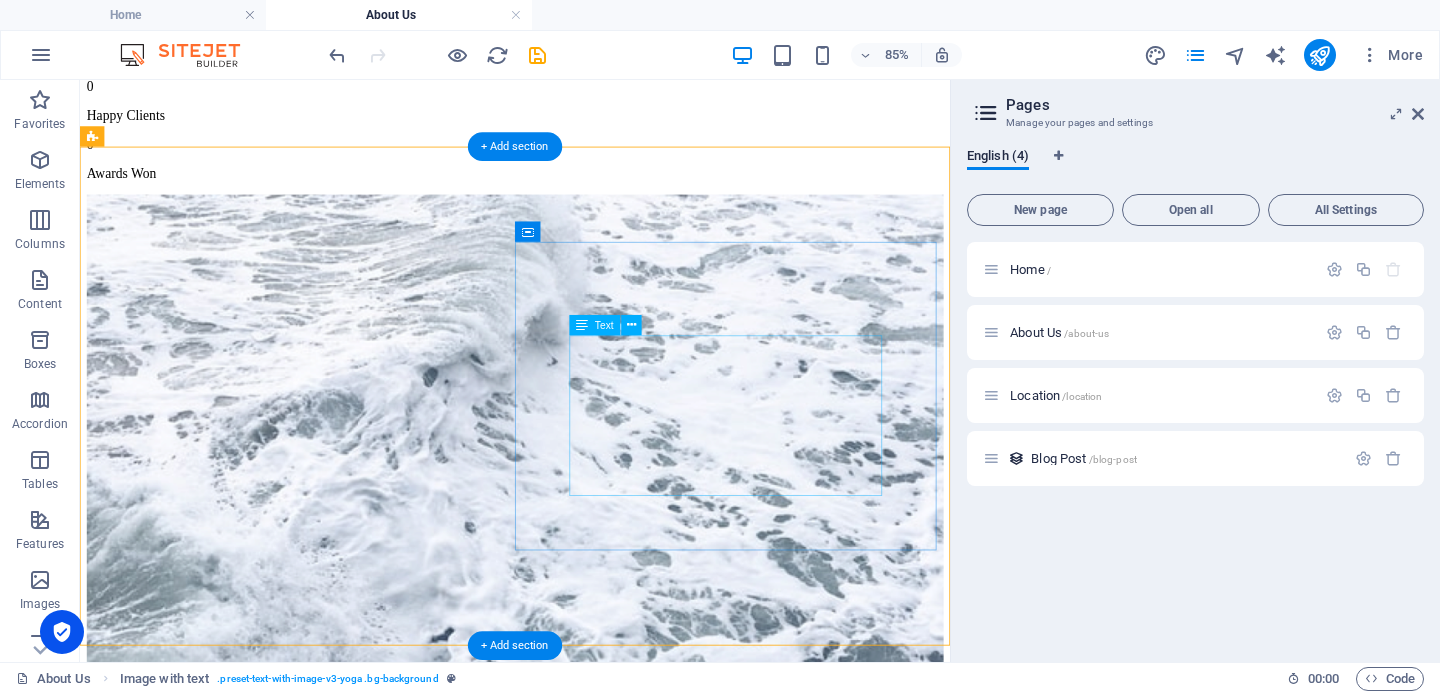 click on "Lorem ipsum dolor sit amet, consectetuer adipiscing elit. Aenean commodo ligula eget dolor. Lorem ipsum dolor sit amet, consectetuer adipiscing elit leget dolor. Lorem ipsum dolor sit amet, consectetuer adipiscing elit. Aenean commodo ligula eget dolor. Lorem ipsum dolor sit amet, consectetuer adipiscing elit dolor consectetuer adipiscing elit leget dolor. Lorem elit saget ipsum dolor sit amet, consectetuer." at bounding box center [592, 913] 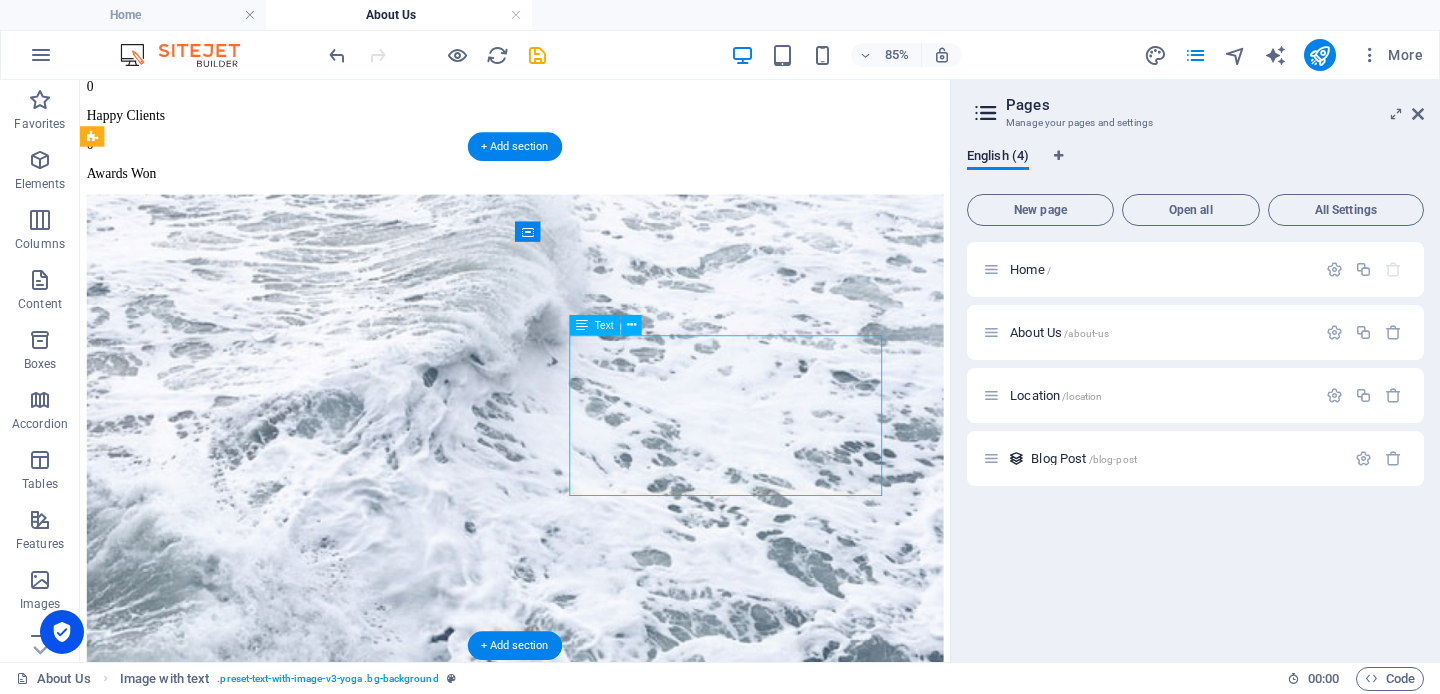 click on "Lorem ipsum dolor sit amet, consectetuer adipiscing elit. Aenean commodo ligula eget dolor. Lorem ipsum dolor sit amet, consectetuer adipiscing elit leget dolor. Lorem ipsum dolor sit amet, consectetuer adipiscing elit. Aenean commodo ligula eget dolor. Lorem ipsum dolor sit amet, consectetuer adipiscing elit dolor consectetuer adipiscing elit leget dolor. Lorem elit saget ipsum dolor sit amet, consectetuer." at bounding box center [592, 913] 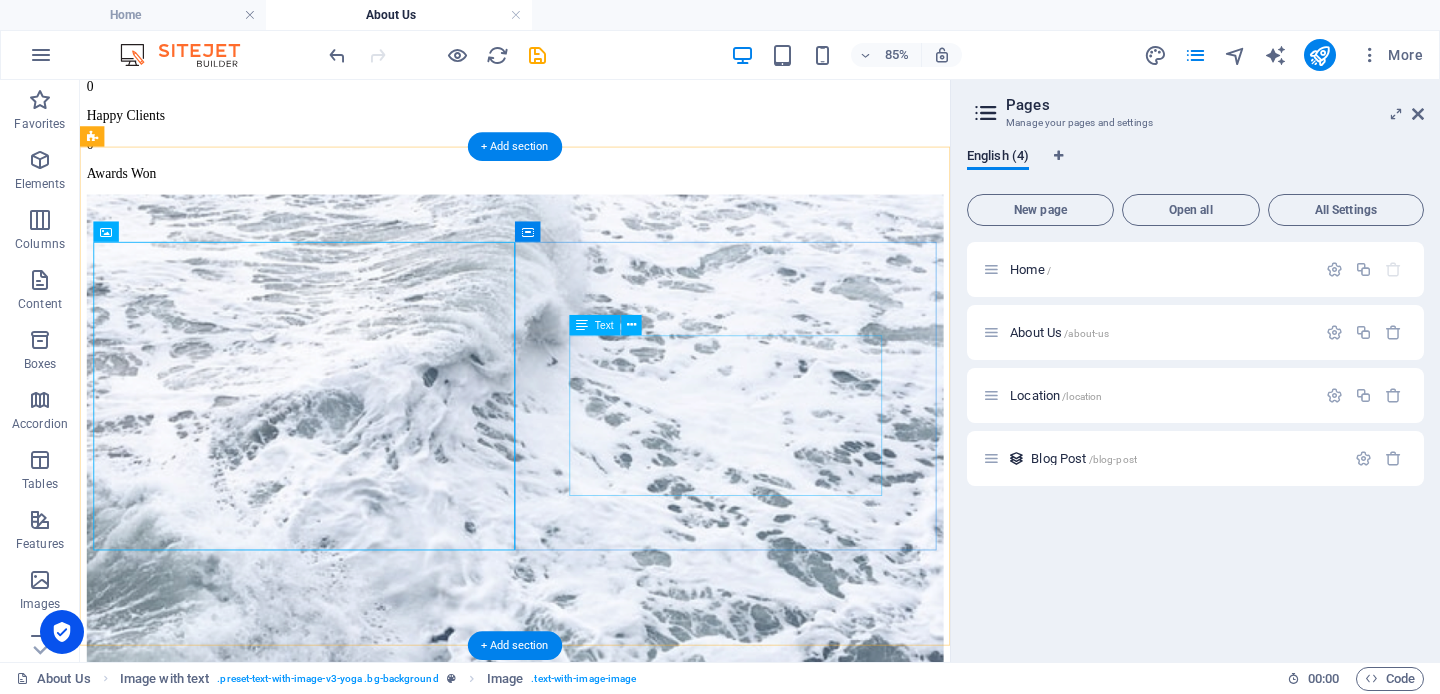 click on "Lorem ipsum dolor sit amet, consectetuer adipiscing elit. Aenean commodo ligula eget dolor. Lorem ipsum dolor sit amet, consectetuer adipiscing elit leget dolor. Lorem ipsum dolor sit amet, consectetuer adipiscing elit. Aenean commodo ligula eget dolor. Lorem ipsum dolor sit amet, consectetuer adipiscing elit dolor consectetuer adipiscing elit leget dolor. Lorem elit saget ipsum dolor sit amet, consectetuer." at bounding box center (592, 913) 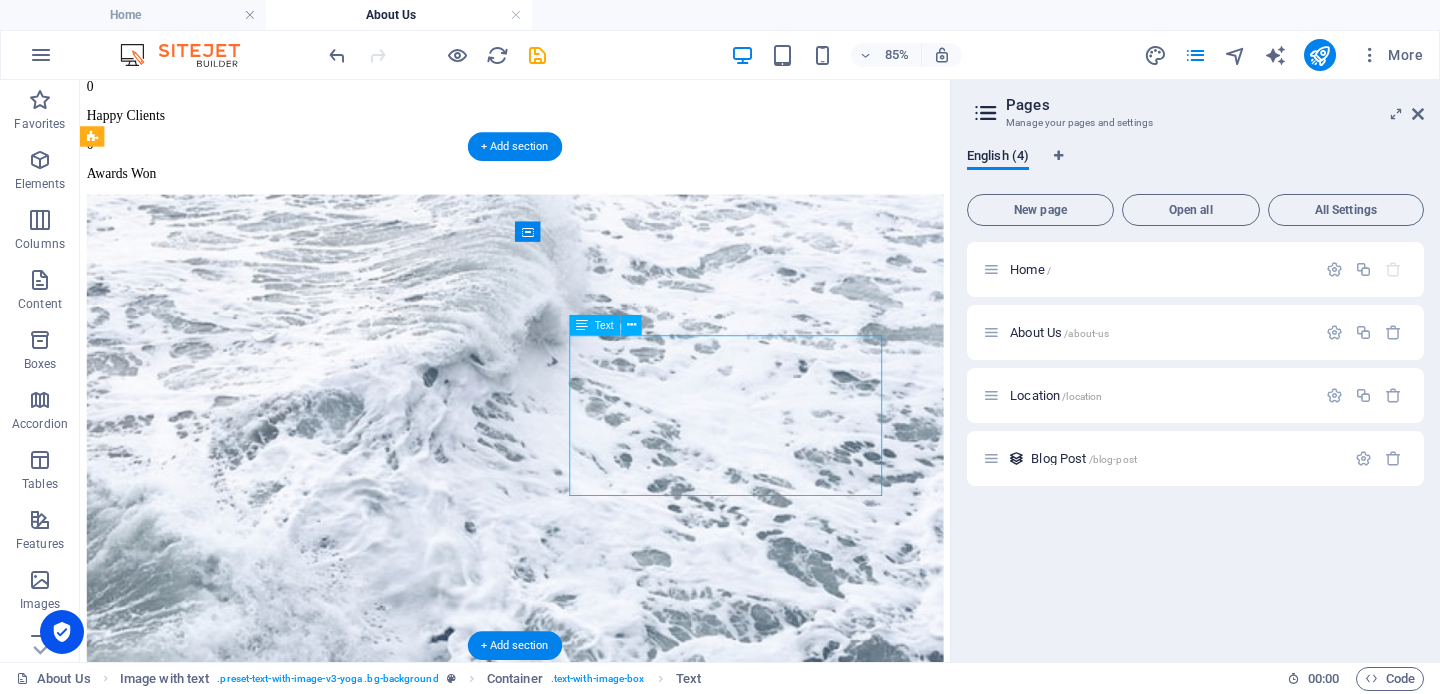 click on "Lorem ipsum dolor sit amet, consectetuer adipiscing elit. Aenean commodo ligula eget dolor. Lorem ipsum dolor sit amet, consectetuer adipiscing elit leget dolor. Lorem ipsum dolor sit amet, consectetuer adipiscing elit. Aenean commodo ligula eget dolor. Lorem ipsum dolor sit amet, consectetuer adipiscing elit dolor consectetuer adipiscing elit leget dolor. Lorem elit saget ipsum dolor sit amet, consectetuer." at bounding box center (592, 913) 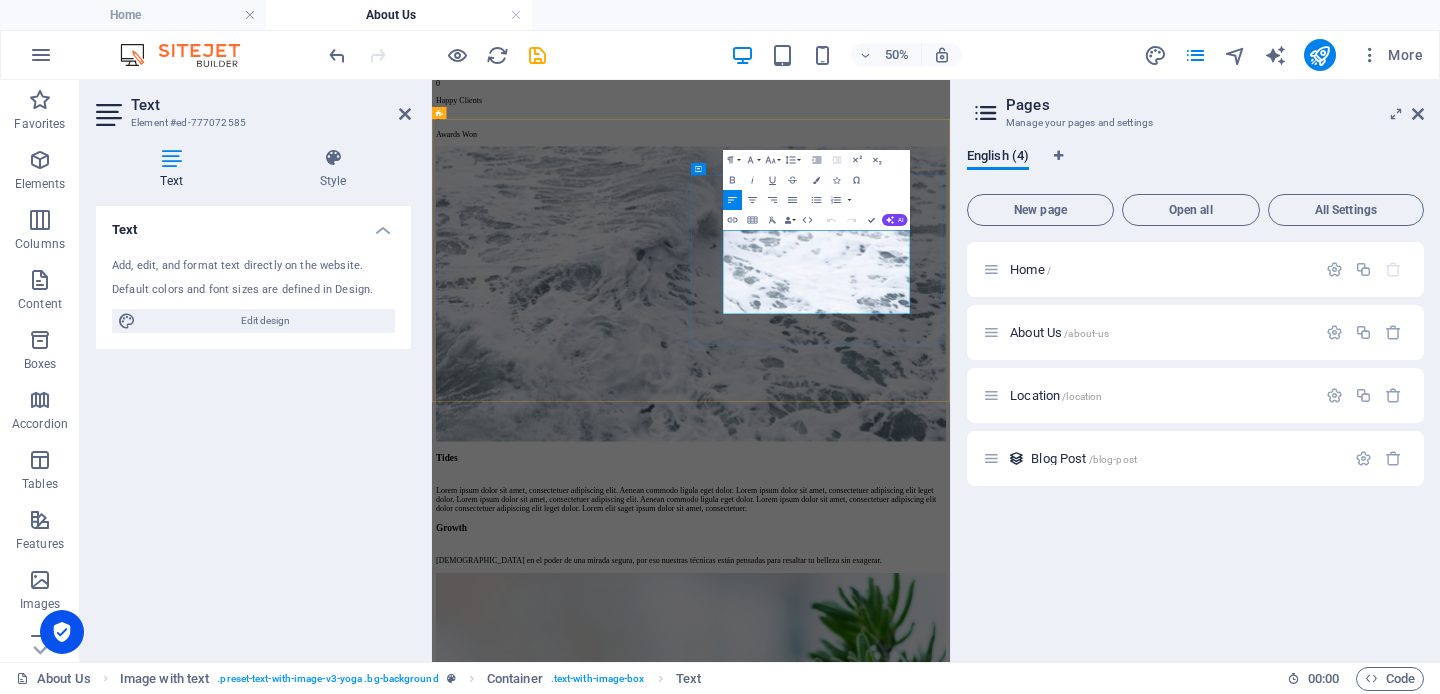 click on "Lorem ipsum dolor sit amet, consectetuer adipiscing elit. Aenean commodo ligula eget dolor. Lorem ipsum dolor sit amet, consectetuer adipiscing elit leget dolor. Lorem ipsum dolor sit amet, consectetuer adipiscing elit. Aenean commodo ligula eget dolor. Lorem ipsum dolor sit amet, consectetuer adipiscing elit dolor consectetuer adipiscing elit leget dolor. Lorem elit saget ipsum dolor sit amet, consectetuer." at bounding box center [950, 920] 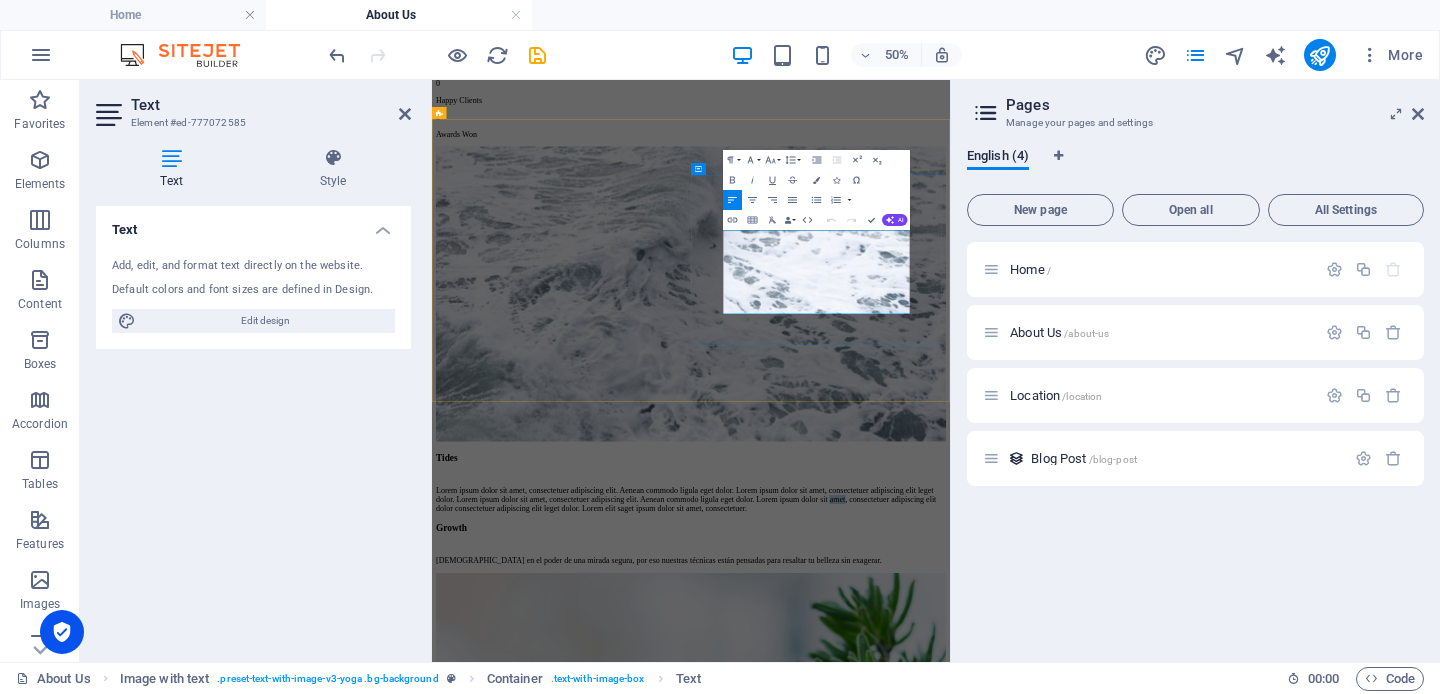 click on "Lorem ipsum dolor sit amet, consectetuer adipiscing elit. Aenean commodo ligula eget dolor. Lorem ipsum dolor sit amet, consectetuer adipiscing elit leget dolor. Lorem ipsum dolor sit amet, consectetuer adipiscing elit. Aenean commodo ligula eget dolor. Lorem ipsum dolor sit amet, consectetuer adipiscing elit dolor consectetuer adipiscing elit leget dolor. Lorem elit saget ipsum dolor sit amet, consectetuer." at bounding box center [950, 920] 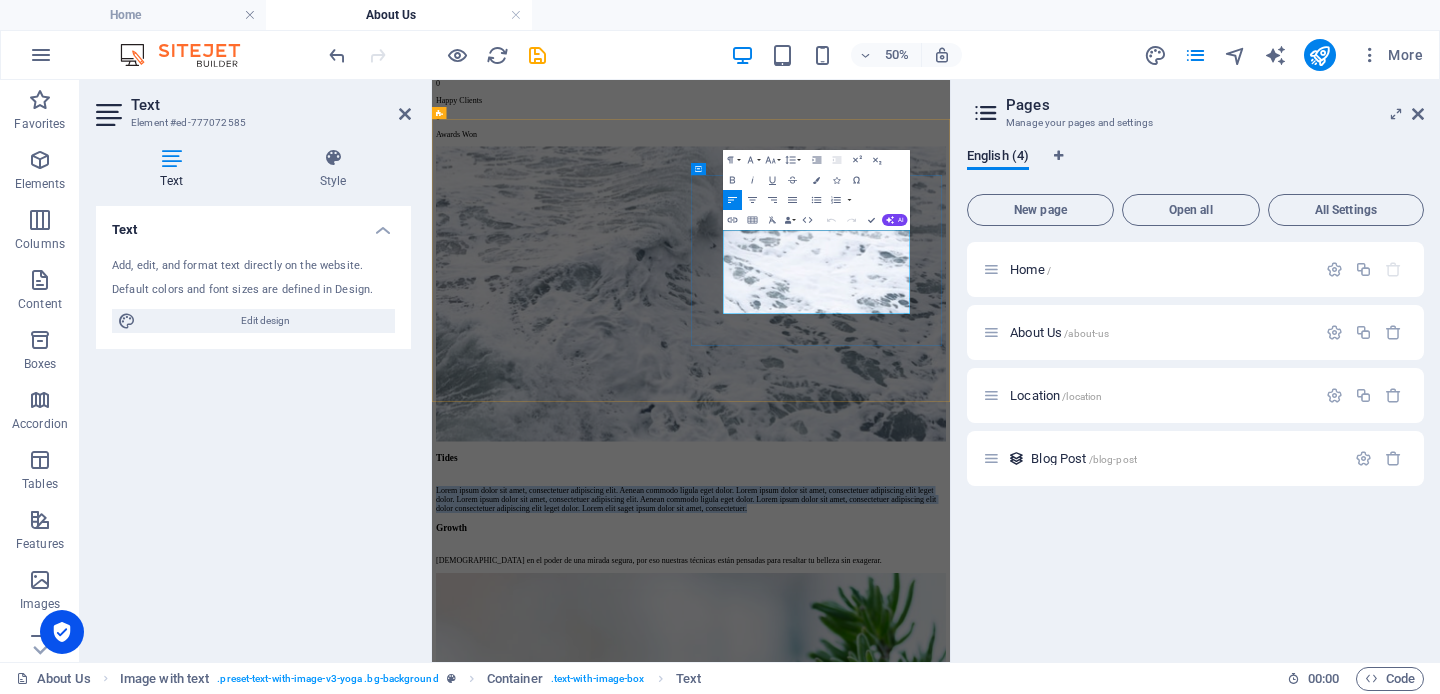 click on "Lorem ipsum dolor sit amet, consectetuer adipiscing elit. Aenean commodo ligula eget dolor. Lorem ipsum dolor sit amet, consectetuer adipiscing elit leget dolor. Lorem ipsum dolor sit amet, consectetuer adipiscing elit. Aenean commodo ligula eget dolor. Lorem ipsum dolor sit amet, consectetuer adipiscing elit dolor consectetuer adipiscing elit leget dolor. Lorem elit saget ipsum dolor sit amet, consectetuer." at bounding box center (950, 920) 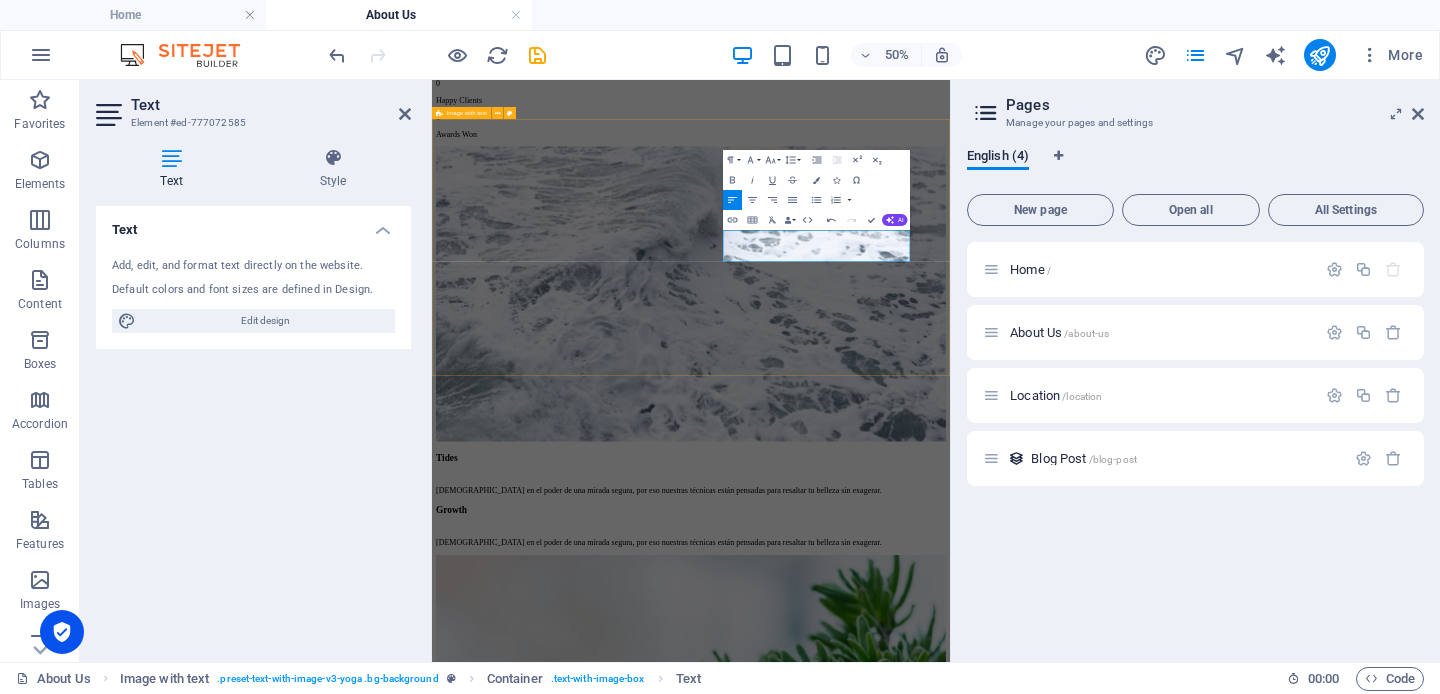 click on "Tides [DEMOGRAPHIC_DATA] en el poder de una mirada segura, por eso nuestras técnicas están pensadas para resaltar tu belleza sin exagerar." at bounding box center (950, 562) 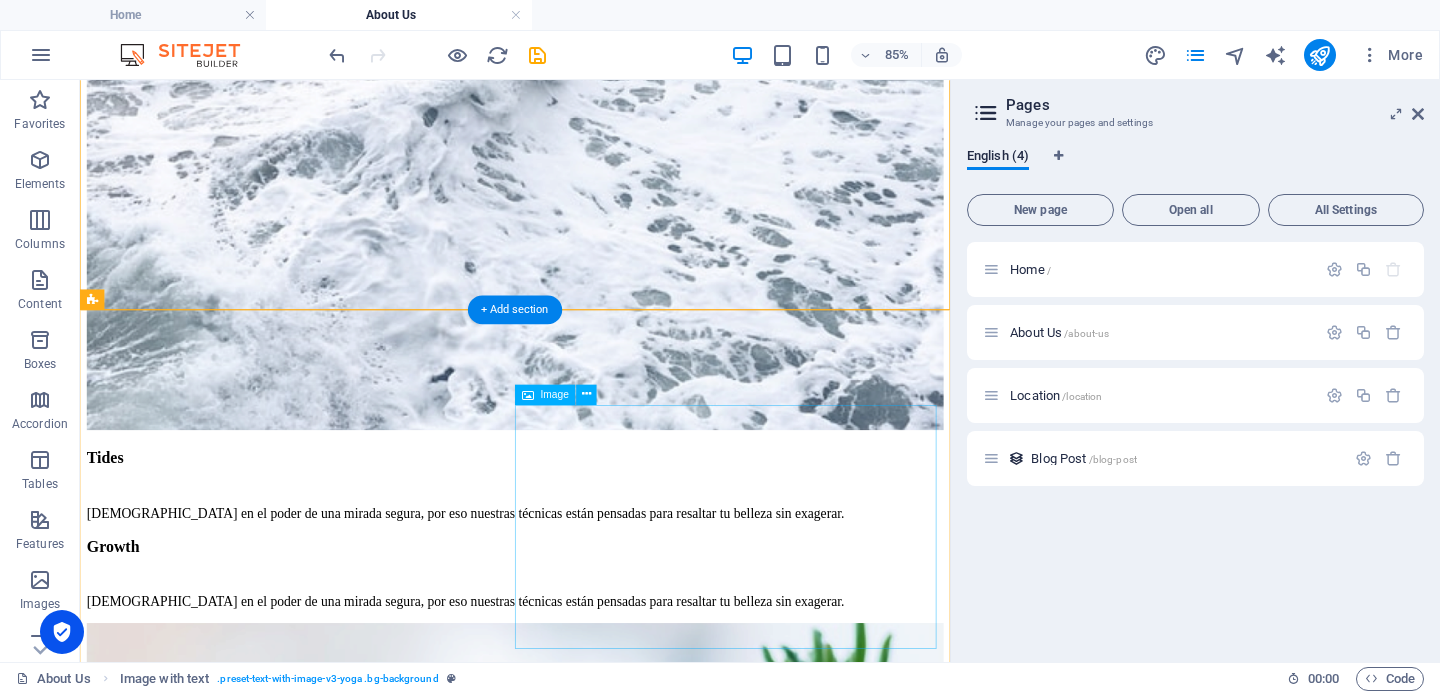 scroll, scrollTop: 717, scrollLeft: 0, axis: vertical 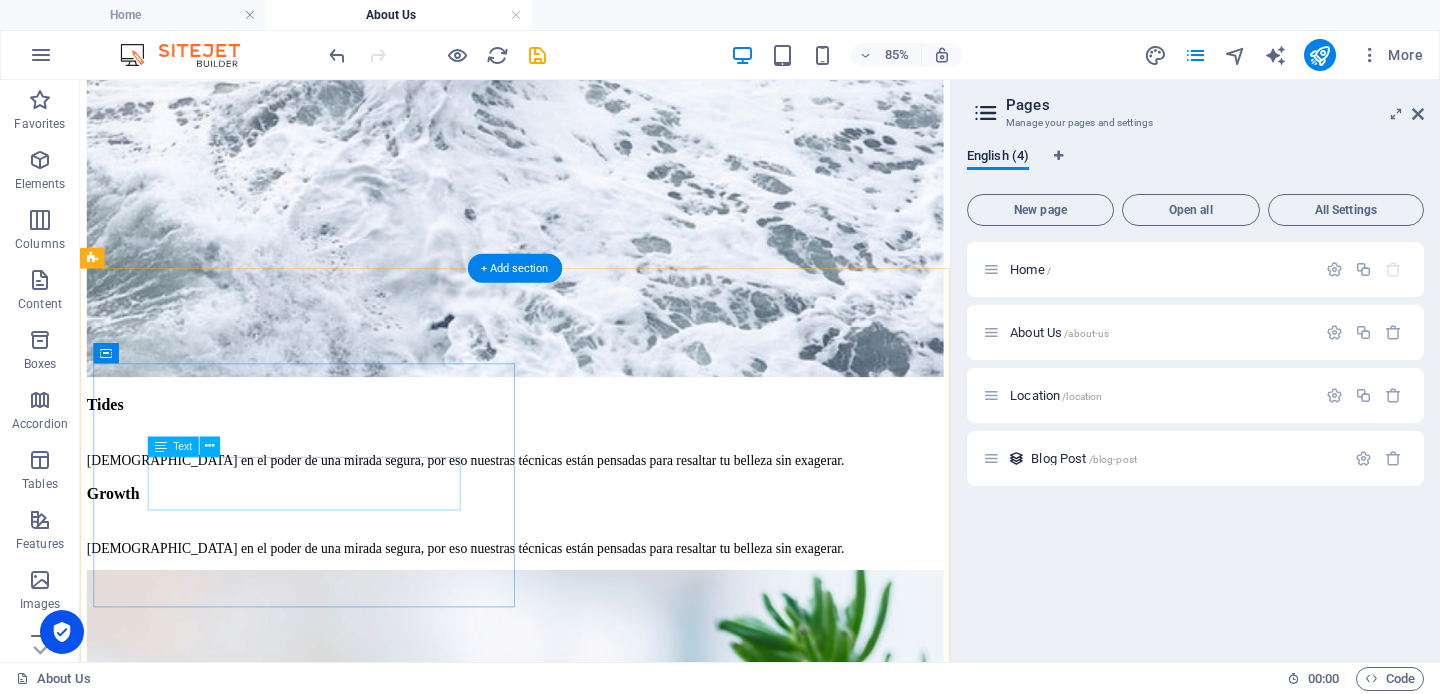 click on "[DEMOGRAPHIC_DATA] en el poder de una mirada segura, por eso nuestras técnicas están pensadas para resaltar tu belleza sin exagerar." at bounding box center [592, 631] 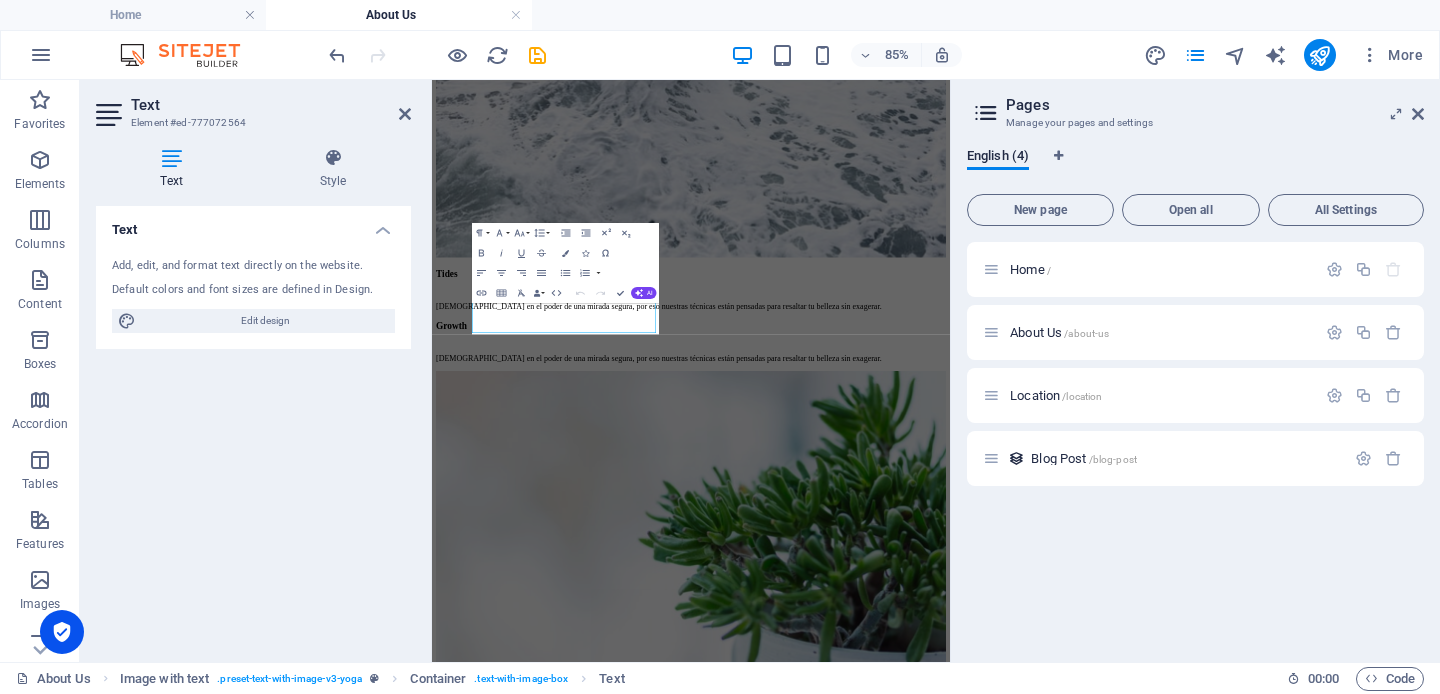 click on "Text Add, edit, and format text directly on the website. Default colors and font sizes are defined in Design. Edit design Alignment Left aligned Centered Right aligned" at bounding box center [253, 426] 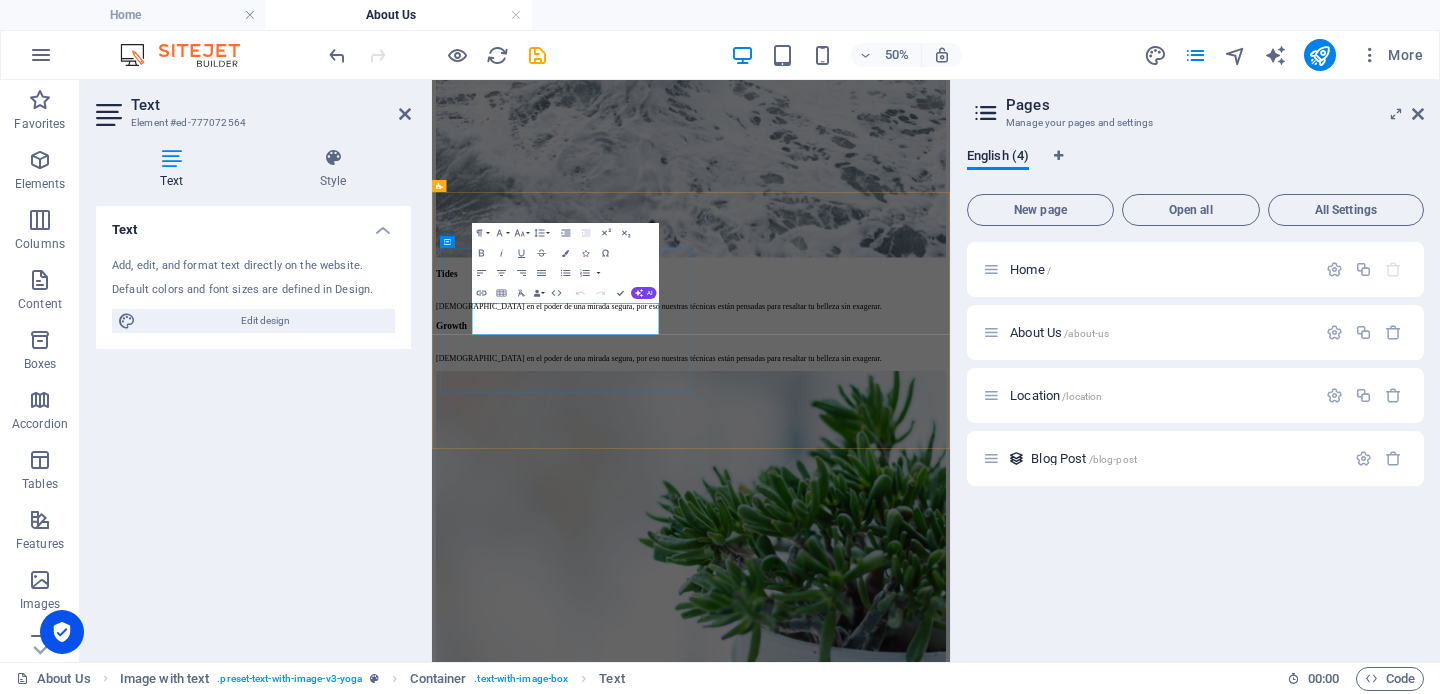 click on "[DEMOGRAPHIC_DATA] en el poder de una mirada segura, por eso nuestras técnicas están pensadas para resaltar tu belleza sin exagerar." at bounding box center [950, 638] 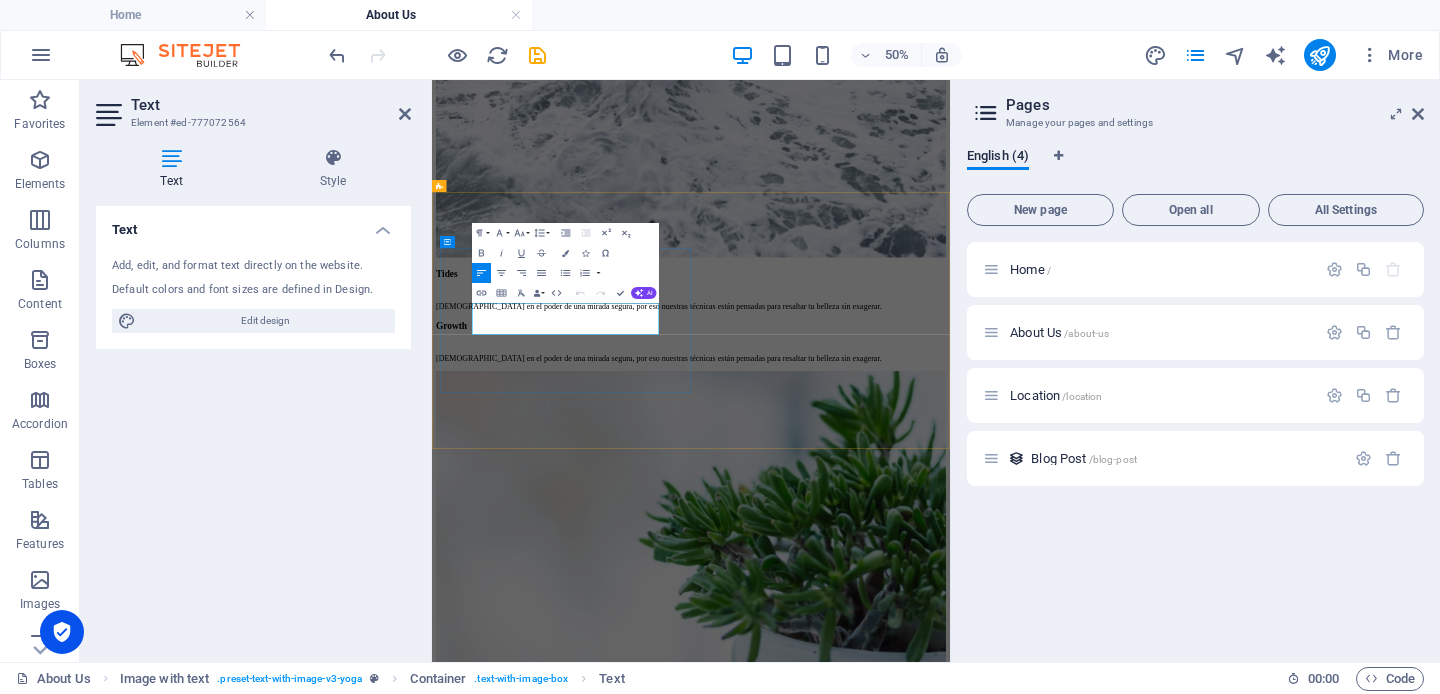 click on "[DEMOGRAPHIC_DATA] en el poder de una mirada segura, por eso nuestras técnicas están pensadas para resaltar tu belleza sin exagerar." at bounding box center (950, 638) 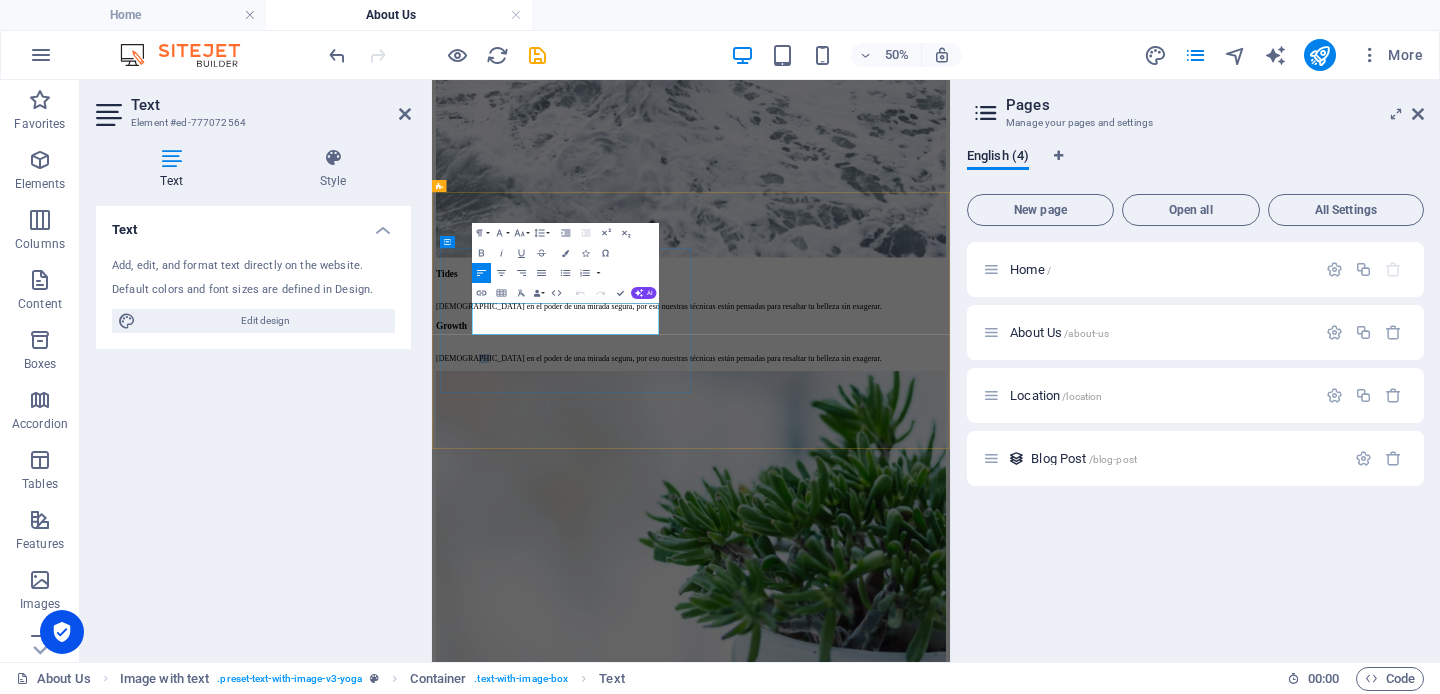 click on "[DEMOGRAPHIC_DATA] en el poder de una mirada segura, por eso nuestras técnicas están pensadas para resaltar tu belleza sin exagerar." at bounding box center (950, 638) 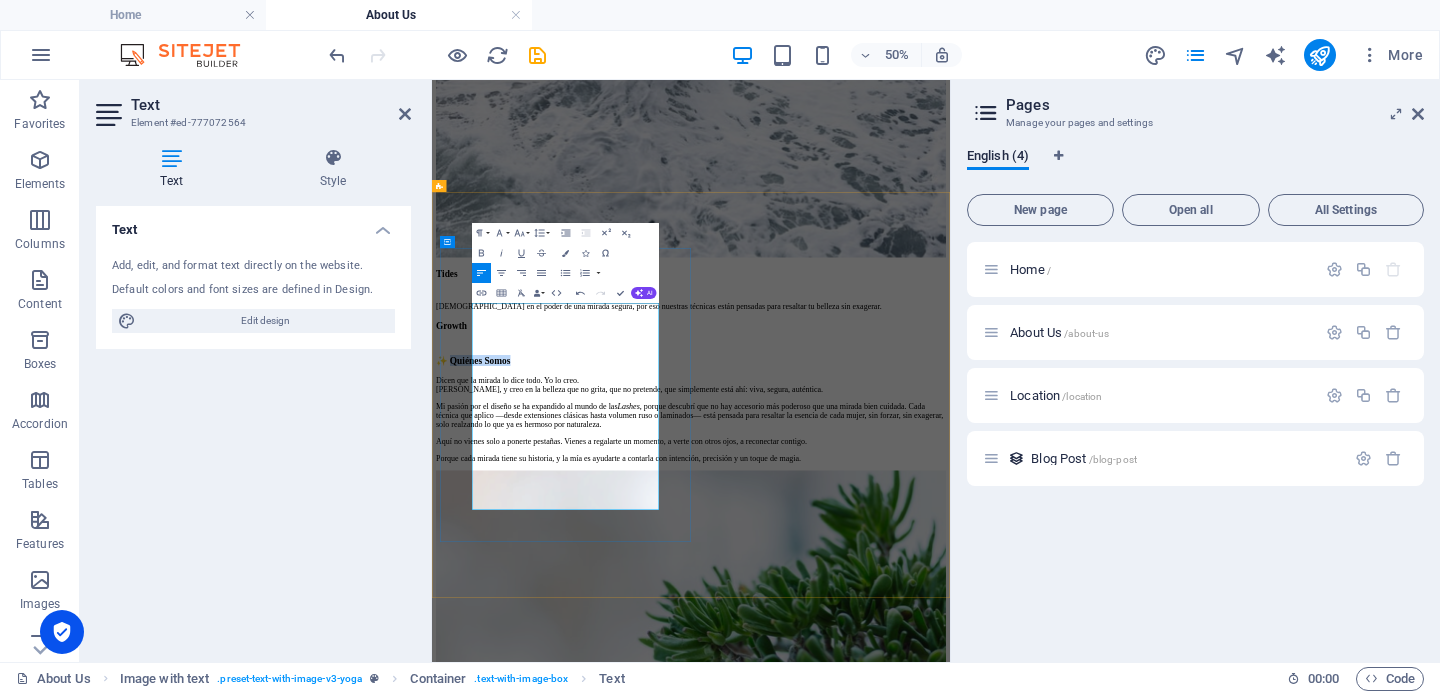 drag, startPoint x: 748, startPoint y: 539, endPoint x: 549, endPoint y: 539, distance: 199 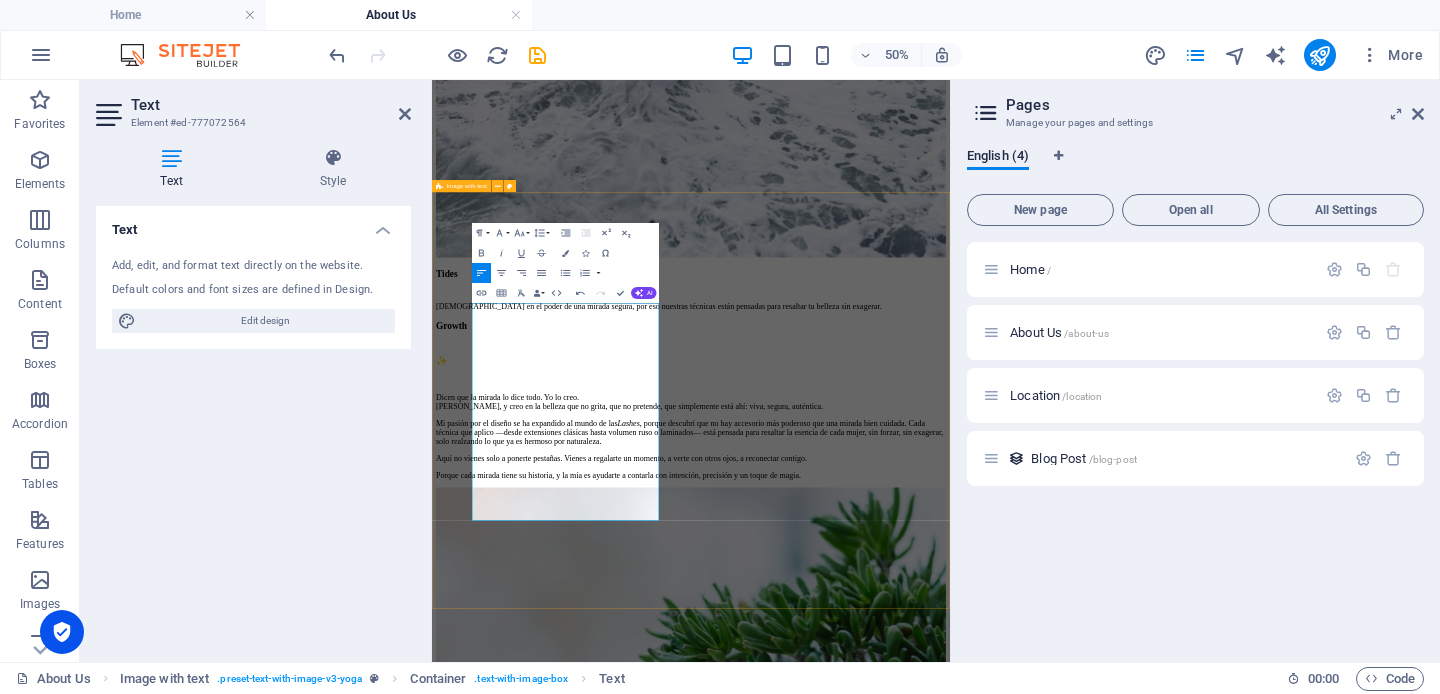 click on "Growth ✨  Dicen que la mirada lo dice todo. Yo lo creo. Soy [PERSON_NAME], y creo en la belleza que no grita, que no pretende, que simplemente está ahí: viva, segura, auténtica. Mi pasión por el diseño se ha expandido al mundo de las  Lashes , porque descubrí que no hay accesorio más poderoso que una mirada bien cuidada. Cada técnica que aplico —desde extensiones clásicas hasta volumen ruso o laminados— está pensada para resaltar la esencia de cada mujer, sin forzar, sin exagerar, solo realzando lo que ya es hermoso por naturaleza. Aquí no vienes solo a ponerte pestañas. Vienes a regalarte un momento, a verte con otros ojos, a reconectar contigo. Porque cada mirada tiene su historia, y la mía es ayudarte a contarla con intención, precisión y un toque de magia." at bounding box center [950, 1026] 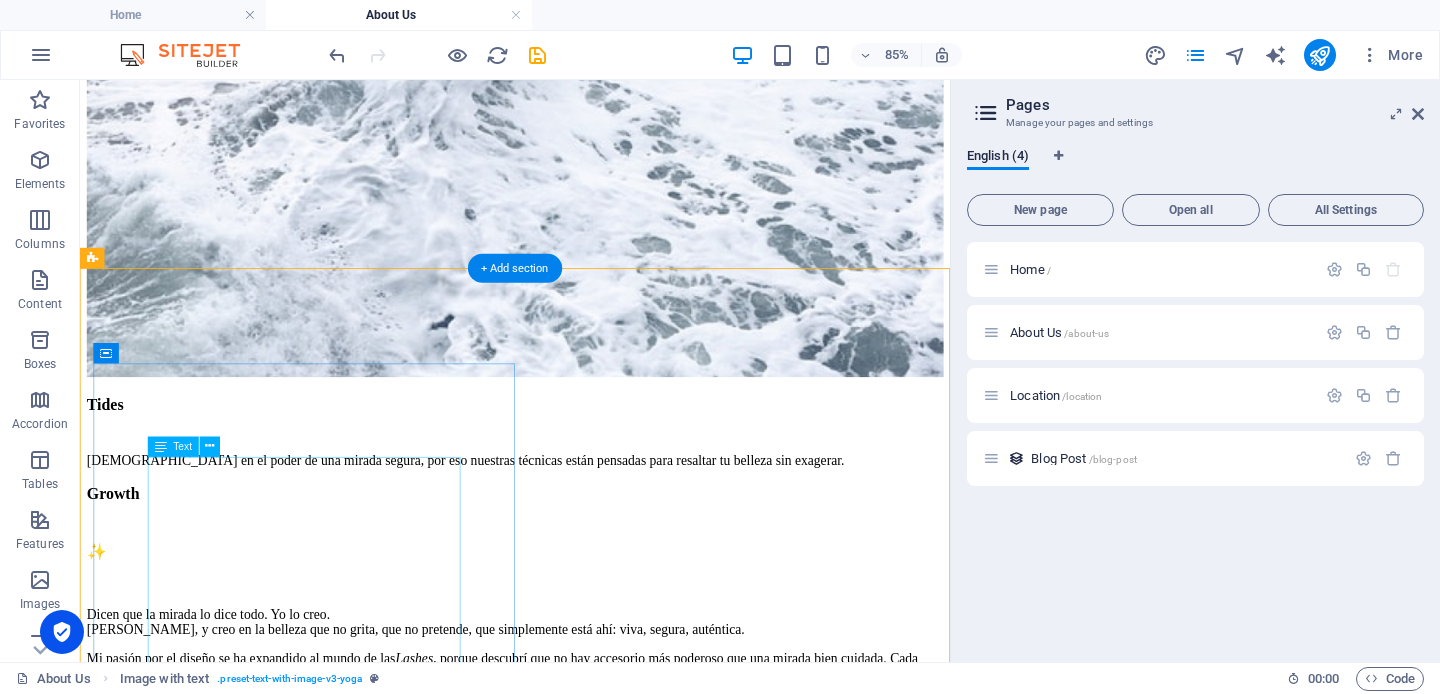 click on "✨  Dicen que la mirada lo dice todo. Yo lo creo. Soy [PERSON_NAME], y creo en la belleza que no grita, que no pretende, que simplemente está ahí: viva, segura, auténtica. Mi pasión por el diseño se ha expandido al mundo de las  Lashes , porque descubrí que no hay accesorio más poderoso que una mirada bien cuidada. Cada técnica que aplico —desde extensiones clásicas hasta volumen ruso o laminados— está pensada para resaltar la esencia de cada mujer, sin forzar, sin exagerar, solo realzando lo que ya es hermoso por naturaleza. Aquí no vienes solo a ponerte pestañas. Vienes a regalarte un momento, a verte con otros ojos, a reconectar contigo. Porque cada mirada tiene su historia, y la mía es ayudarte a contarla con intención, precisión y un toque de magia." at bounding box center (592, 748) 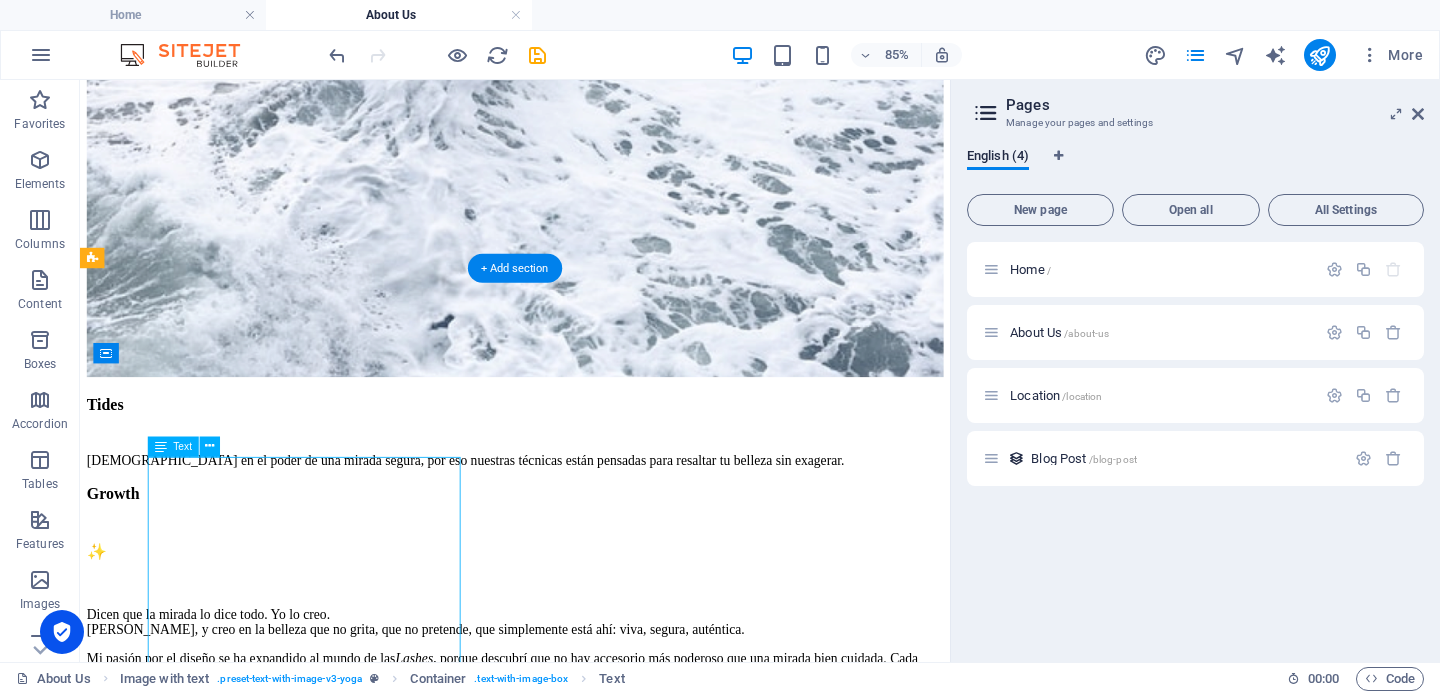 click on "✨  Dicen que la mirada lo dice todo. Yo lo creo. Soy [PERSON_NAME], y creo en la belleza que no grita, que no pretende, que simplemente está ahí: viva, segura, auténtica. Mi pasión por el diseño se ha expandido al mundo de las  Lashes , porque descubrí que no hay accesorio más poderoso que una mirada bien cuidada. Cada técnica que aplico —desde extensiones clásicas hasta volumen ruso o laminados— está pensada para resaltar la esencia de cada mujer, sin forzar, sin exagerar, solo realzando lo que ya es hermoso por naturaleza. Aquí no vienes solo a ponerte pestañas. Vienes a regalarte un momento, a verte con otros ojos, a reconectar contigo. Porque cada mirada tiene su historia, y la mía es ayudarte a contarla con intención, precisión y un toque de magia." at bounding box center [592, 748] 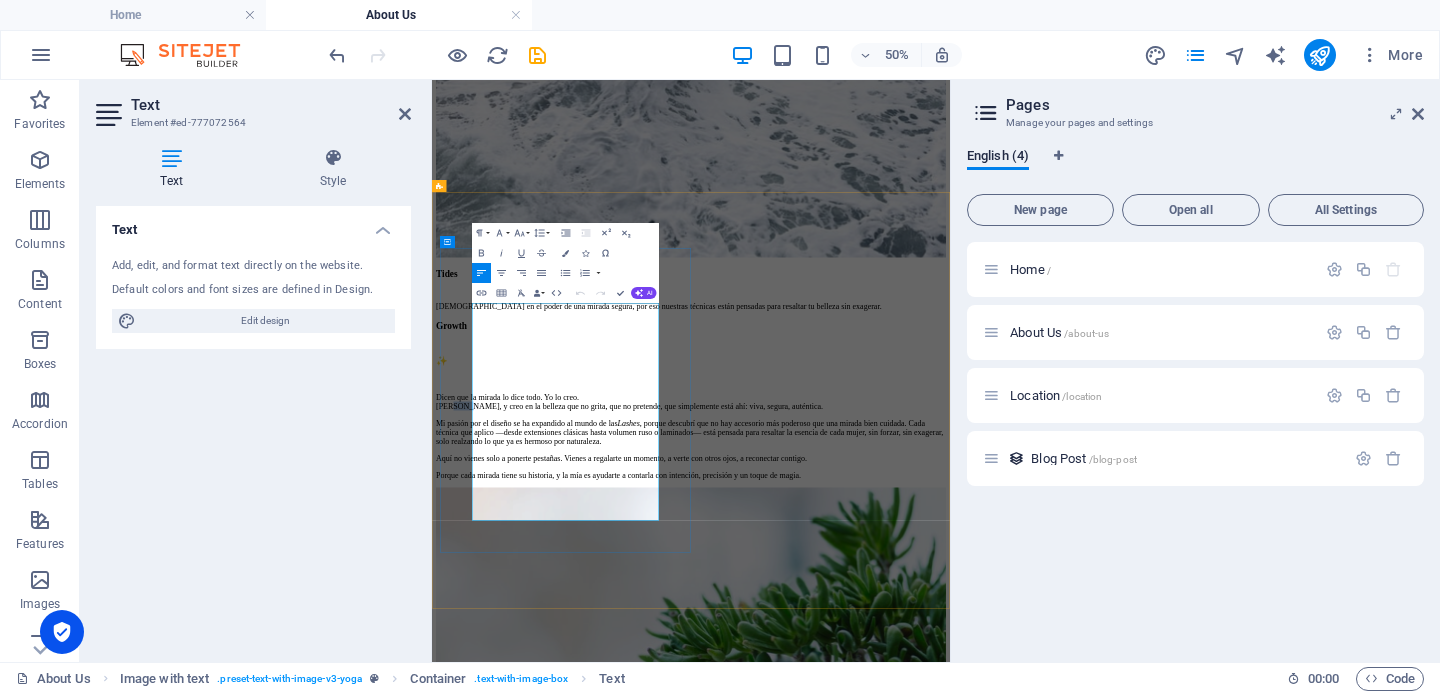 drag, startPoint x: 572, startPoint y: 607, endPoint x: 545, endPoint y: 607, distance: 27 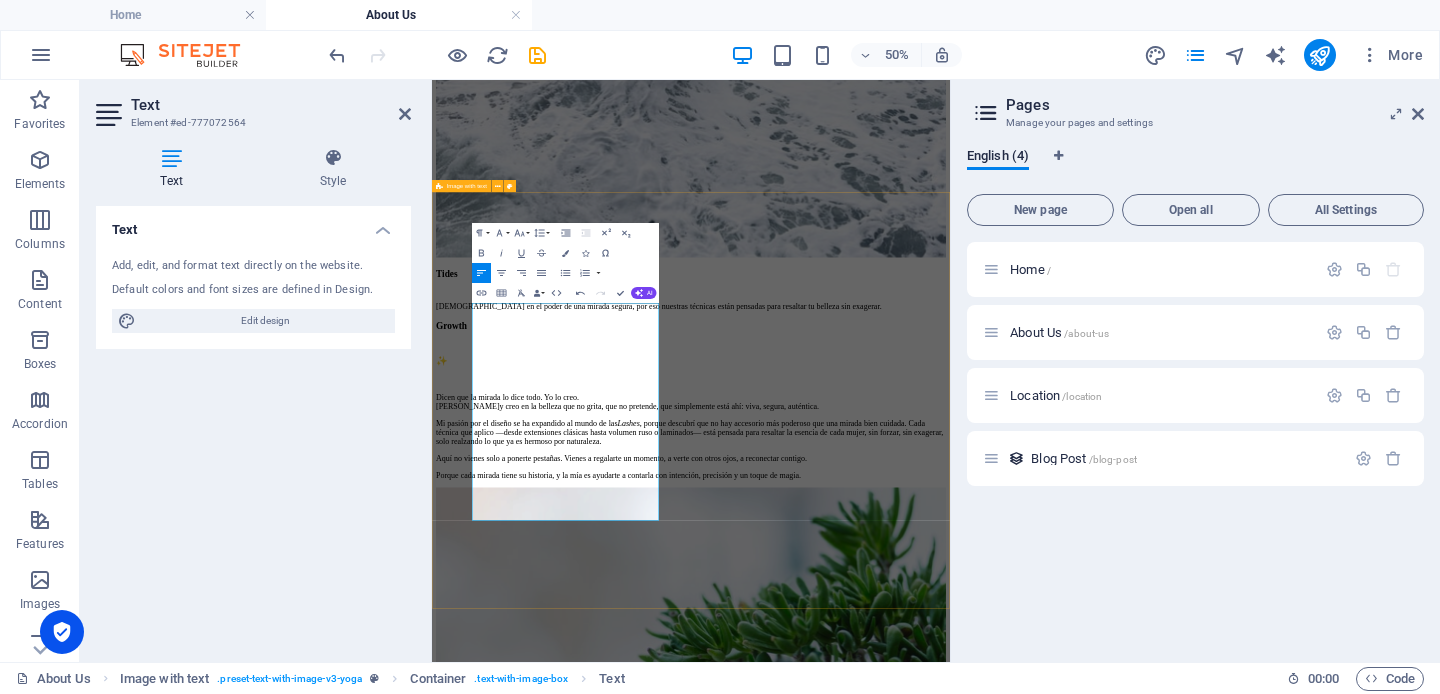 click on "Growth ✨  Dicen que la mirada lo dice todo. Yo lo creo. Soy [PERSON_NAME]  y creo en la belleza que no grita, que no pretende, que simplemente está ahí: viva, segura, auténtica. Mi pasión por el diseño se ha expandido al mundo de las  Lashes , porque descubrí que no hay accesorio más poderoso que una mirada bien cuidada. Cada técnica que aplico —desde extensiones clásicas hasta volumen ruso o laminados— está pensada para resaltar la esencia de cada mujer, sin forzar, sin exagerar, solo realzando lo que ya es hermoso por naturaleza. Aquí no vienes solo a ponerte pestañas. Vienes a regalarte un momento, a verte con otros ojos, a reconectar contigo. Porque cada mirada tiene su historia, y la mía es ayudarte a contarla con intención, precisión y un toque de magia." at bounding box center (950, 1026) 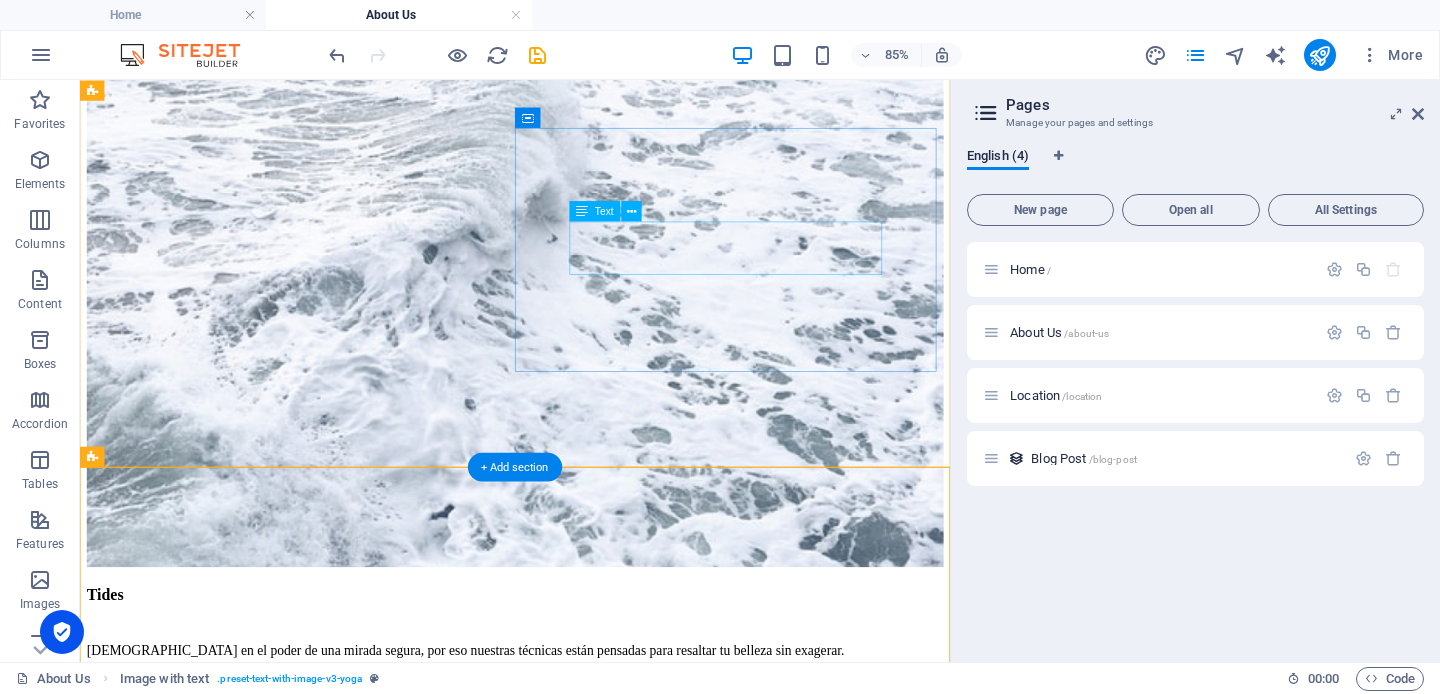 scroll, scrollTop: 459, scrollLeft: 0, axis: vertical 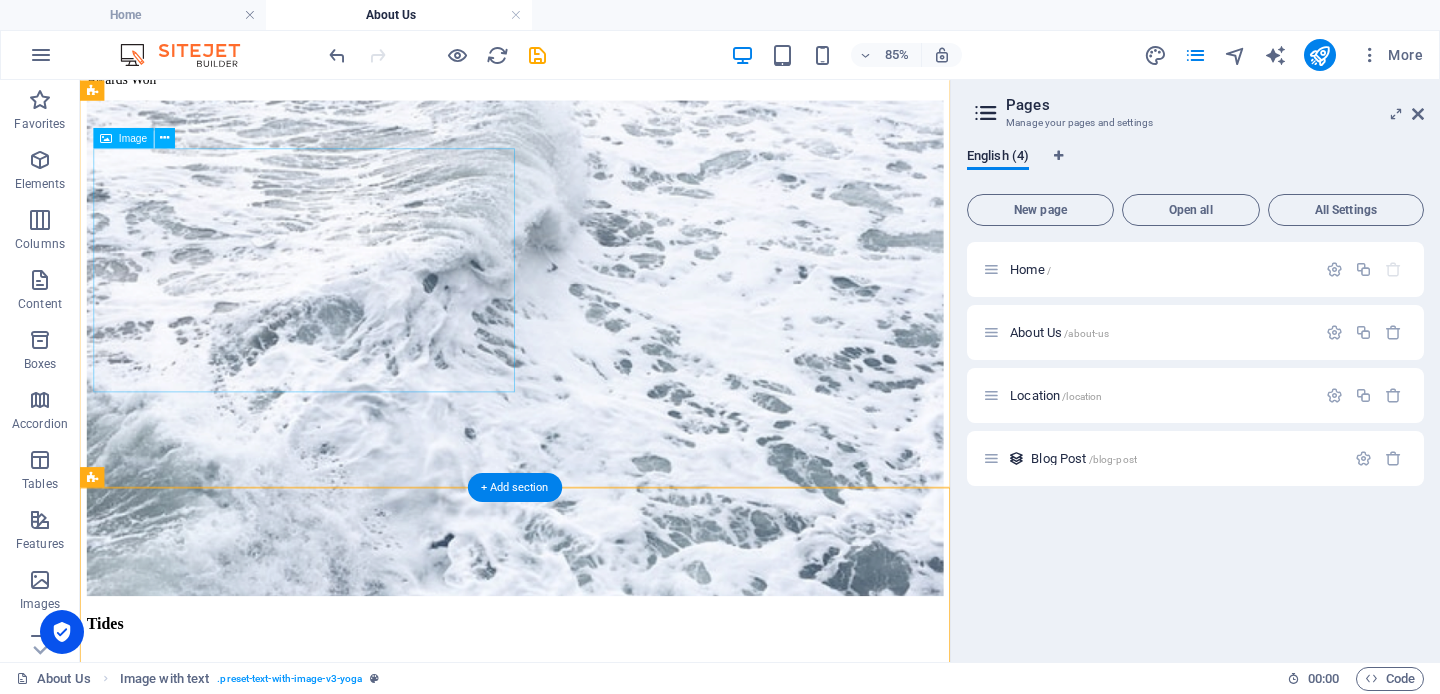 click at bounding box center [592, 397] 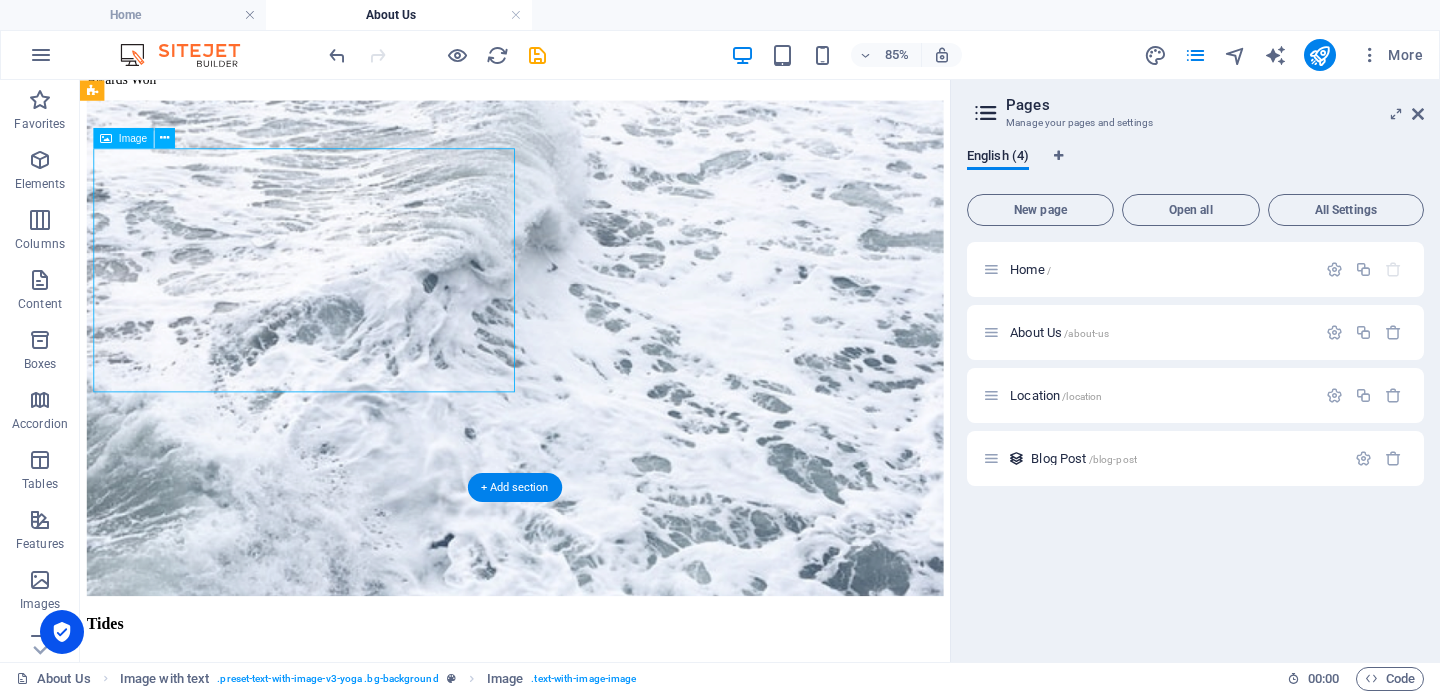 click at bounding box center [592, 397] 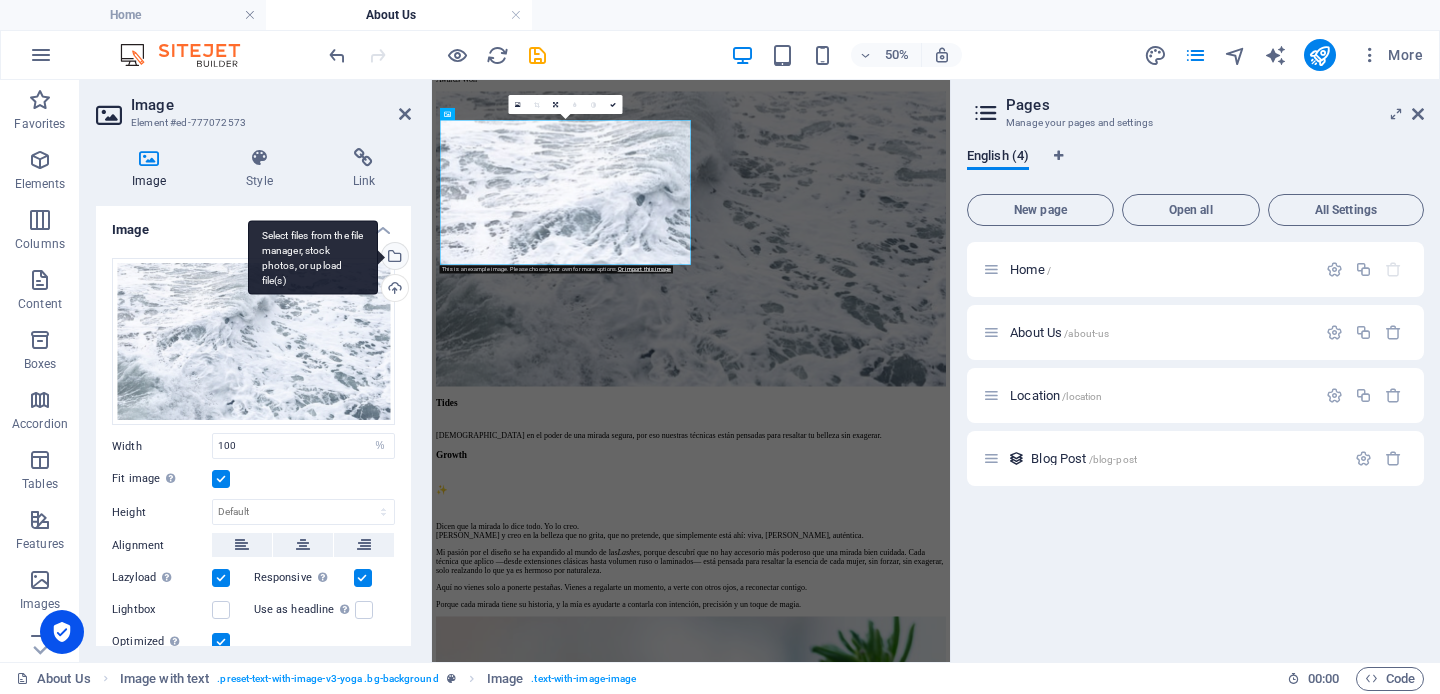 click on "Select files from the file manager, stock photos, or upload file(s)" at bounding box center (393, 258) 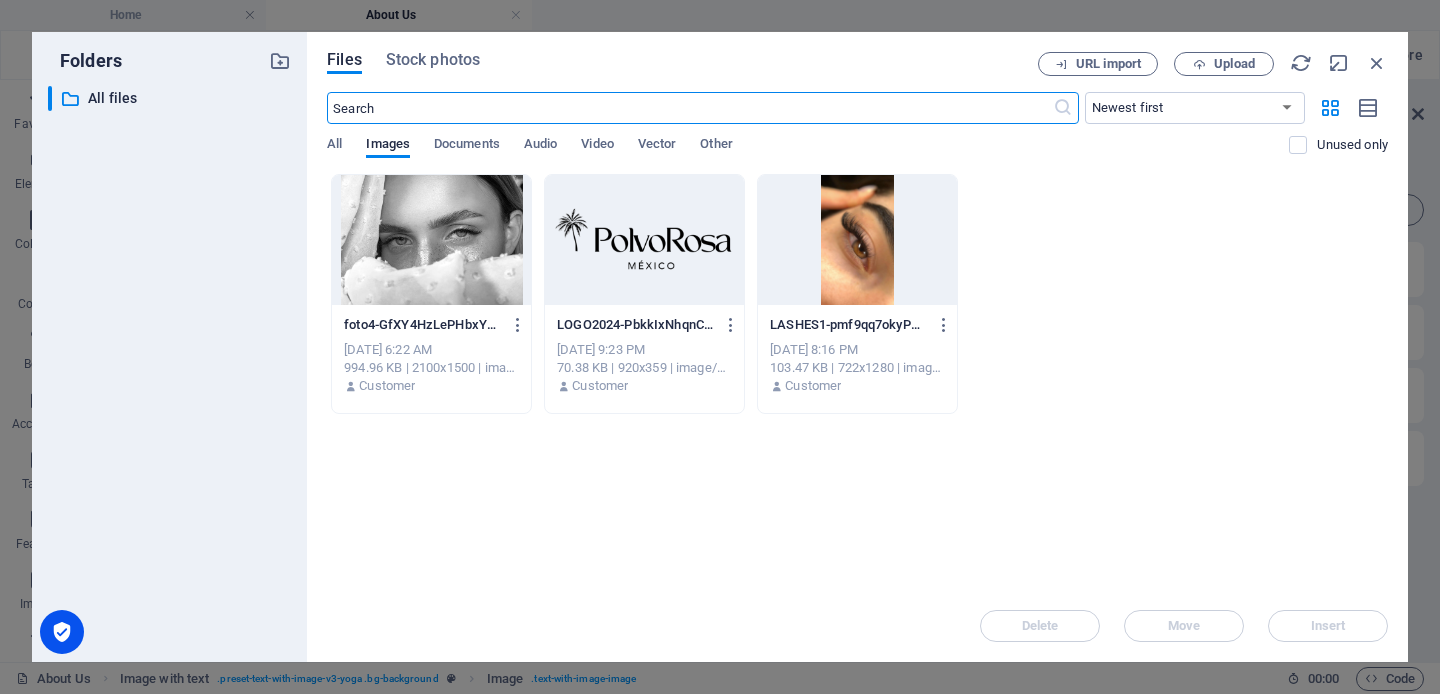 scroll, scrollTop: 0, scrollLeft: 0, axis: both 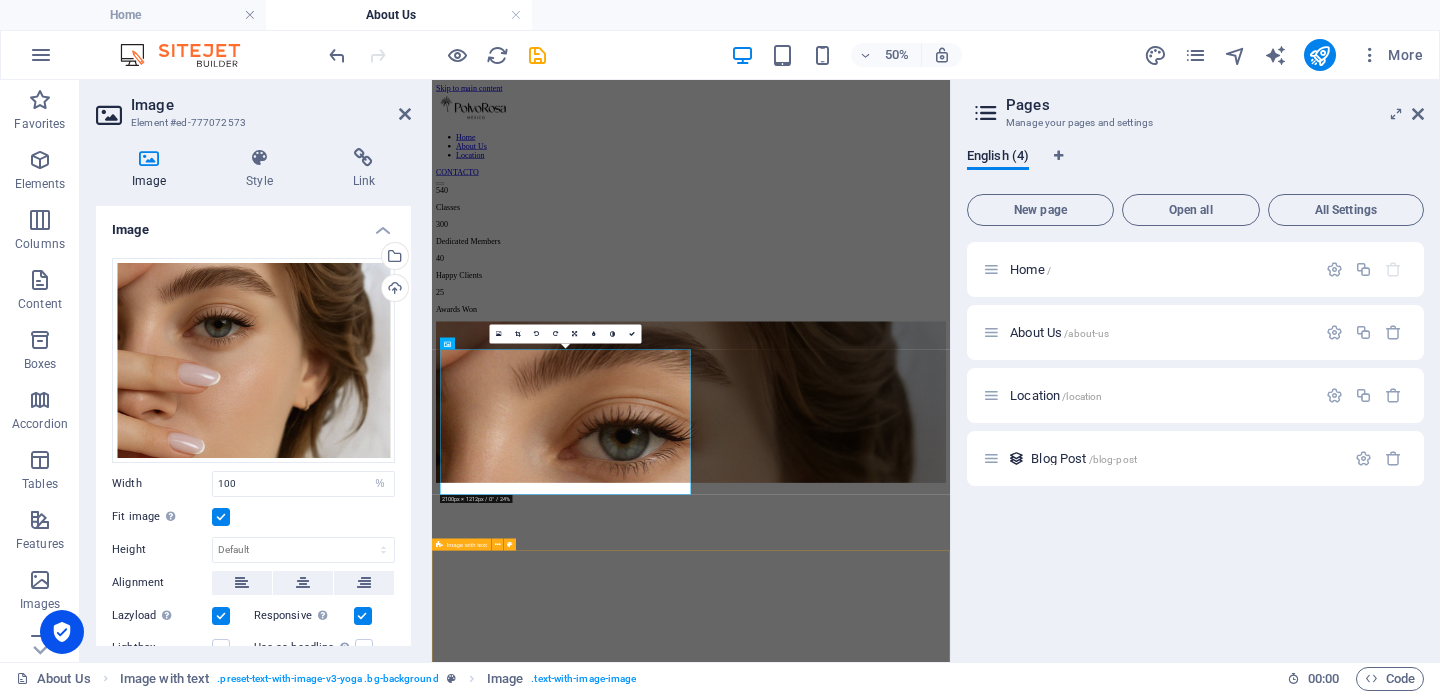 click on "Growth ✨  Dicen que la mirada lo dice todo. Yo lo creo. Soy [PERSON_NAME] y creo en la belleza que no grita, que no pretende, que simplemente está ahí: viva, segura, auténtica. Mi pasión por el diseño se ha expandido al mundo de las  Lashes , porque descubrí que no hay accesorio más poderoso que una mirada bien cuidada. Cada técnica que aplico —desde extensiones clásicas hasta volumen ruso o laminados— está pensada para resaltar la esencia de cada mujer, sin forzar, sin exagerar, solo realzando lo que ya es hermoso por naturaleza. Aquí no vienes solo a ponerte pestañas. Vienes a regalarte un momento, a verte con otros ojos, a reconectar contigo. Porque cada mirada tiene su historia, y la mía es ayudarte a contarla con intención, precisión y un toque de magia." at bounding box center [950, 1882] 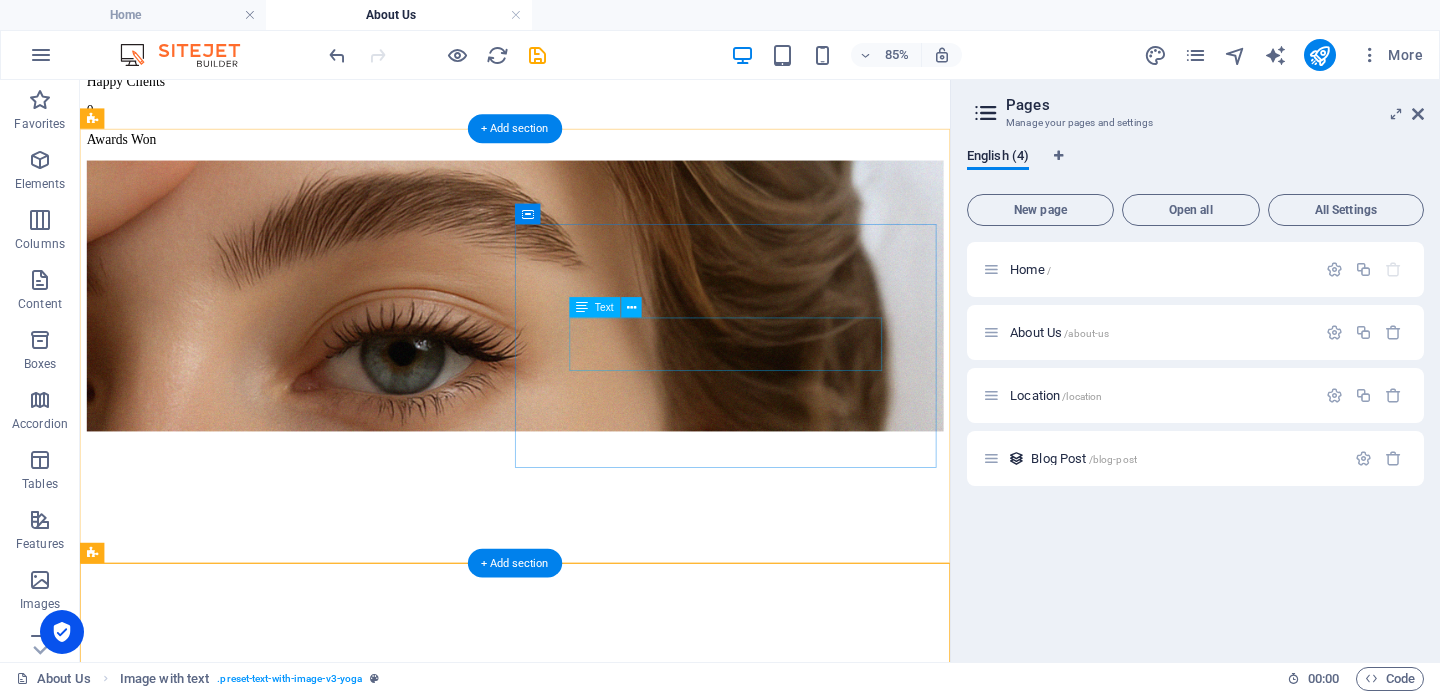 scroll, scrollTop: 354, scrollLeft: 0, axis: vertical 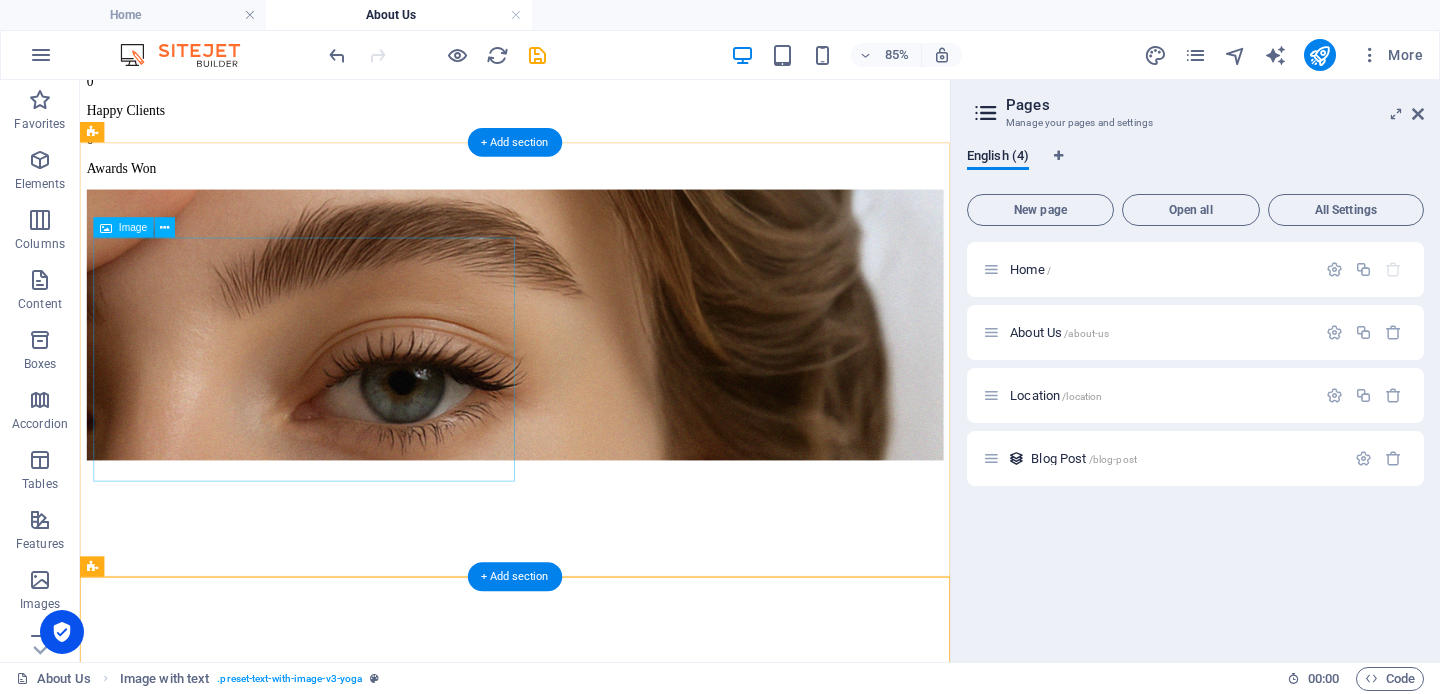 click at bounding box center (592, 571) 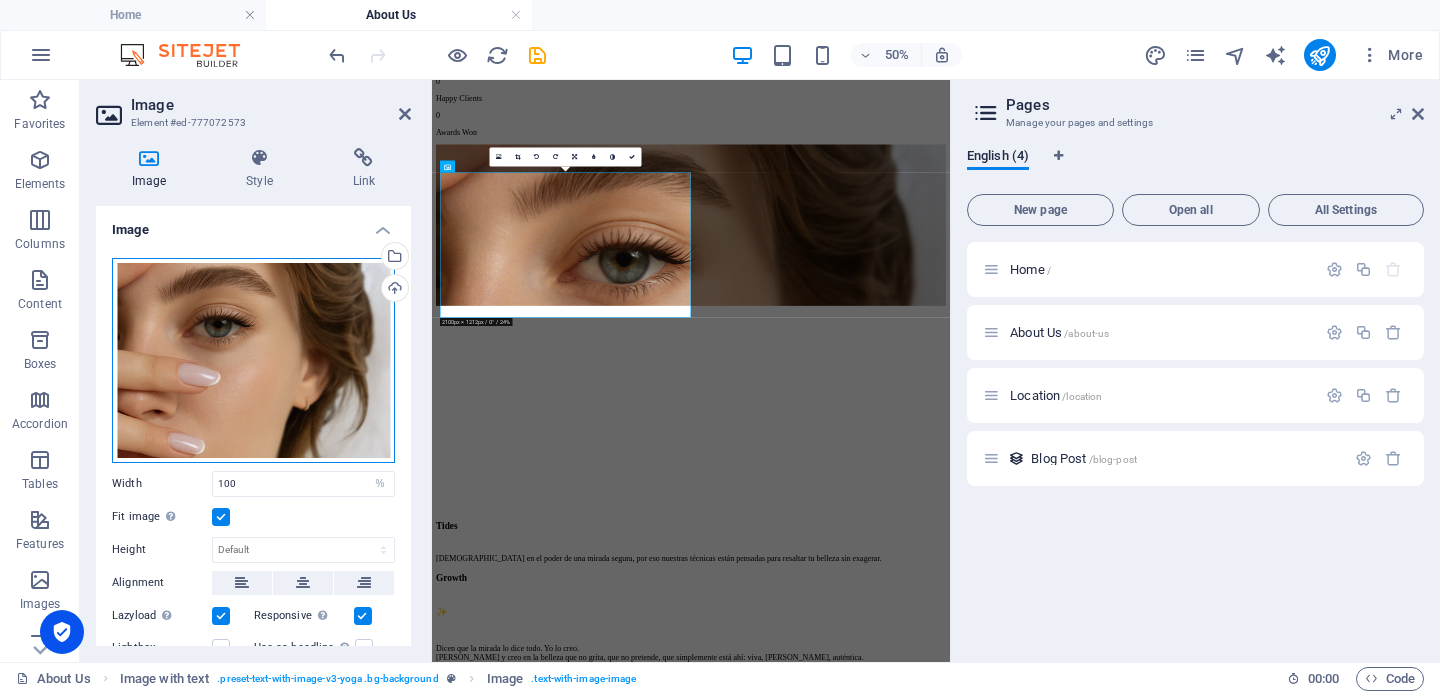 click on "Drag files here, click to choose files or select files from Files or our free stock photos & videos" at bounding box center [253, 360] 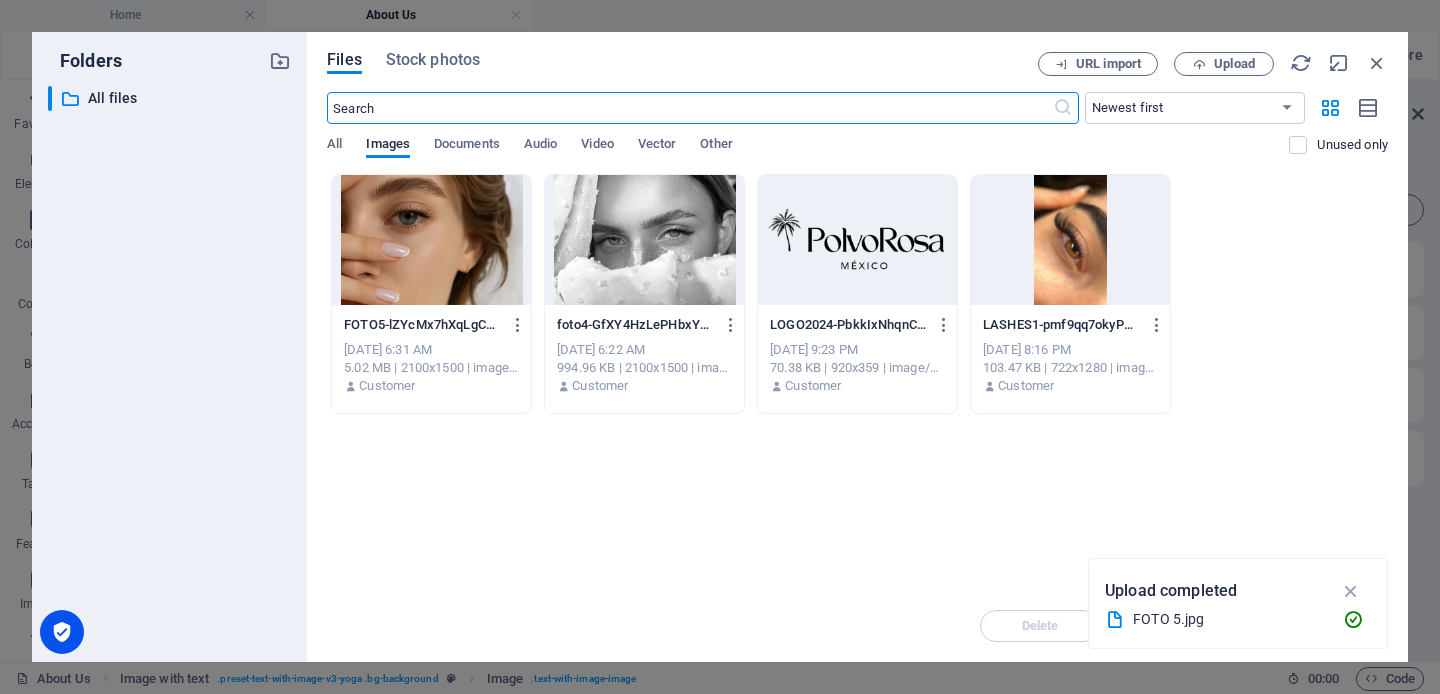 scroll, scrollTop: 0, scrollLeft: 0, axis: both 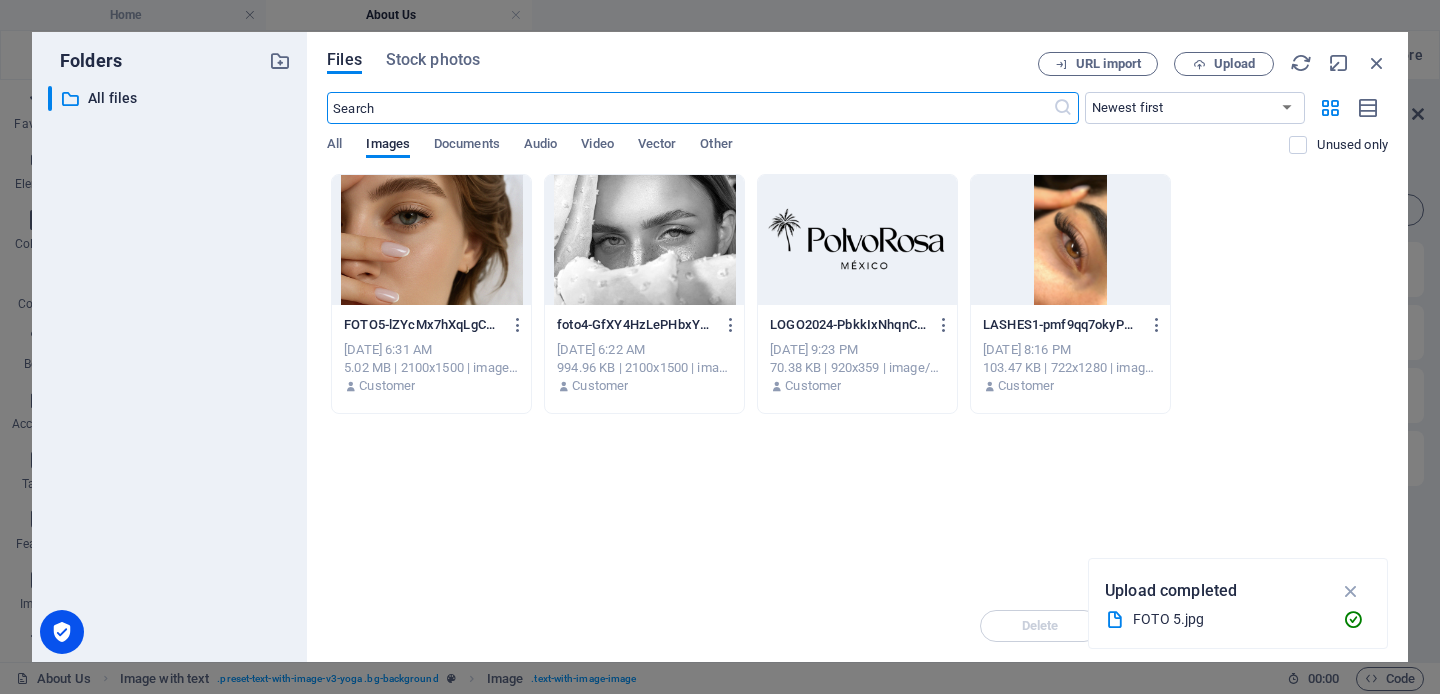click at bounding box center (431, 240) 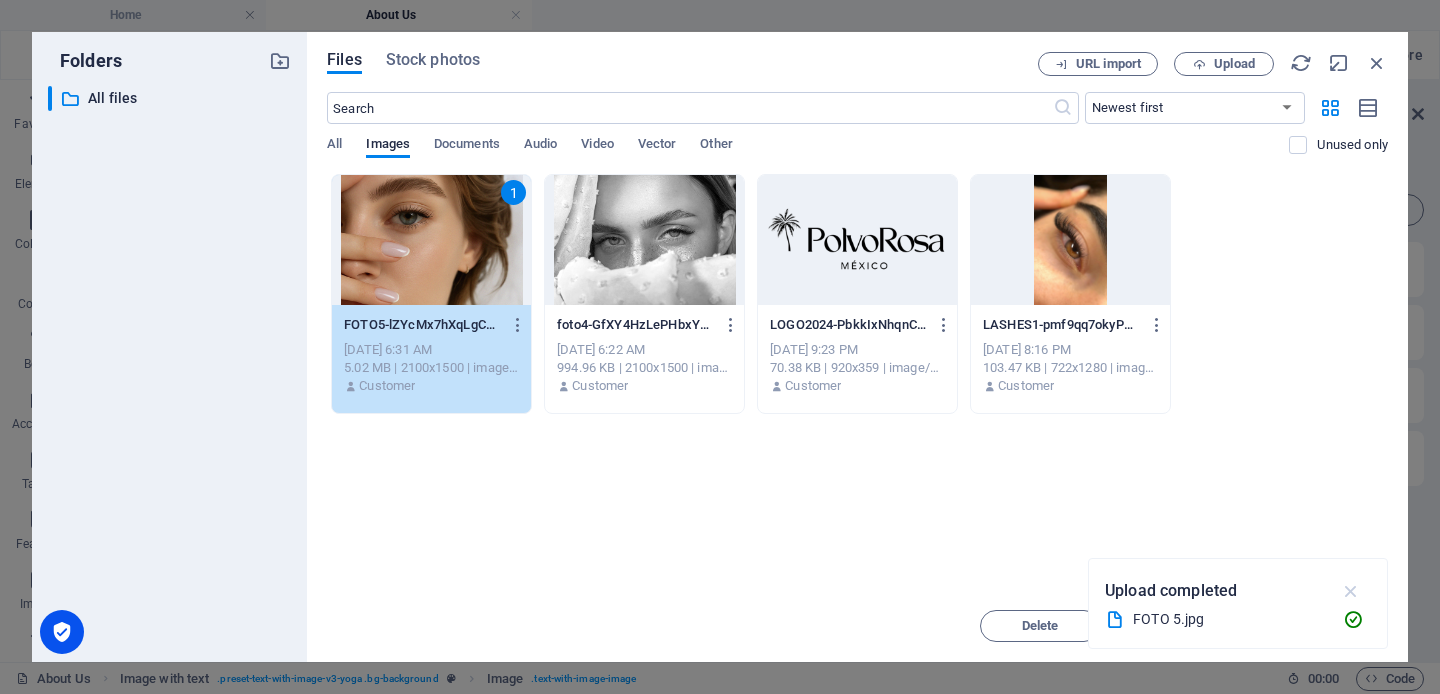 click at bounding box center (1351, 591) 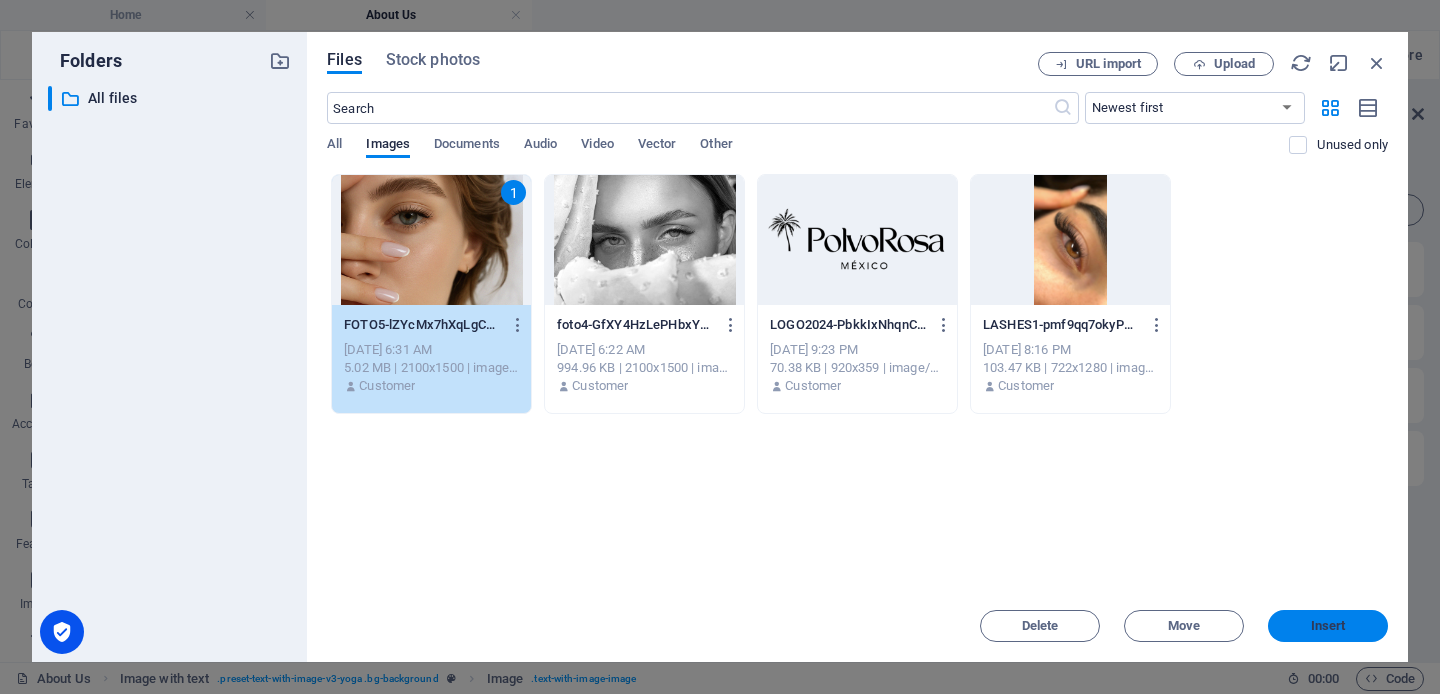 click on "Insert" at bounding box center [1328, 626] 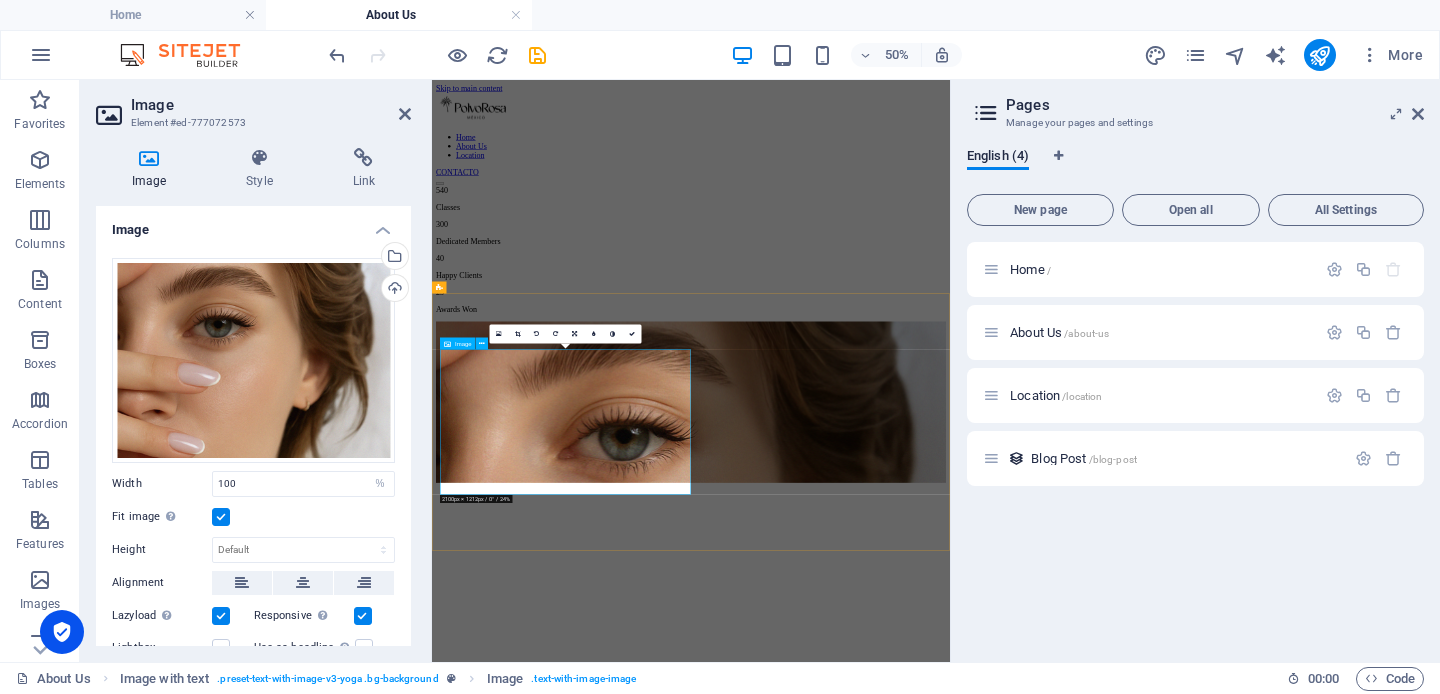 click at bounding box center (950, 929) 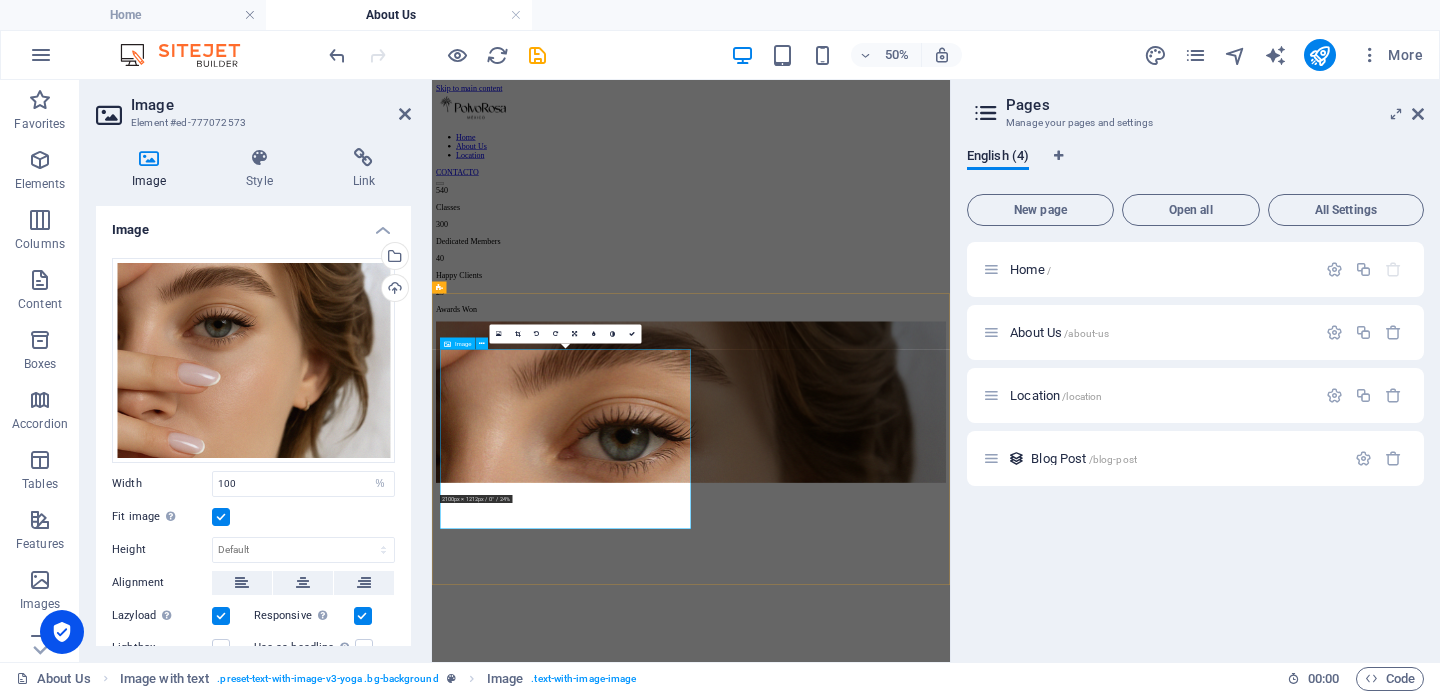 click at bounding box center [950, 929] 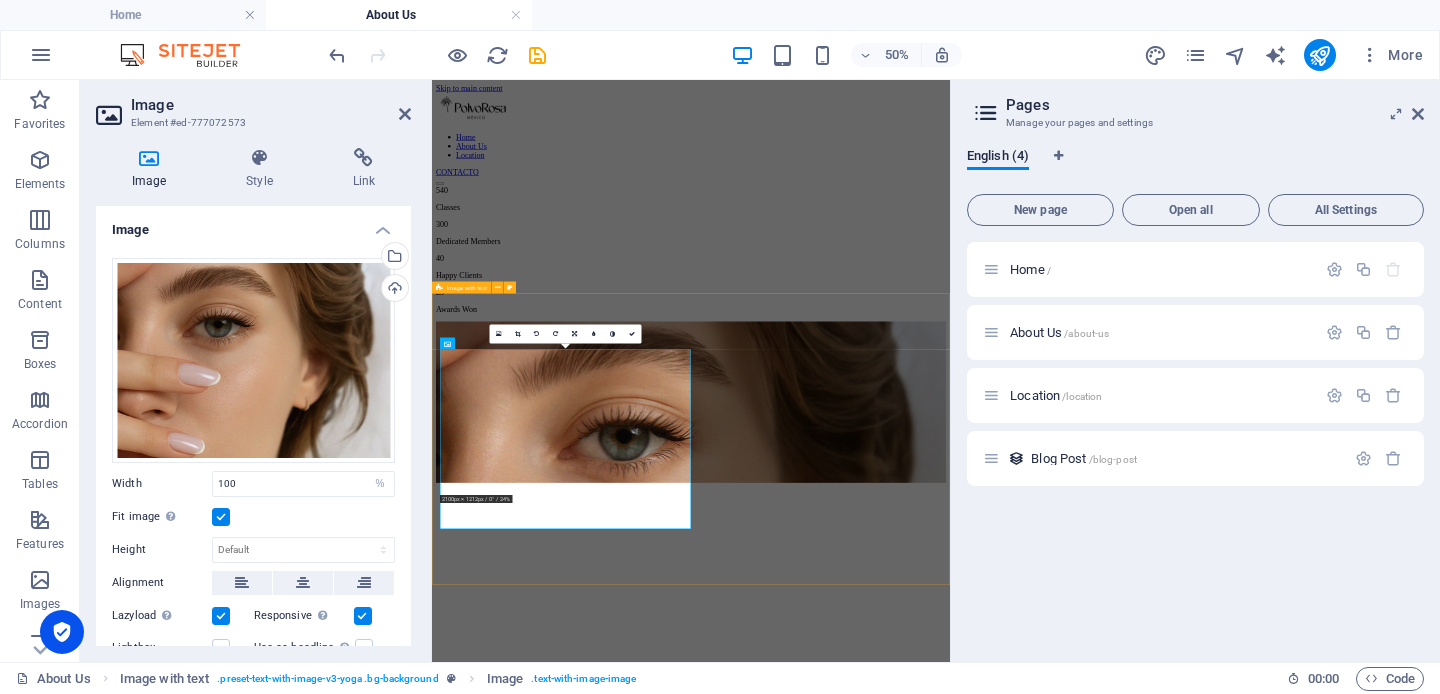click on "Tides [DEMOGRAPHIC_DATA] en el poder de una mirada segura, por eso nuestras técnicas están pensadas para resaltar tu belleza sin exagerar." at bounding box center (950, 981) 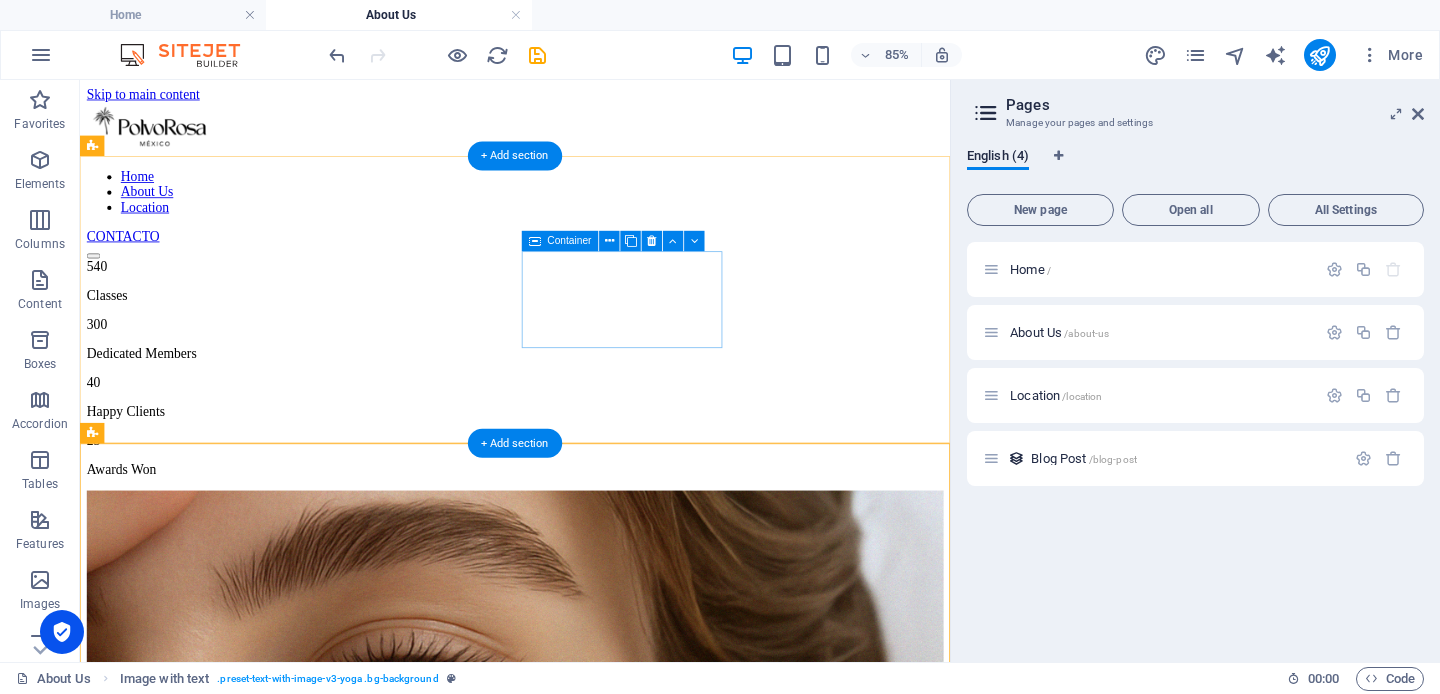 click on "40 Happy Clients" at bounding box center [592, 453] 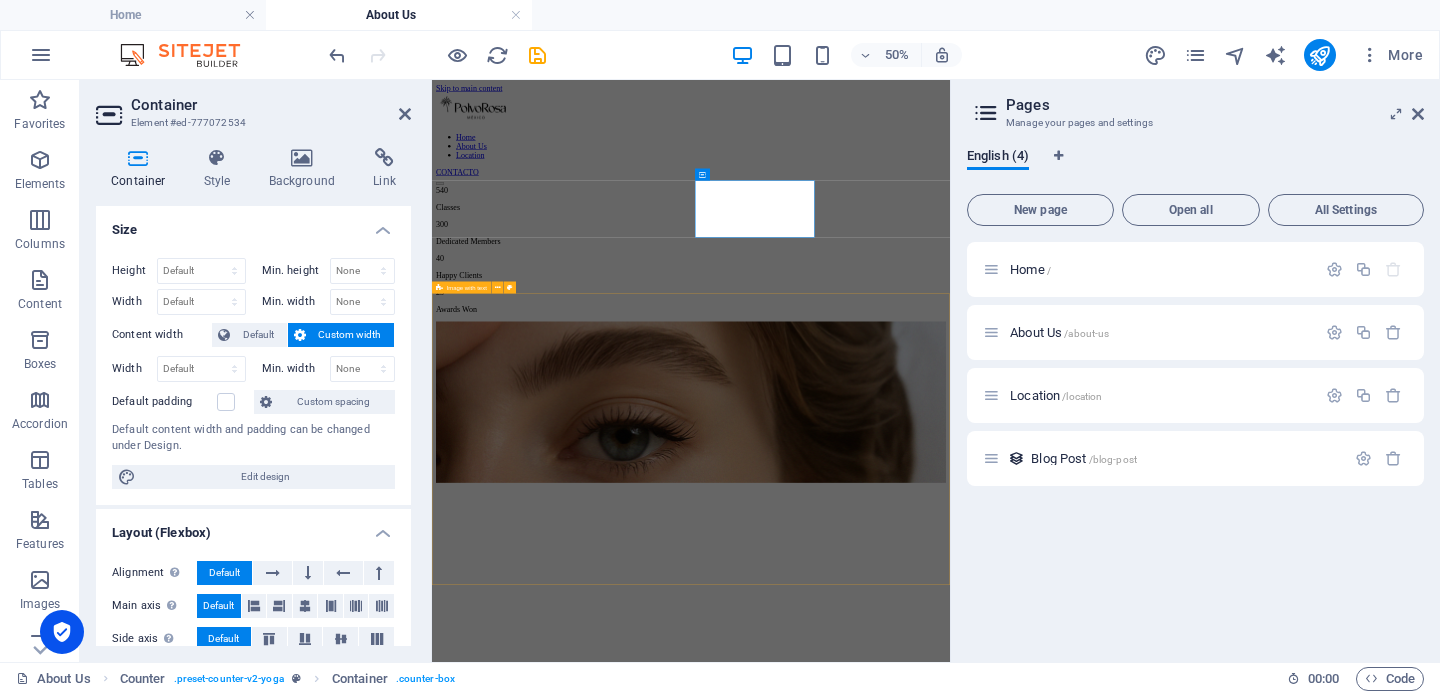 click on "Tides [DEMOGRAPHIC_DATA] en el poder de una mirada segura, por eso nuestras técnicas están pensadas para resaltar tu belleza sin exagerar." at bounding box center [950, 981] 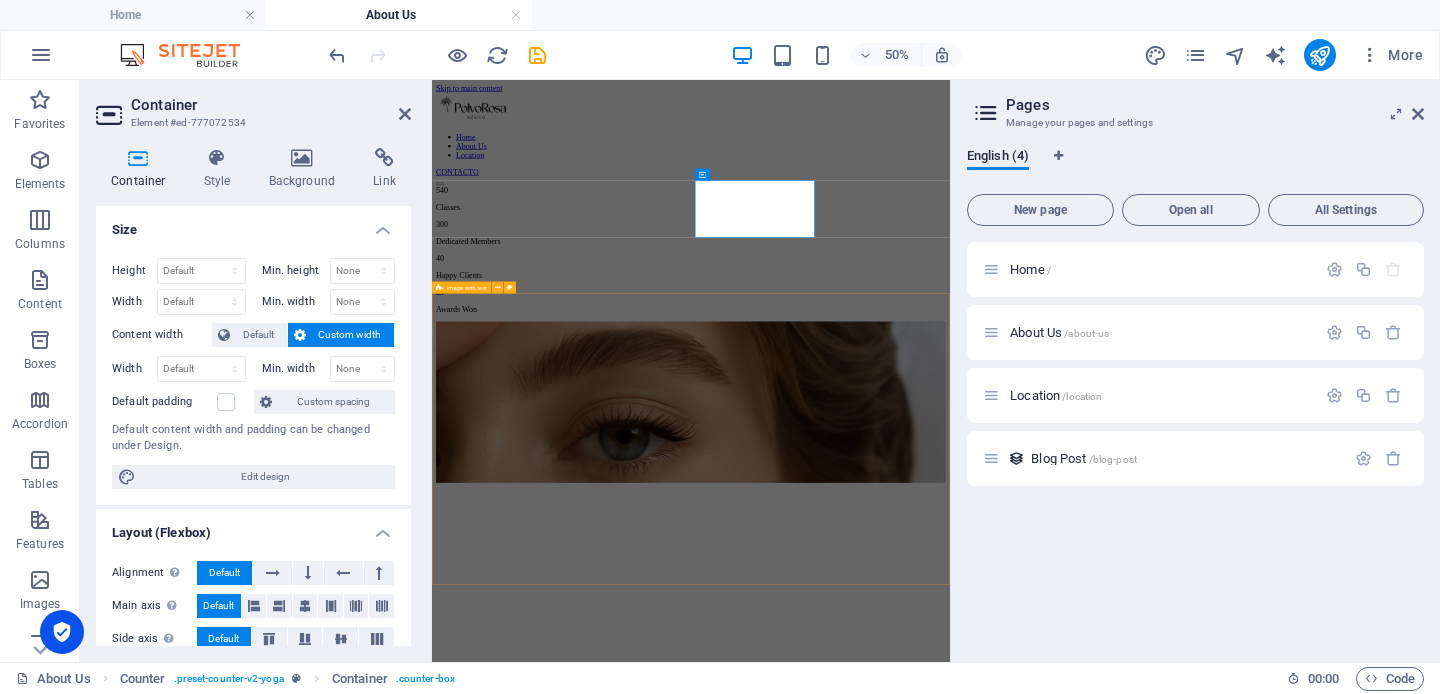 click on "Tides [DEMOGRAPHIC_DATA] en el poder de una mirada segura, por eso nuestras técnicas están pensadas para resaltar tu belleza sin exagerar." at bounding box center (950, 981) 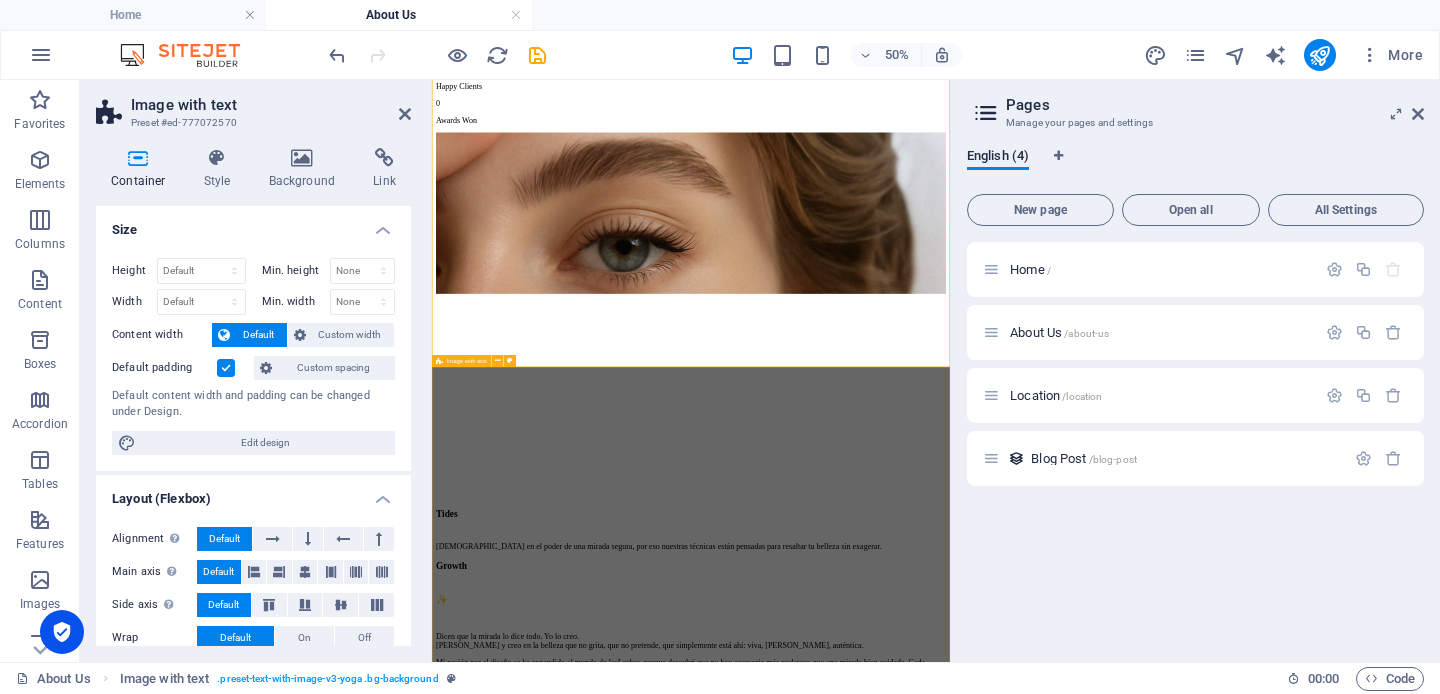 scroll, scrollTop: 445, scrollLeft: 0, axis: vertical 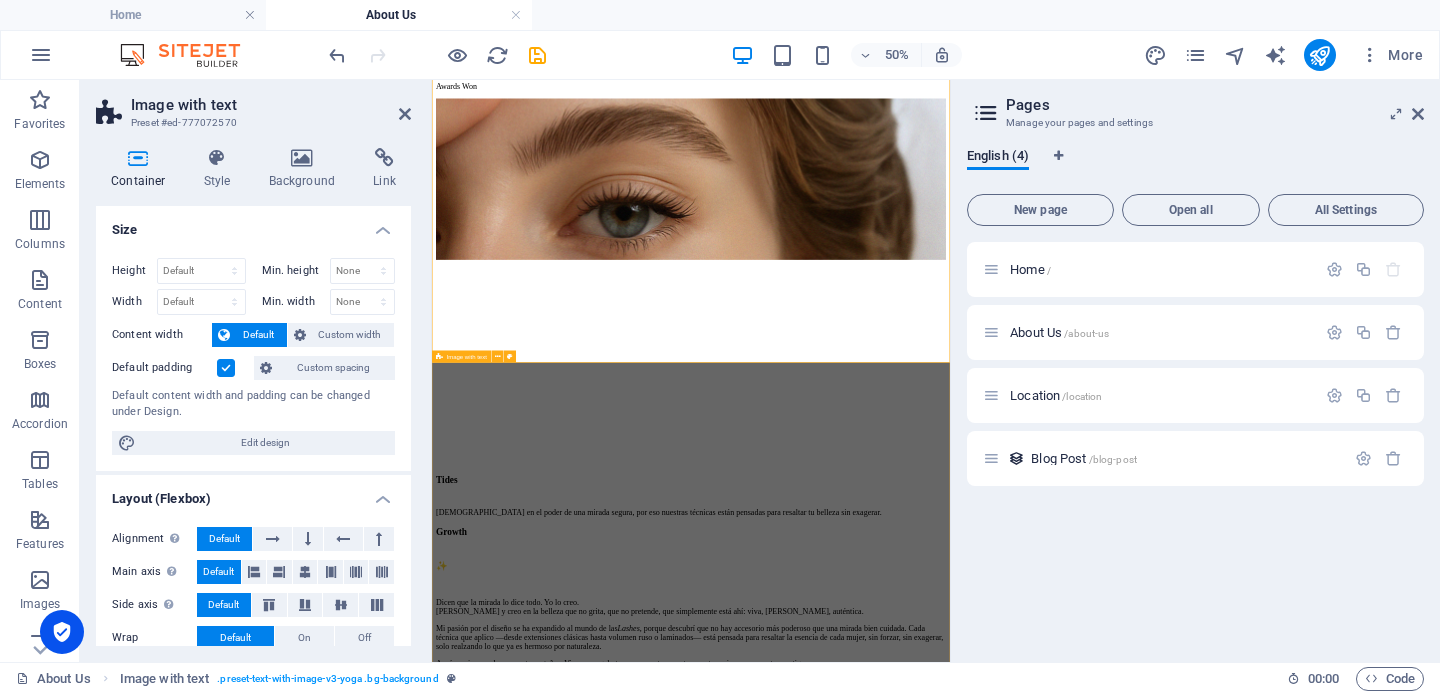 click on "Growth ✨  Dicen que la mirada lo dice todo. Yo lo creo. Soy [PERSON_NAME] y creo en la belleza que no grita, que no pretende, que simplemente está ahí: viva, segura, auténtica. Mi pasión por el diseño se ha expandido al mundo de las  Lashes , porque descubrí que no hay accesorio más poderoso que una mirada bien cuidada. Cada técnica que aplico —desde extensiones clásicas hasta volumen ruso o laminados— está pensada para resaltar la esencia de cada mujer, sin forzar, sin exagerar, solo realzando lo que ya es hermoso por naturaleza. Aquí no vienes solo a ponerte pestañas. Vienes a regalarte un momento, a verte con otros ojos, a reconectar contigo. Porque cada mirada tiene su historia, y la mía es ayudarte a contarla con intención, precisión y un toque de magia." at bounding box center [950, 1437] 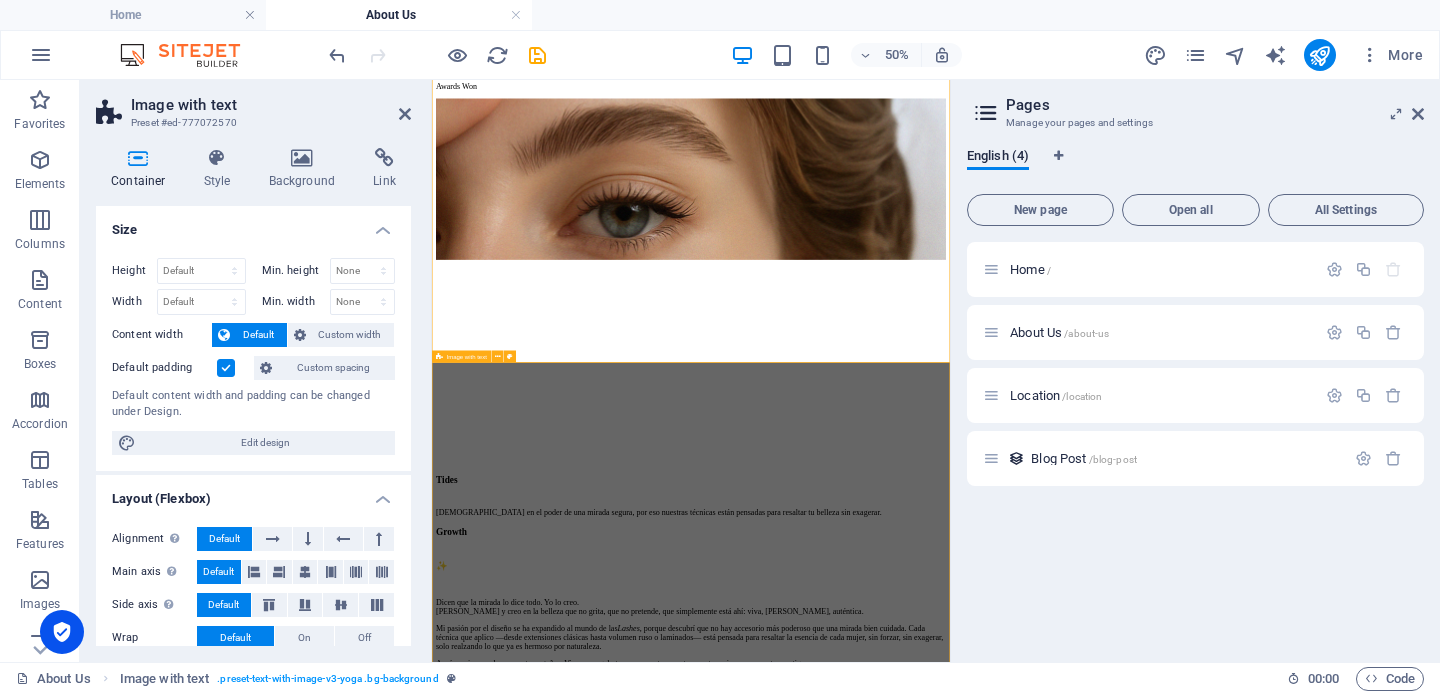 click on "Growth ✨  Dicen que la mirada lo dice todo. Yo lo creo. Soy [PERSON_NAME] y creo en la belleza que no grita, que no pretende, que simplemente está ahí: viva, segura, auténtica. Mi pasión por el diseño se ha expandido al mundo de las  Lashes , porque descubrí que no hay accesorio más poderoso que una mirada bien cuidada. Cada técnica que aplico —desde extensiones clásicas hasta volumen ruso o laminados— está pensada para resaltar la esencia de cada mujer, sin forzar, sin exagerar, solo realzando lo que ya es hermoso por naturaleza. Aquí no vienes solo a ponerte pestañas. Vienes a regalarte un momento, a verte con otros ojos, a reconectar contigo. Porque cada mirada tiene su historia, y la mía es ayudarte a contarla con intención, precisión y un toque de magia." at bounding box center (950, 1437) 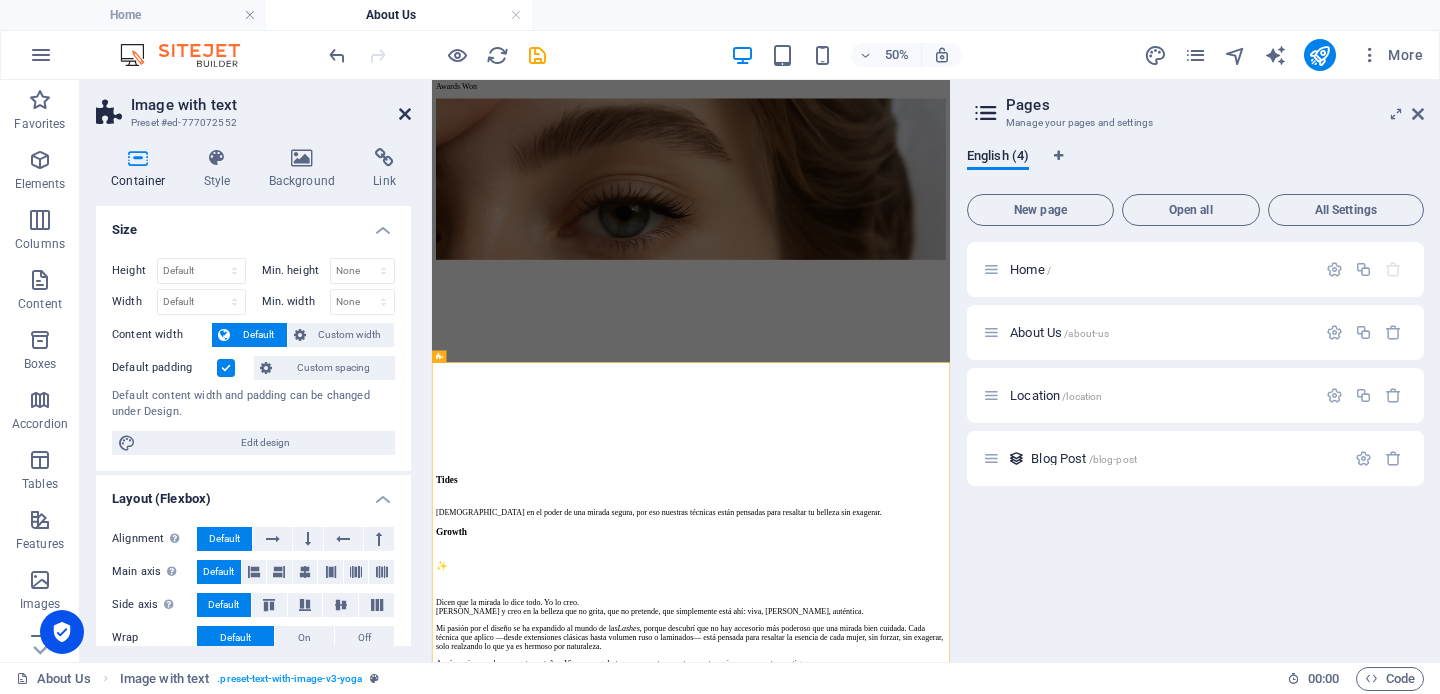 click at bounding box center (405, 114) 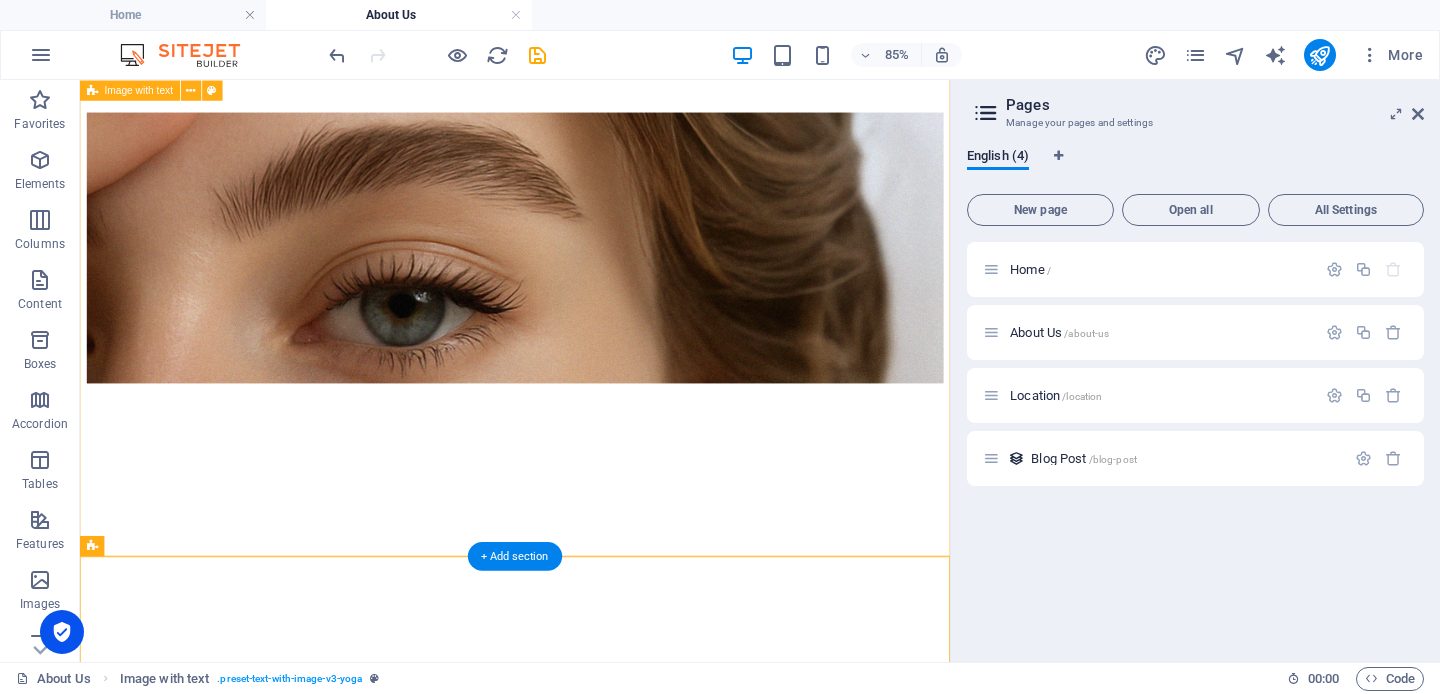 scroll, scrollTop: 456, scrollLeft: 0, axis: vertical 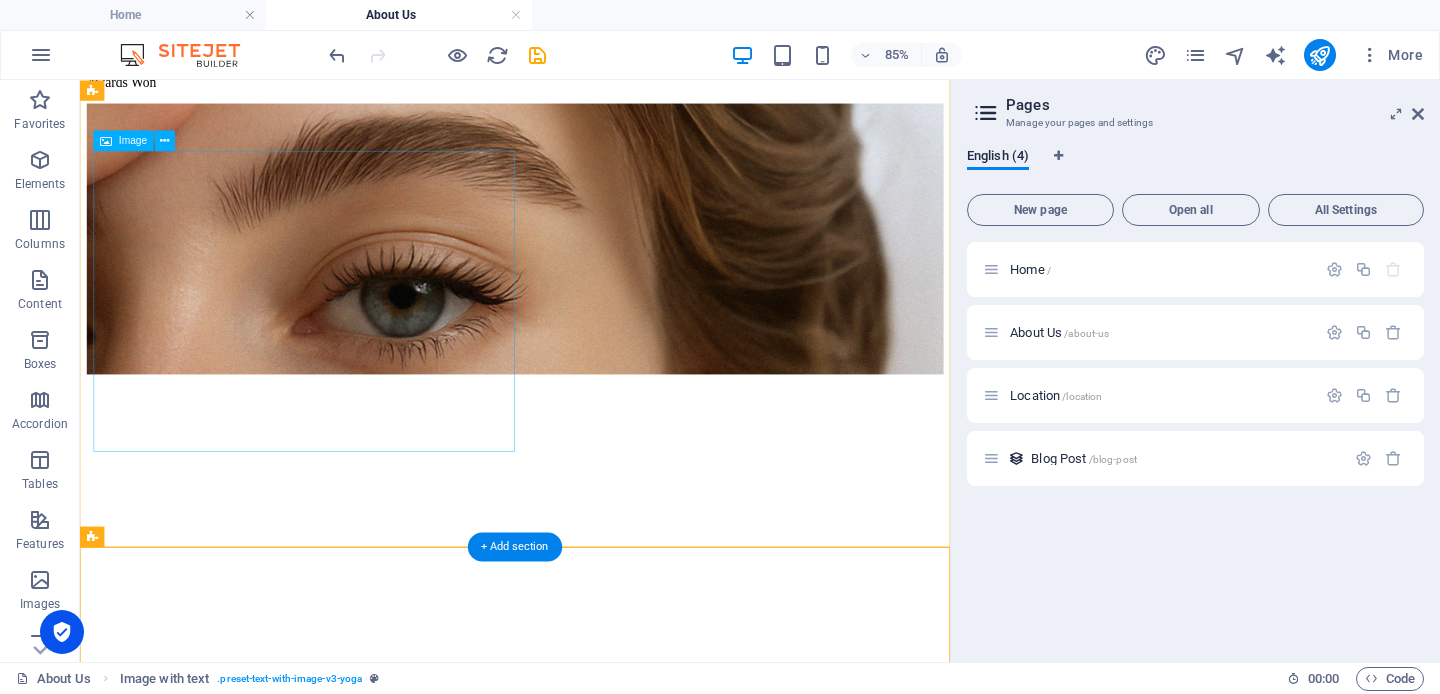 click at bounding box center [592, 469] 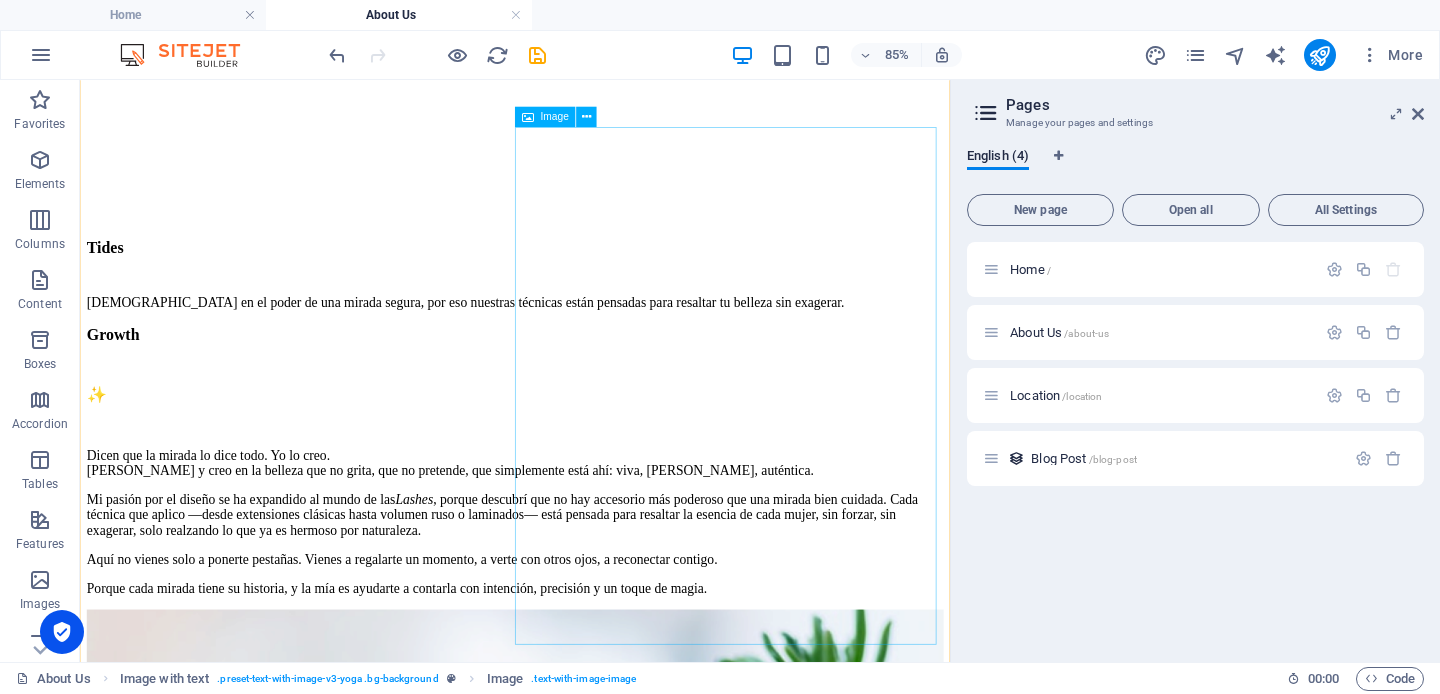 scroll, scrollTop: 1080, scrollLeft: 0, axis: vertical 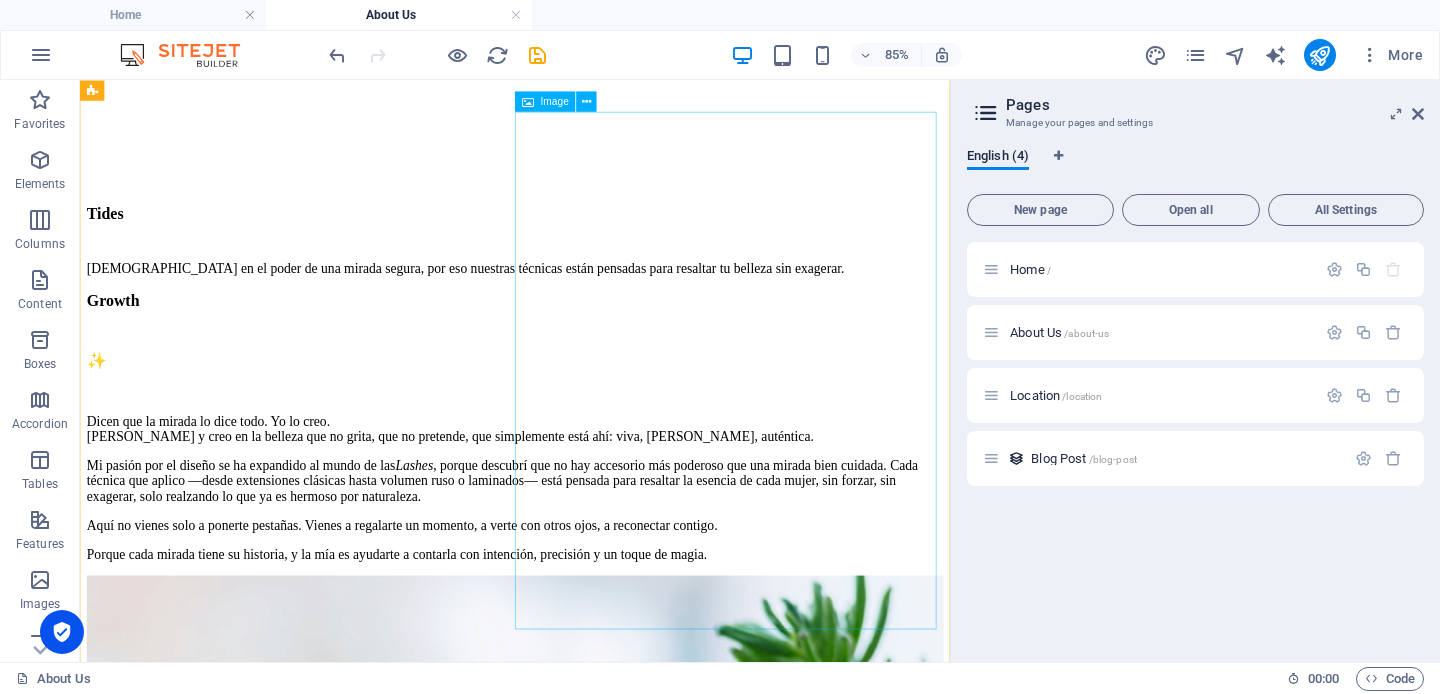 click at bounding box center (592, 956) 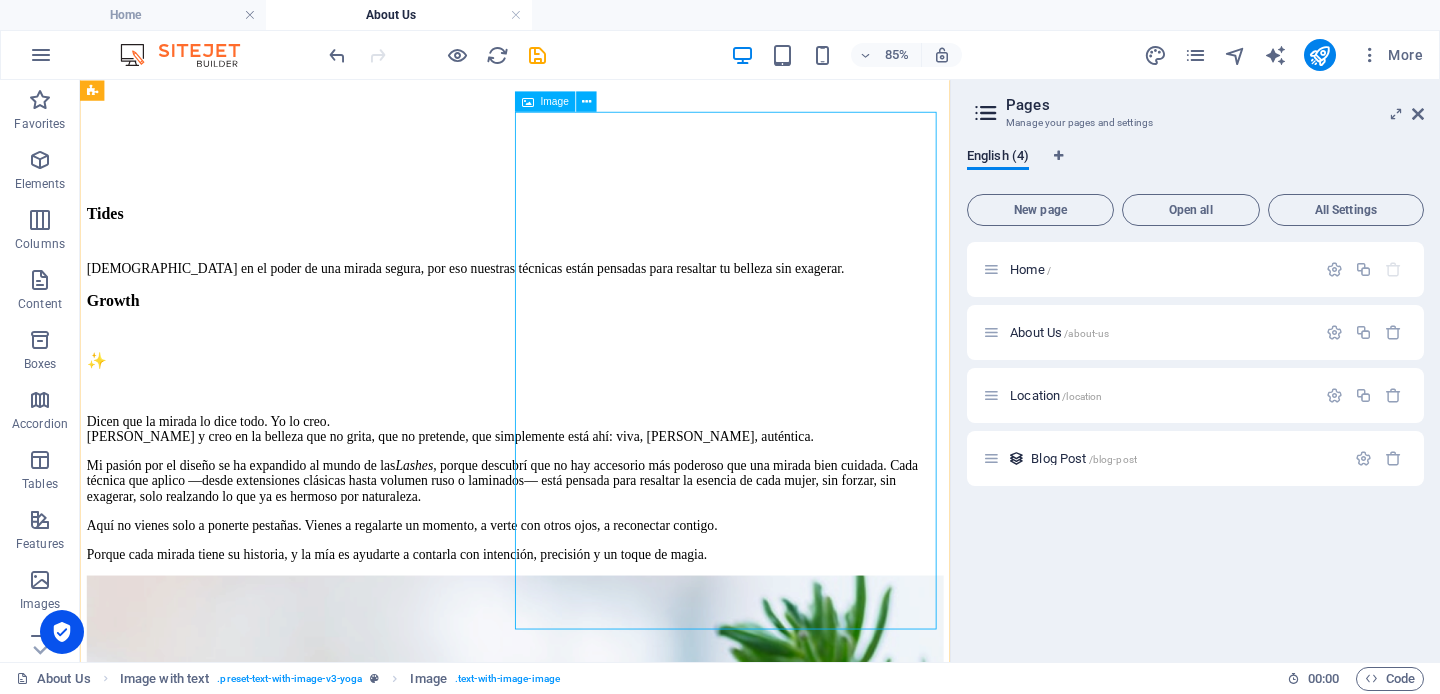 click at bounding box center (592, 956) 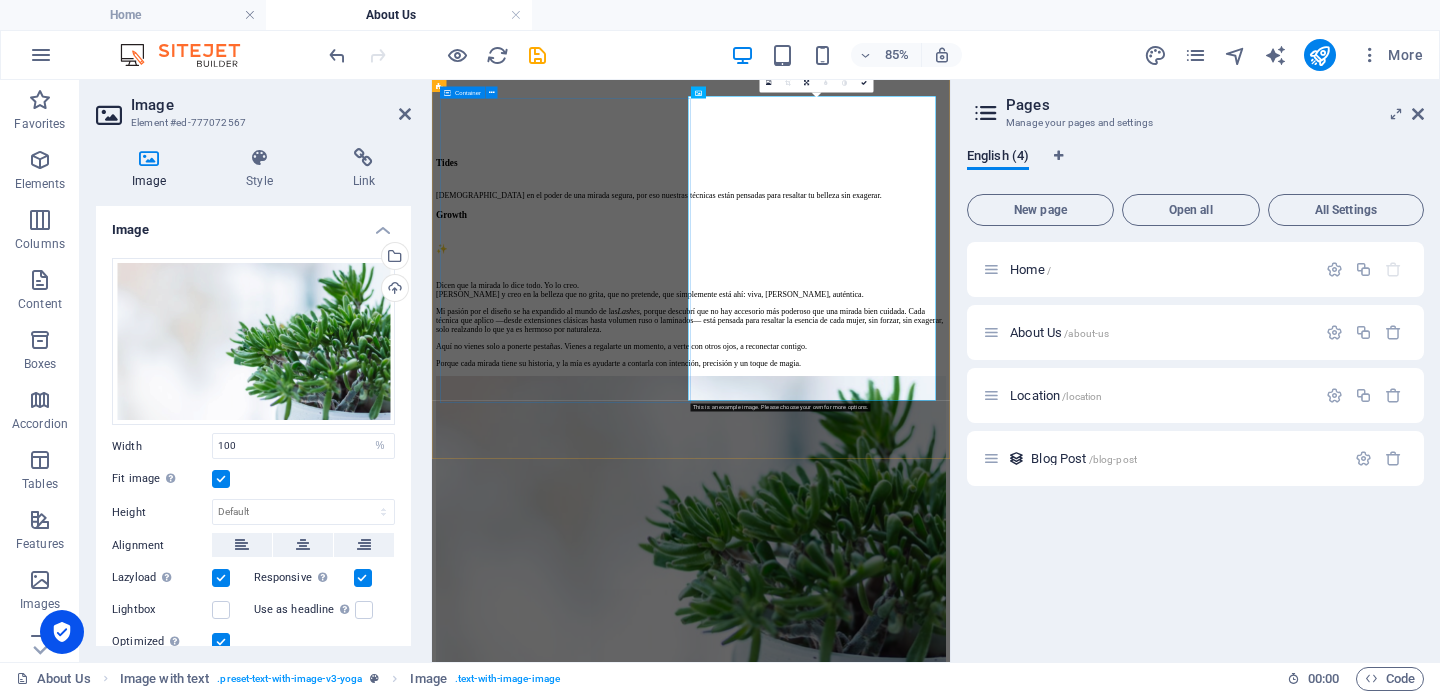 scroll, scrollTop: 1085, scrollLeft: 0, axis: vertical 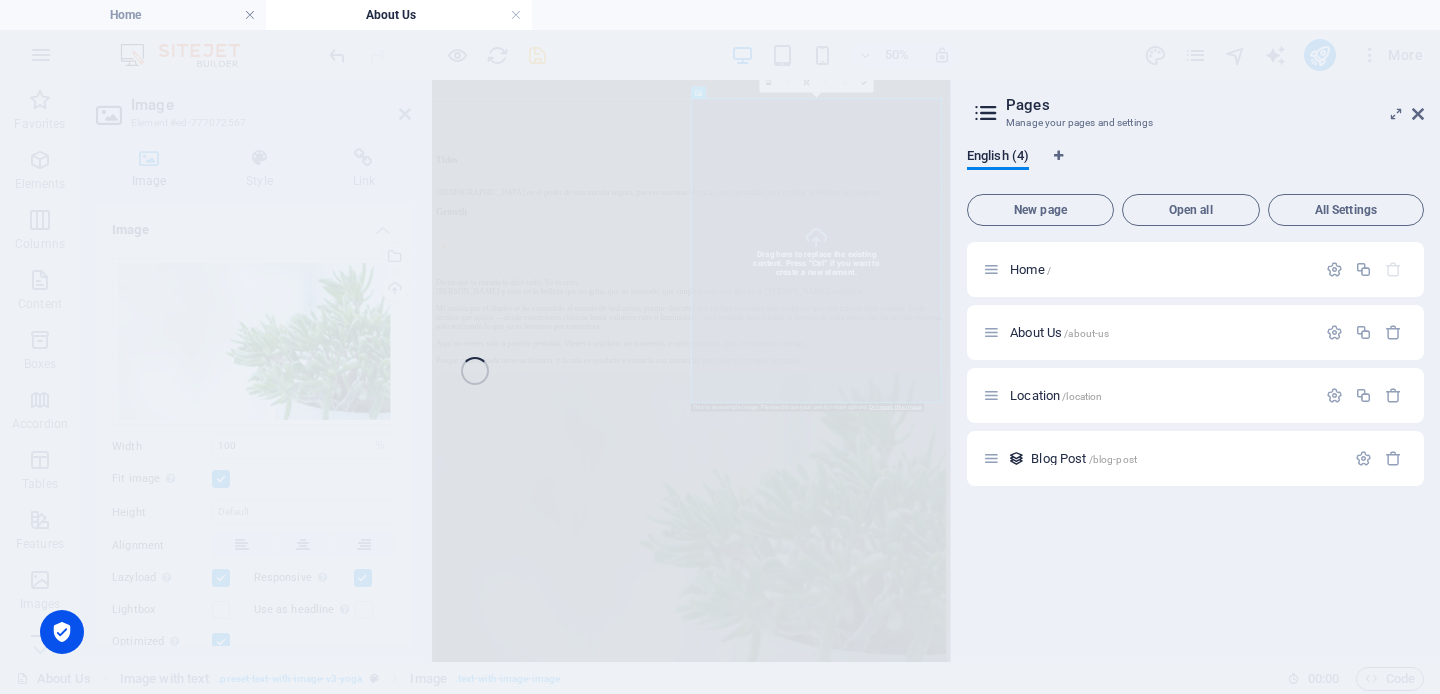 click on "Favorites Elements Columns Content Boxes Accordion Tables Features Images Slider Header Footer Forms Marketing Collections Menu Element #ed-777071697 Menu Style Menu Auto Custom Menu is automatically generated based on the pages. Recommended for multi-page websites. Manage pages Menu items 1 None Page External Element Phone Email Page Home About Us Location     Element
URL / Phone Email Link text Home Link target New tab Same tab Overlay Title Additional link description, should not be the same as the link text. The title is most often shown as a tooltip text when the mouse moves over the element. Leave empty if uncertain. Relationship Sets the  relationship of this link to the link target . For example, the value "nofollow" instructs search engines not to follow the link. Can be left empty. alternate author bookmark external help license next nofollow noreferrer noopener prev search tag Button Design None Default Primary Secondary 2 None Page External Element Phone Email Page Home URL" at bounding box center [475, 371] 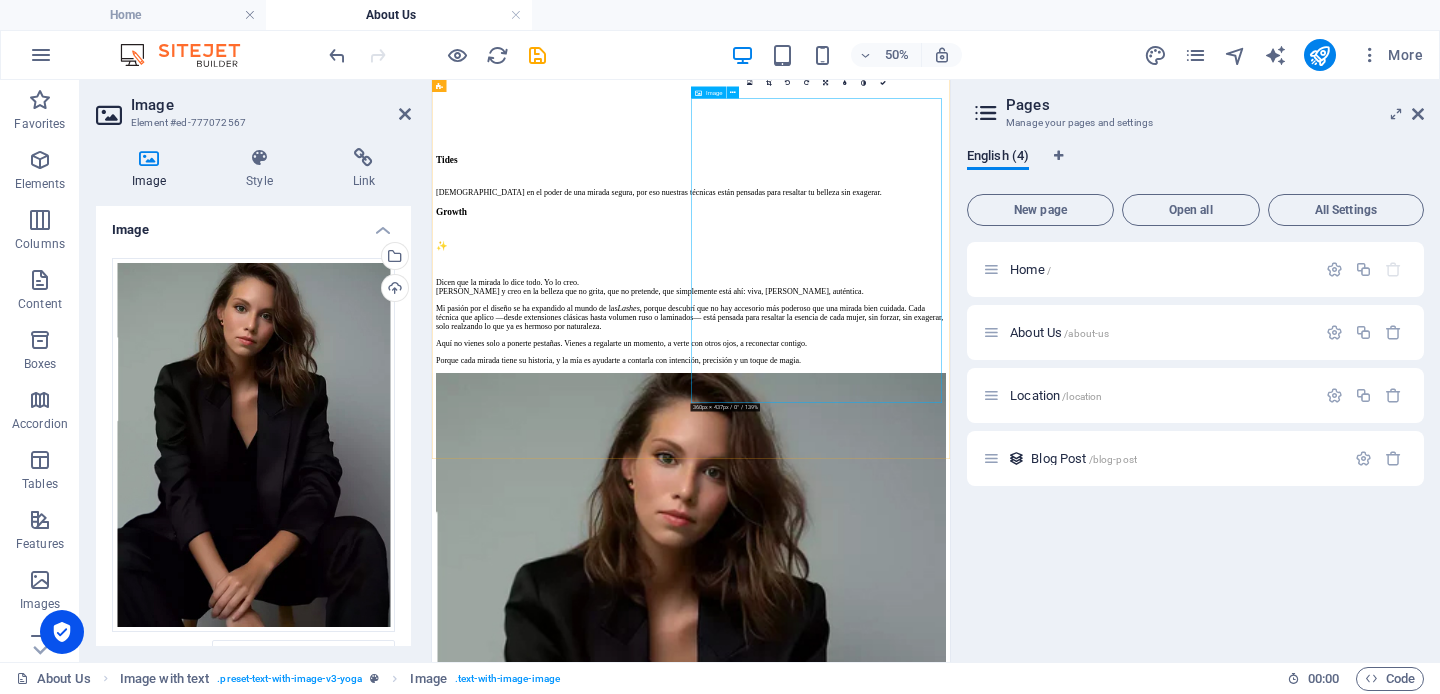 click at bounding box center (950, 1349) 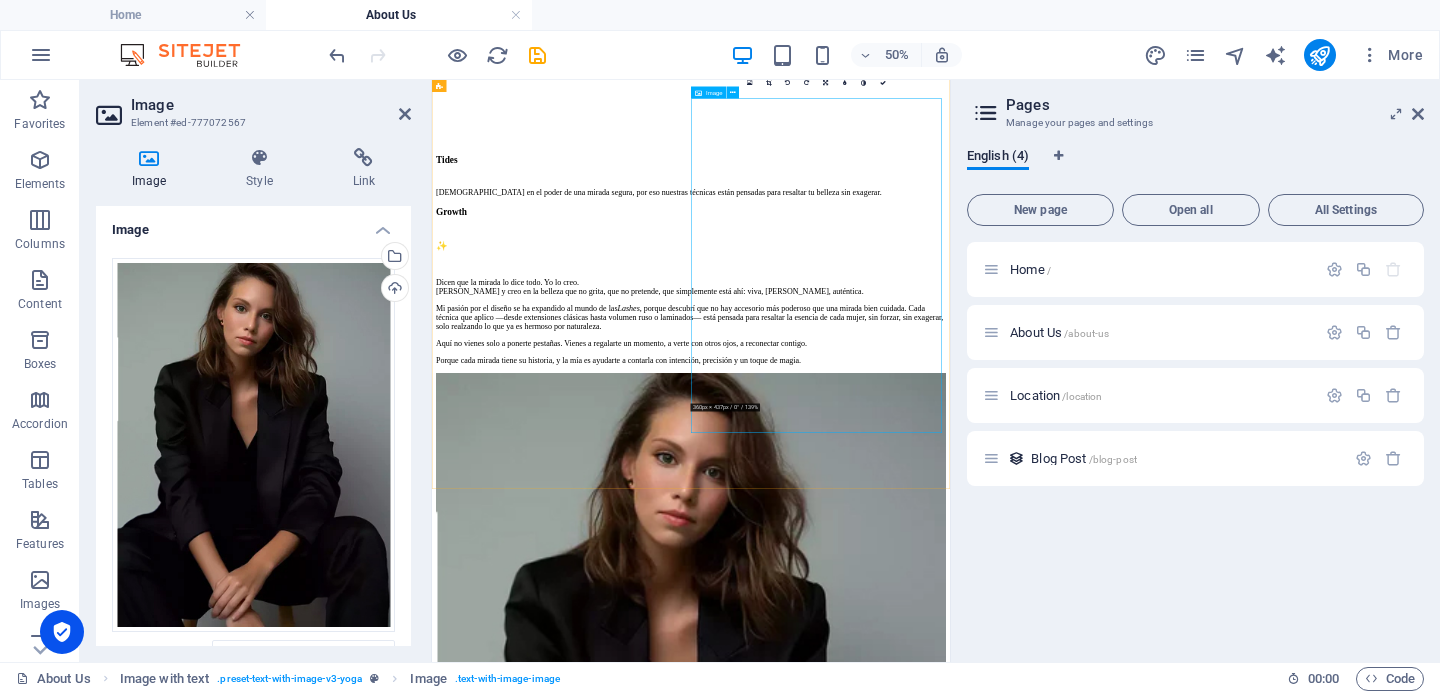 click at bounding box center [950, 1349] 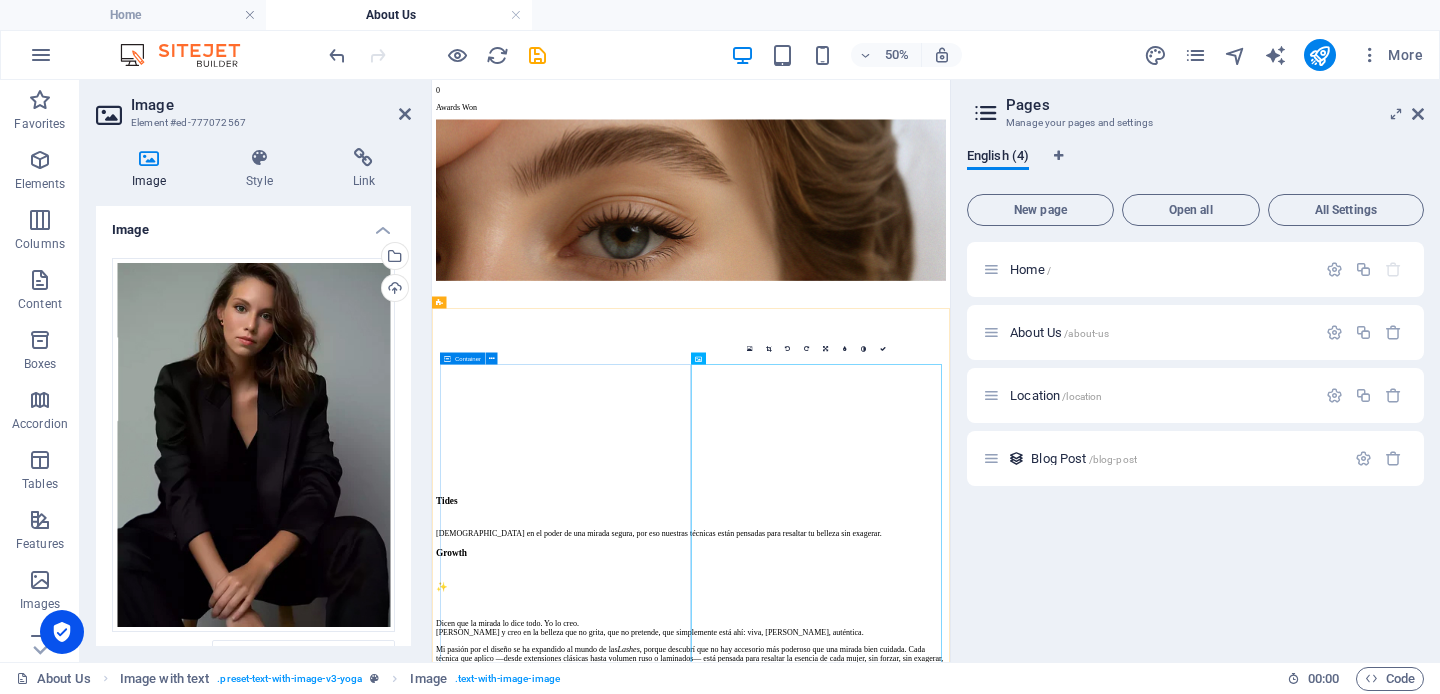 scroll, scrollTop: 351, scrollLeft: 0, axis: vertical 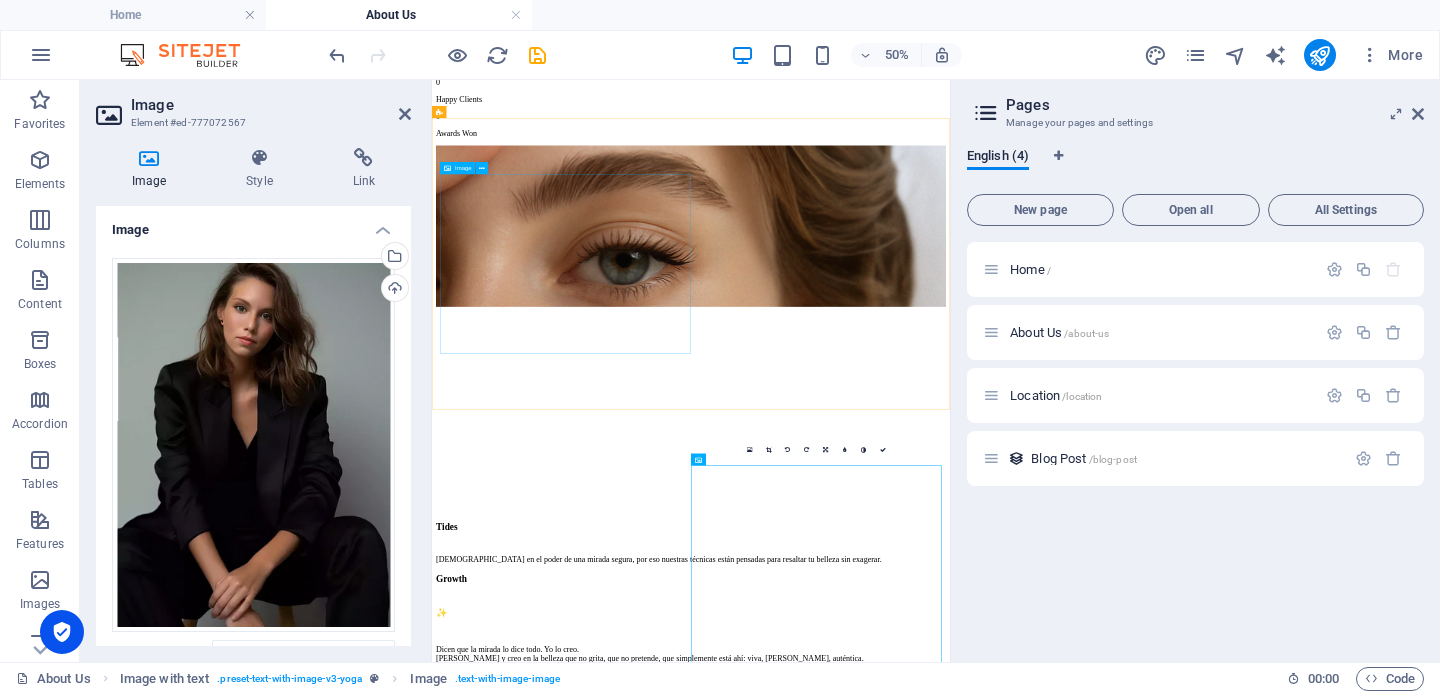 click at bounding box center [950, 578] 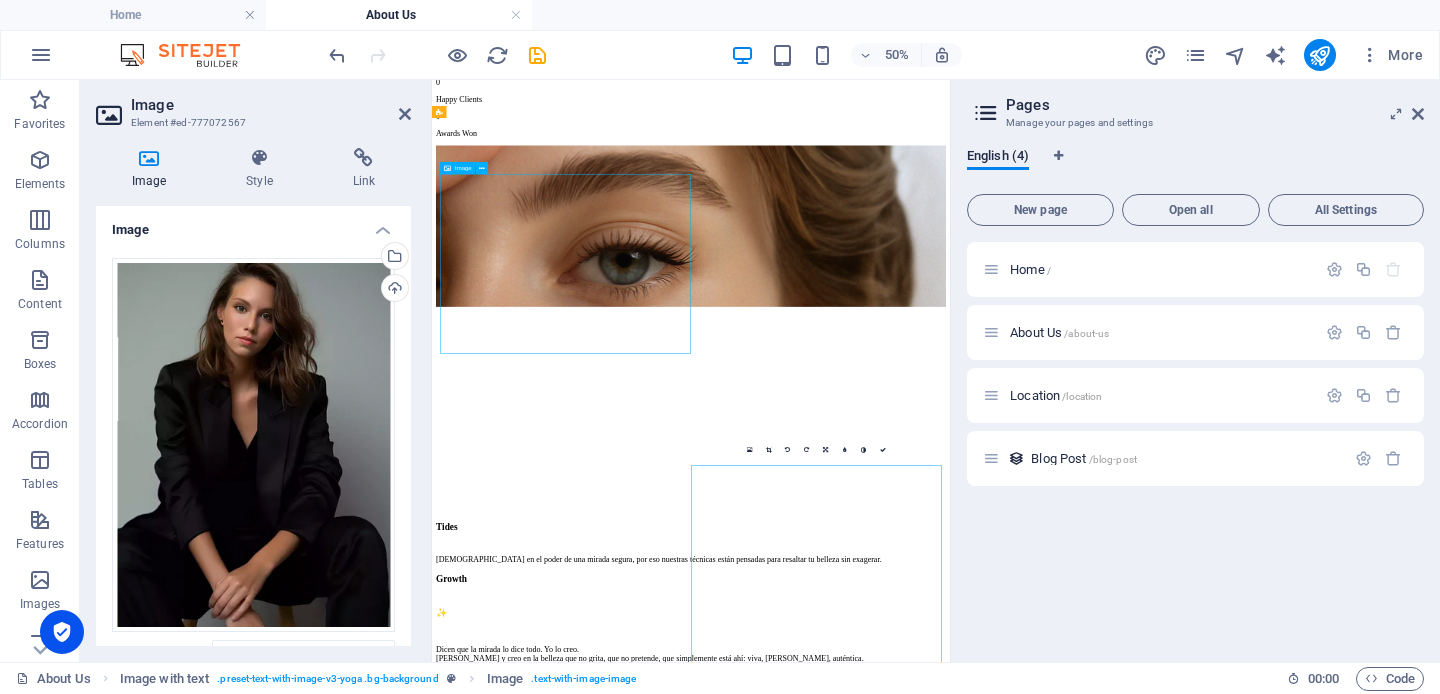 click at bounding box center [950, 578] 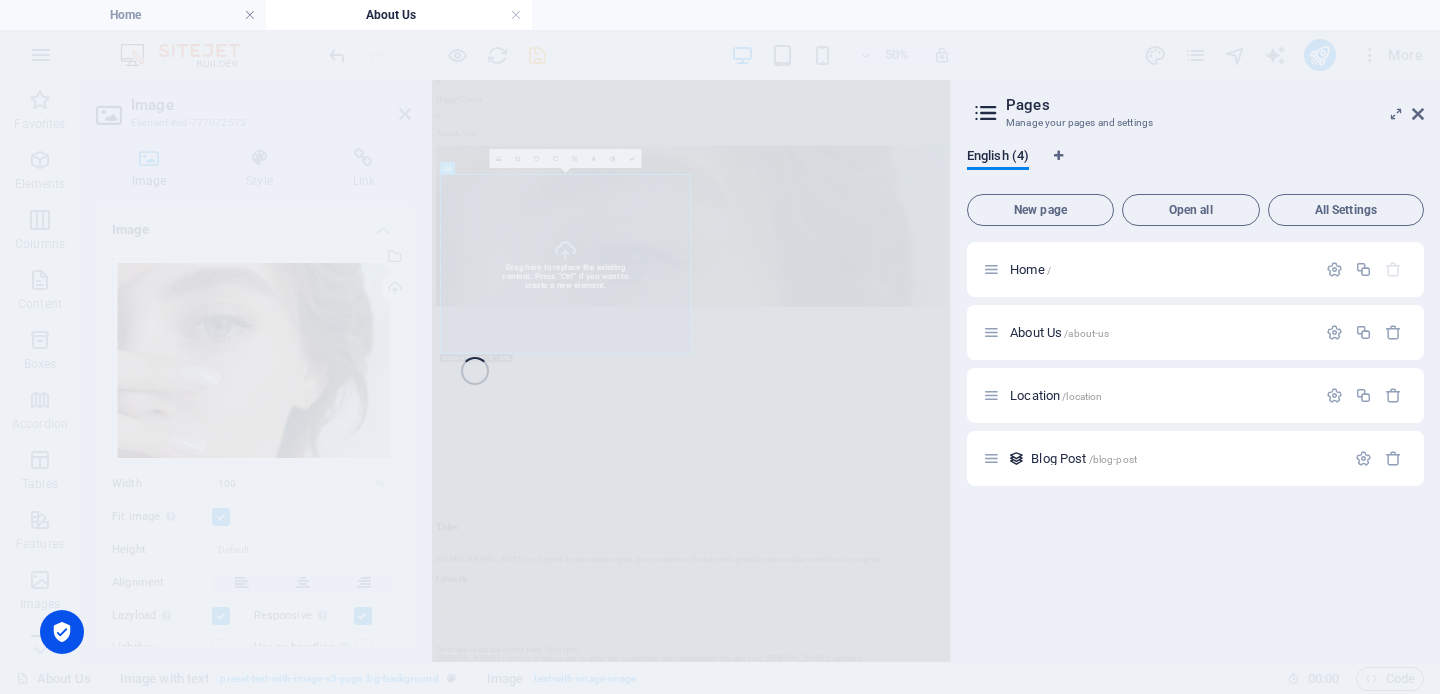 click on "Favorites Elements Columns Content Boxes Accordion Tables Features Images Slider Header Footer Forms Marketing Collections Menu Element #ed-777071697 Menu Style Menu Auto Custom Menu is automatically generated based on the pages. Recommended for multi-page websites. Manage pages Menu items 1 None Page External Element Phone Email Page Home About Us Location     Element
URL / Phone Email Link text Home Link target New tab Same tab Overlay Title Additional link description, should not be the same as the link text. The title is most often shown as a tooltip text when the mouse moves over the element. Leave empty if uncertain. Relationship Sets the  relationship of this link to the link target . For example, the value "nofollow" instructs search engines not to follow the link. Can be left empty. alternate author bookmark external help license next nofollow noreferrer noopener prev search tag Button Design None Default Primary Secondary 2 None Page External Element Phone Email Page Home URL" at bounding box center [475, 371] 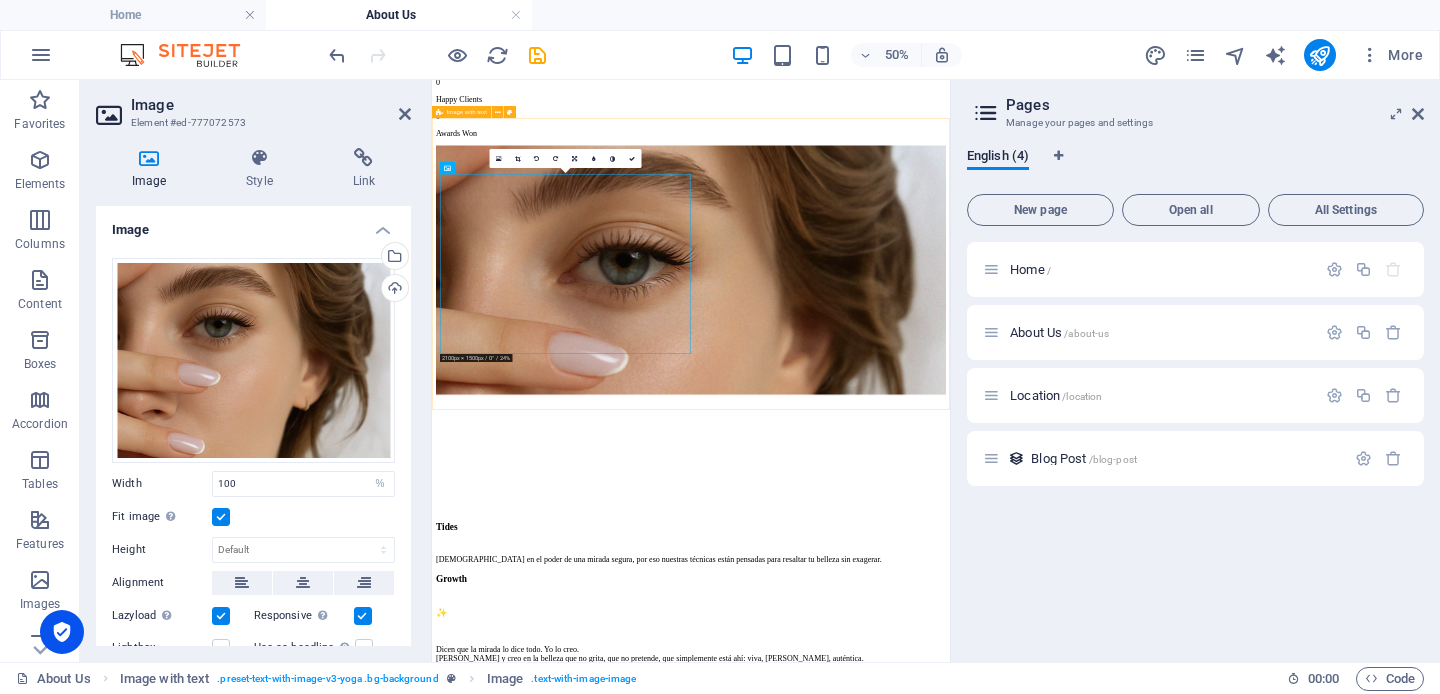 click on "Tides [DEMOGRAPHIC_DATA] en el poder de una mirada segura, por eso nuestras técnicas están pensadas para resaltar tu belleza sin exagerar." at bounding box center [950, 630] 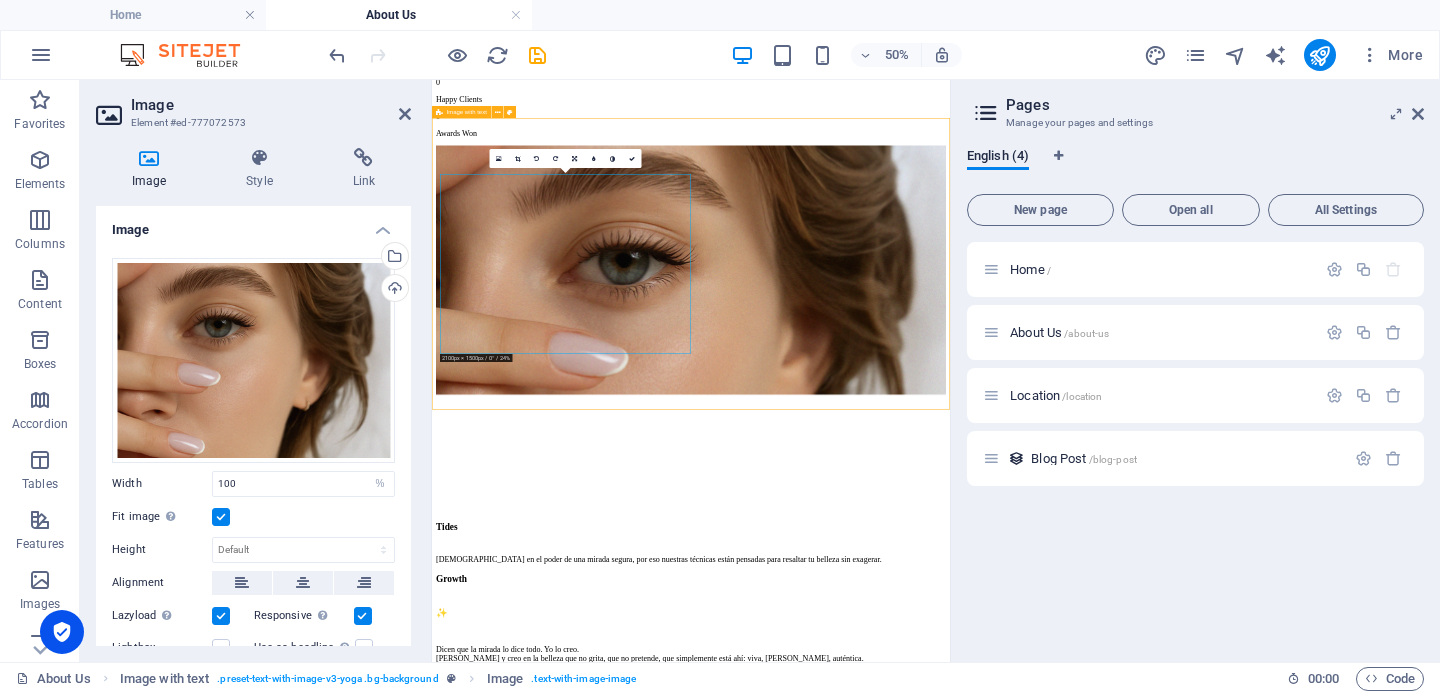 click on "Tides [DEMOGRAPHIC_DATA] en el poder de una mirada segura, por eso nuestras técnicas están pensadas para resaltar tu belleza sin exagerar." at bounding box center (950, 630) 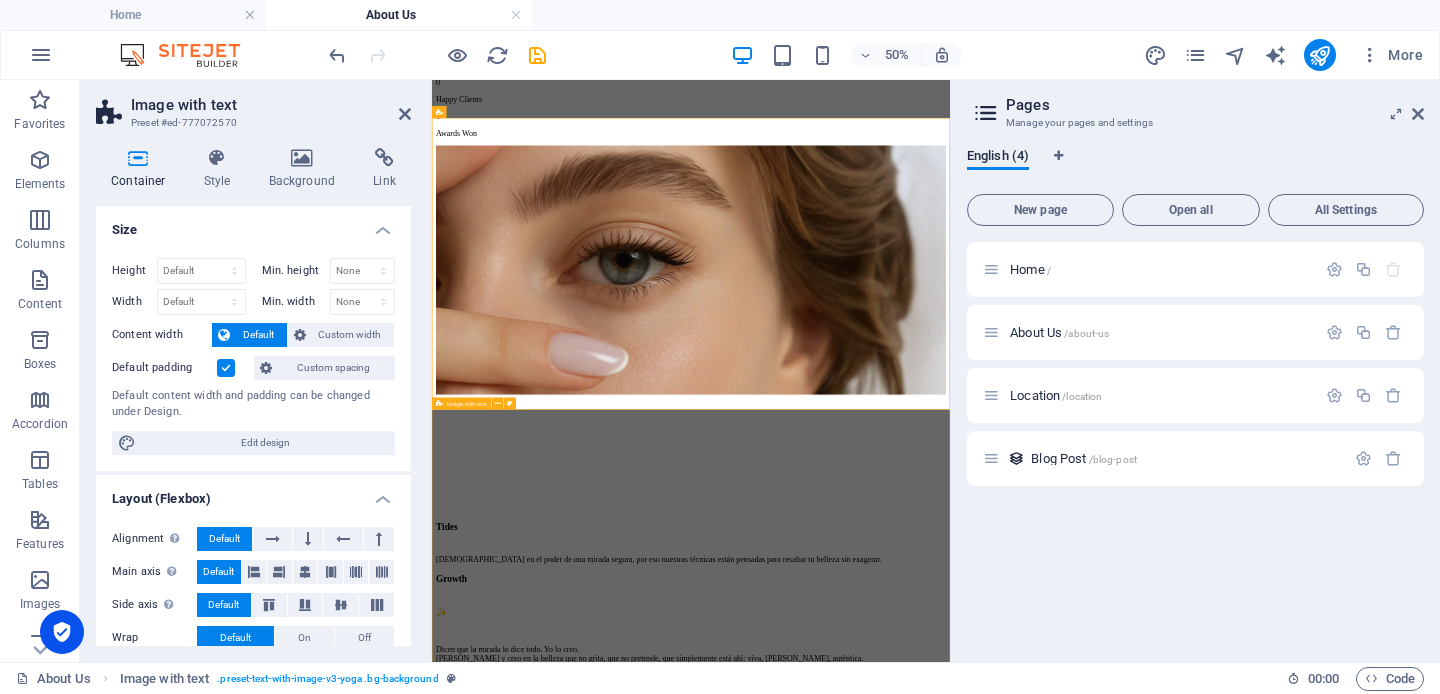 click on "Growth ✨  Dicen que la mirada lo dice todo. Yo lo creo. Soy [PERSON_NAME] y creo en la belleza que no grita, que no pretende, que simplemente está ahí: viva, segura, auténtica. Mi pasión por el diseño se ha expandido al mundo de las  Lashes , porque descubrí que no hay accesorio más poderoso que una mirada bien cuidada. Cada técnica que aplico —desde extensiones clásicas hasta volumen ruso o laminados— está pensada para resaltar la esencia de cada mujer, sin forzar, sin exagerar, solo realzando lo que ya es hermoso por naturaleza. Aquí no vienes solo a ponerte pestañas. Vienes a regalarte un momento, a verte con otros ojos, a reconectar contigo. Porque cada mirada tiene su historia, y la mía es ayudarte a contarla con intención, precisión y un toque de magia." at bounding box center [950, 1916] 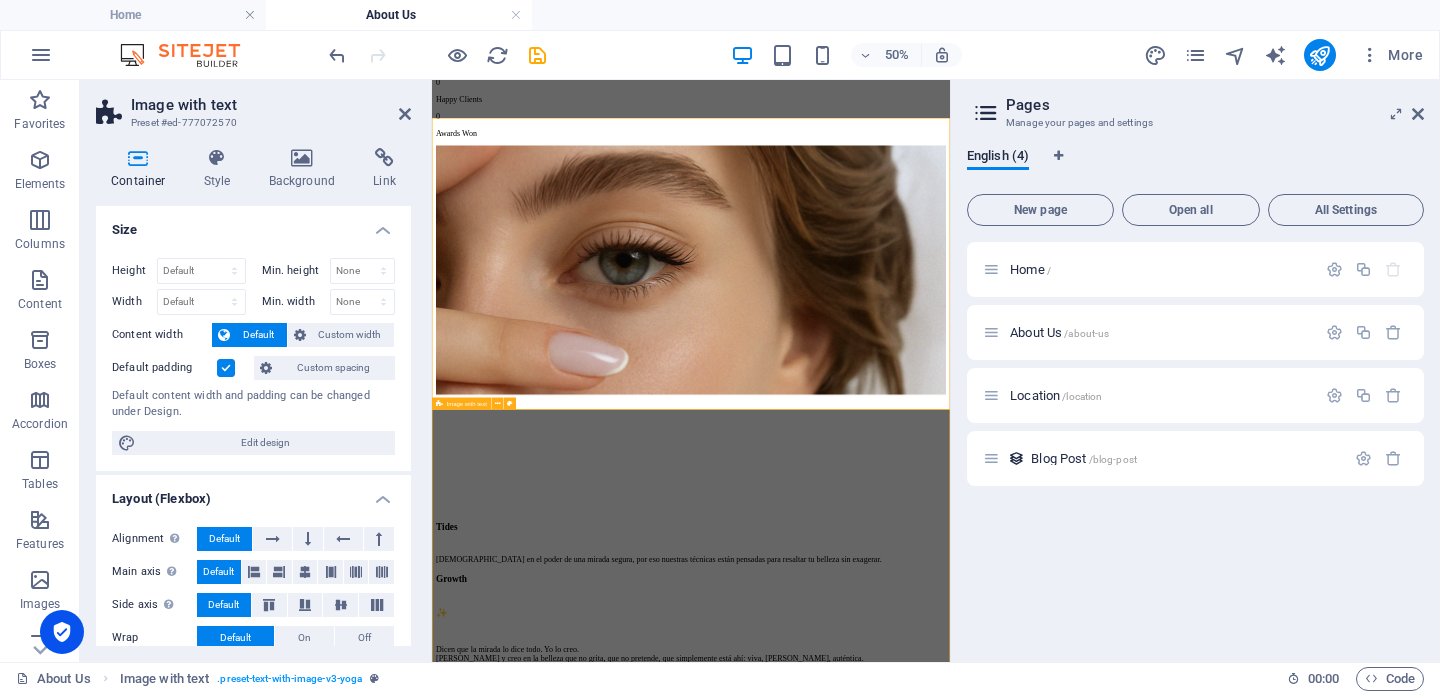 click on "Growth ✨  Dicen que la mirada lo dice todo. Yo lo creo. Soy [PERSON_NAME] y creo en la belleza que no grita, que no pretende, que simplemente está ahí: viva, segura, auténtica. Mi pasión por el diseño se ha expandido al mundo de las  Lashes , porque descubrí que no hay accesorio más poderoso que una mirada bien cuidada. Cada técnica que aplico —desde extensiones clásicas hasta volumen ruso o laminados— está pensada para resaltar la esencia de cada mujer, sin forzar, sin exagerar, solo realzando lo que ya es hermoso por naturaleza. Aquí no vienes solo a ponerte pestañas. Vienes a regalarte un momento, a verte con otros ojos, a reconectar contigo. Porque cada mirada tiene su historia, y la mía es ayudarte a contarla con intención, precisión y un toque de magia." at bounding box center (950, 1916) 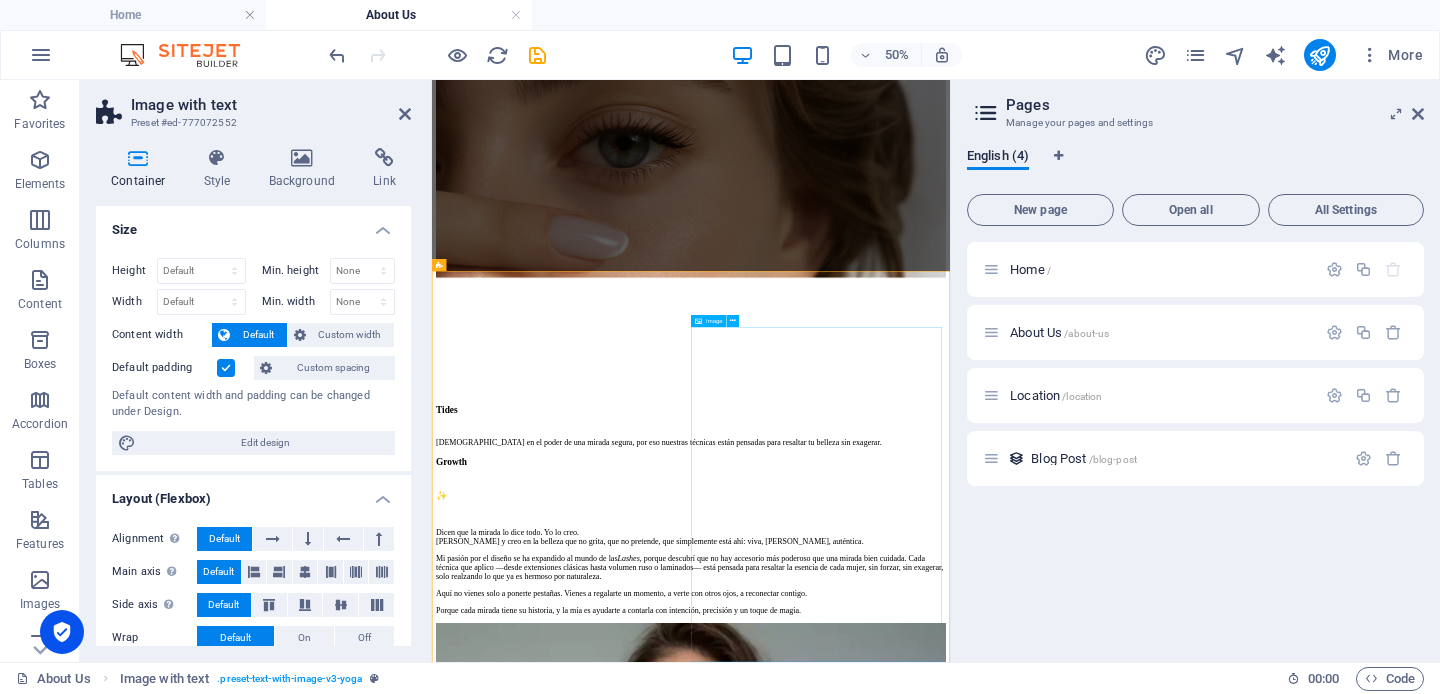 scroll, scrollTop: 652, scrollLeft: 0, axis: vertical 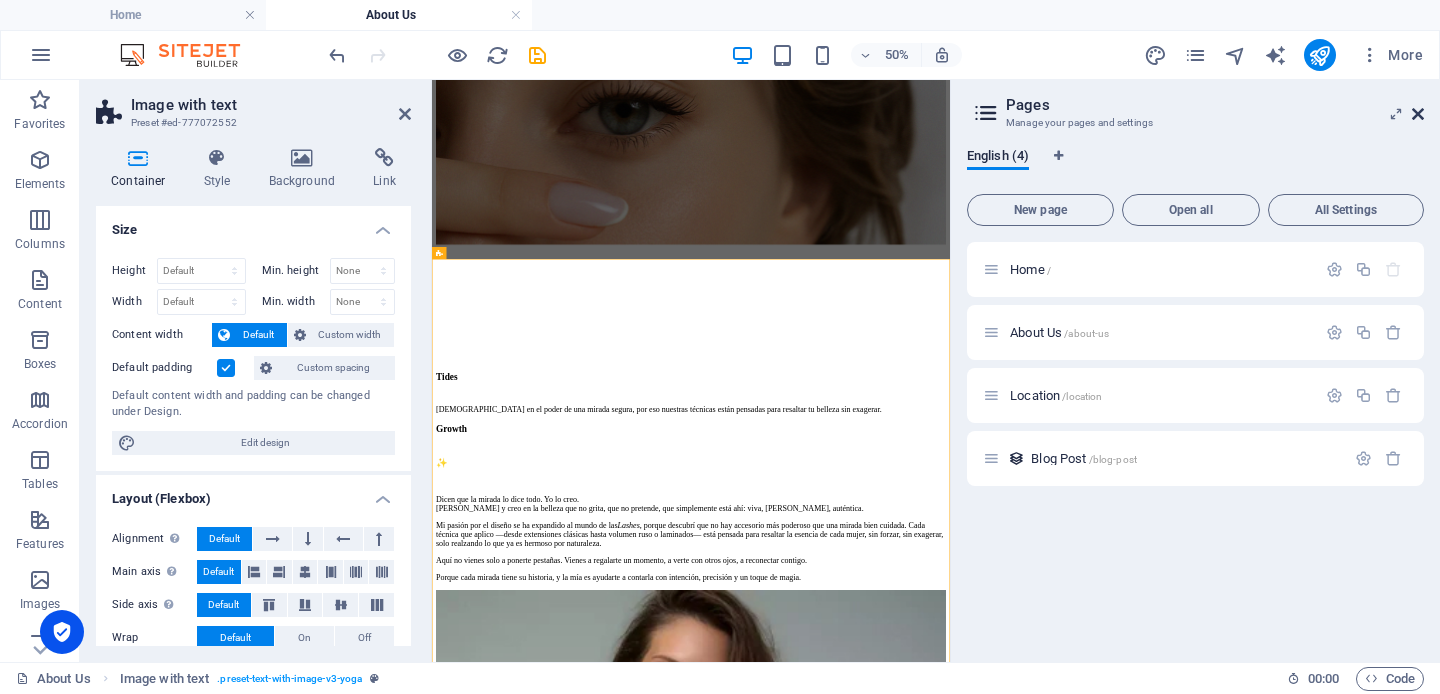 click at bounding box center [1418, 114] 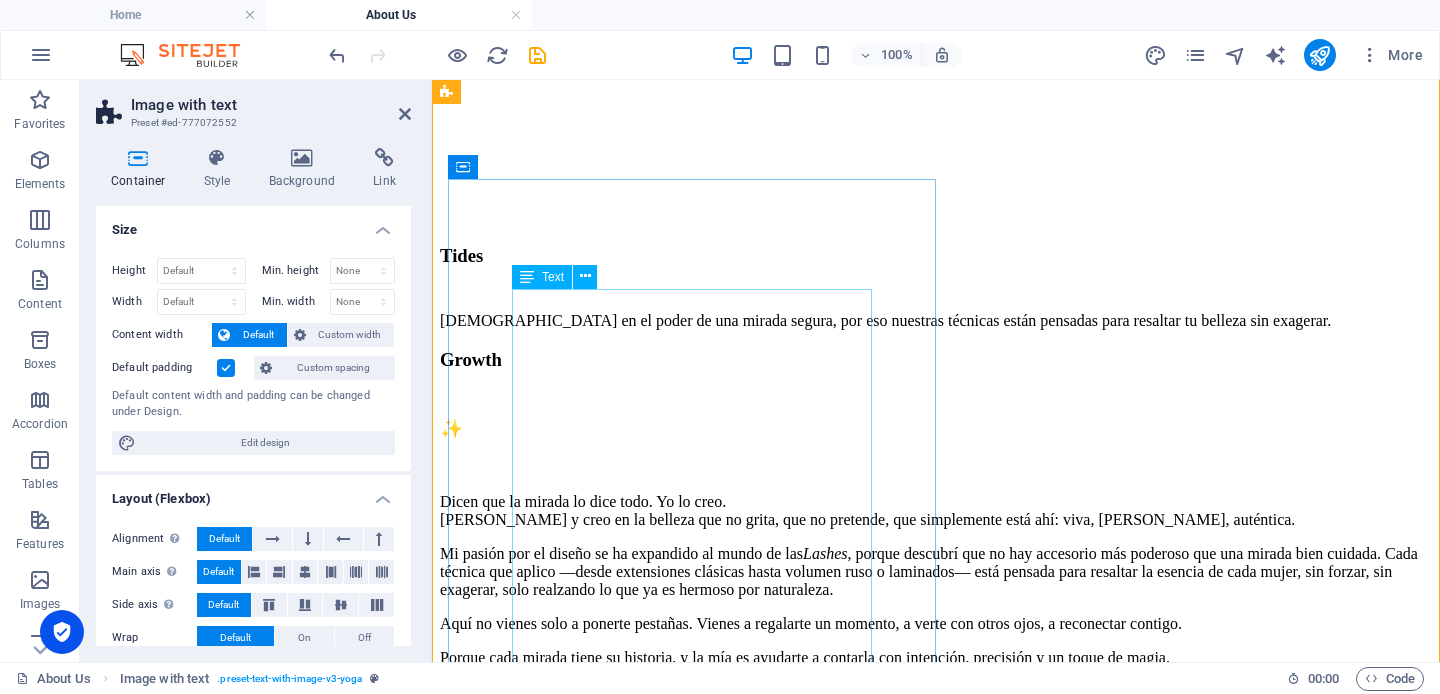 scroll, scrollTop: 1007, scrollLeft: 0, axis: vertical 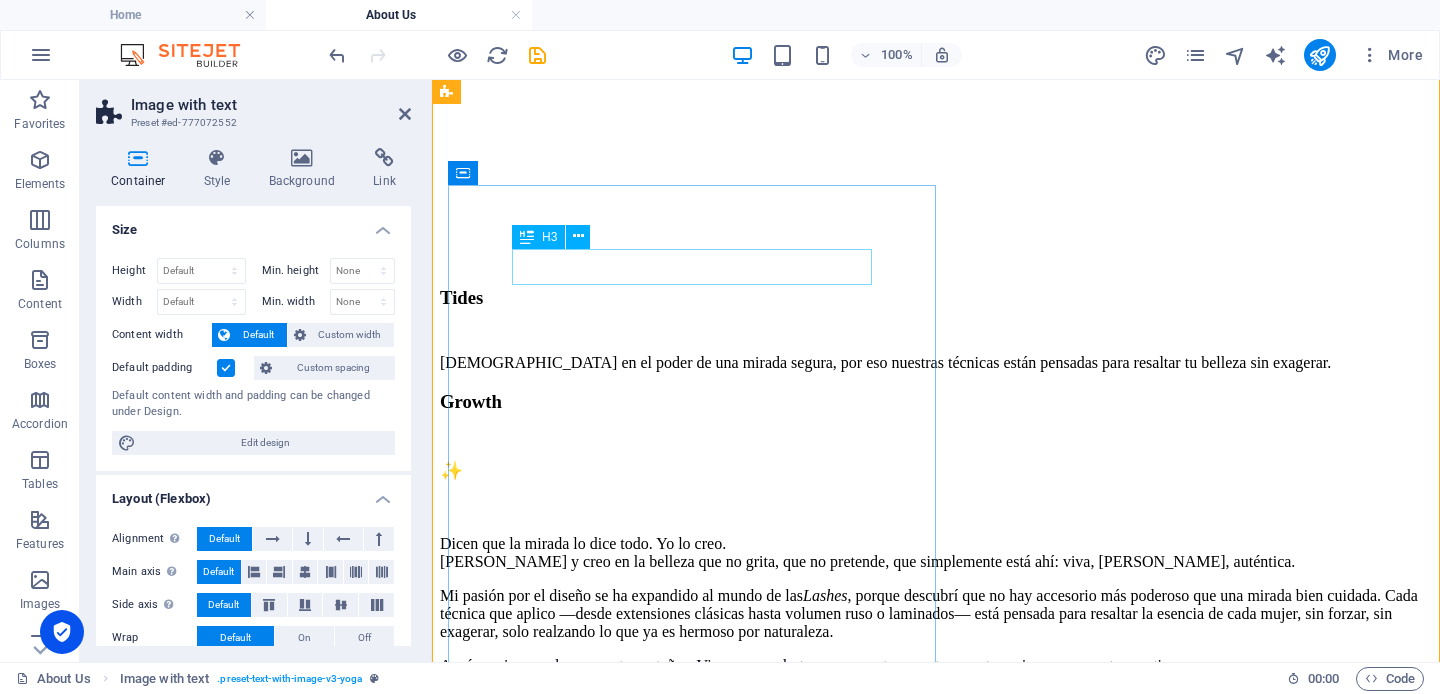 click on "Growth" at bounding box center [936, 402] 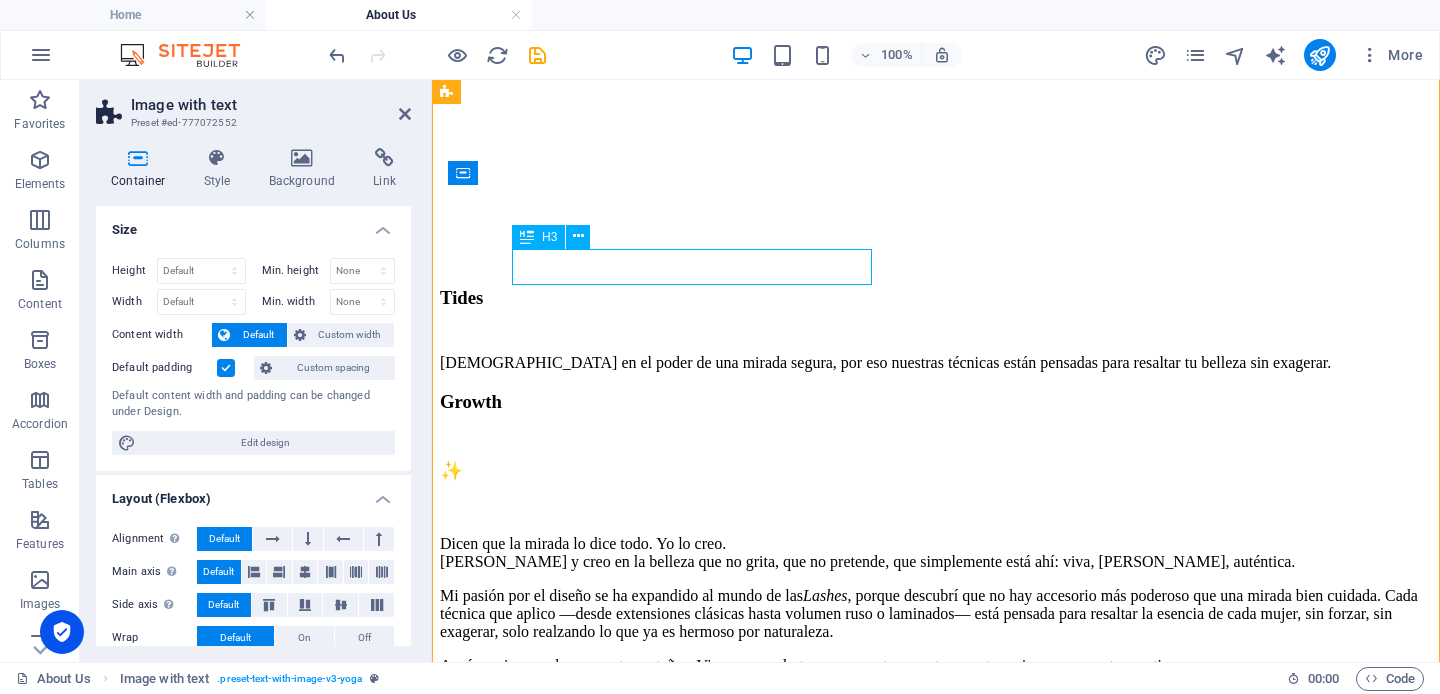 click on "Growth" at bounding box center [936, 402] 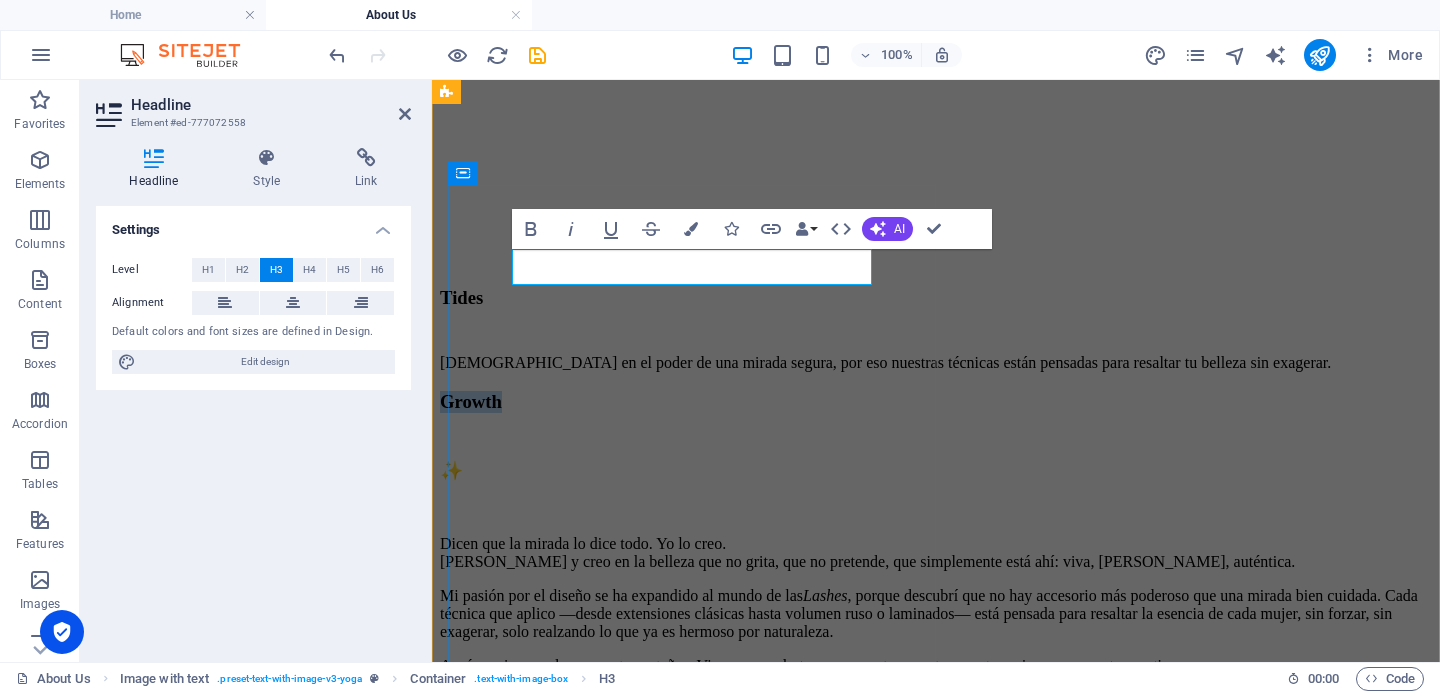 type 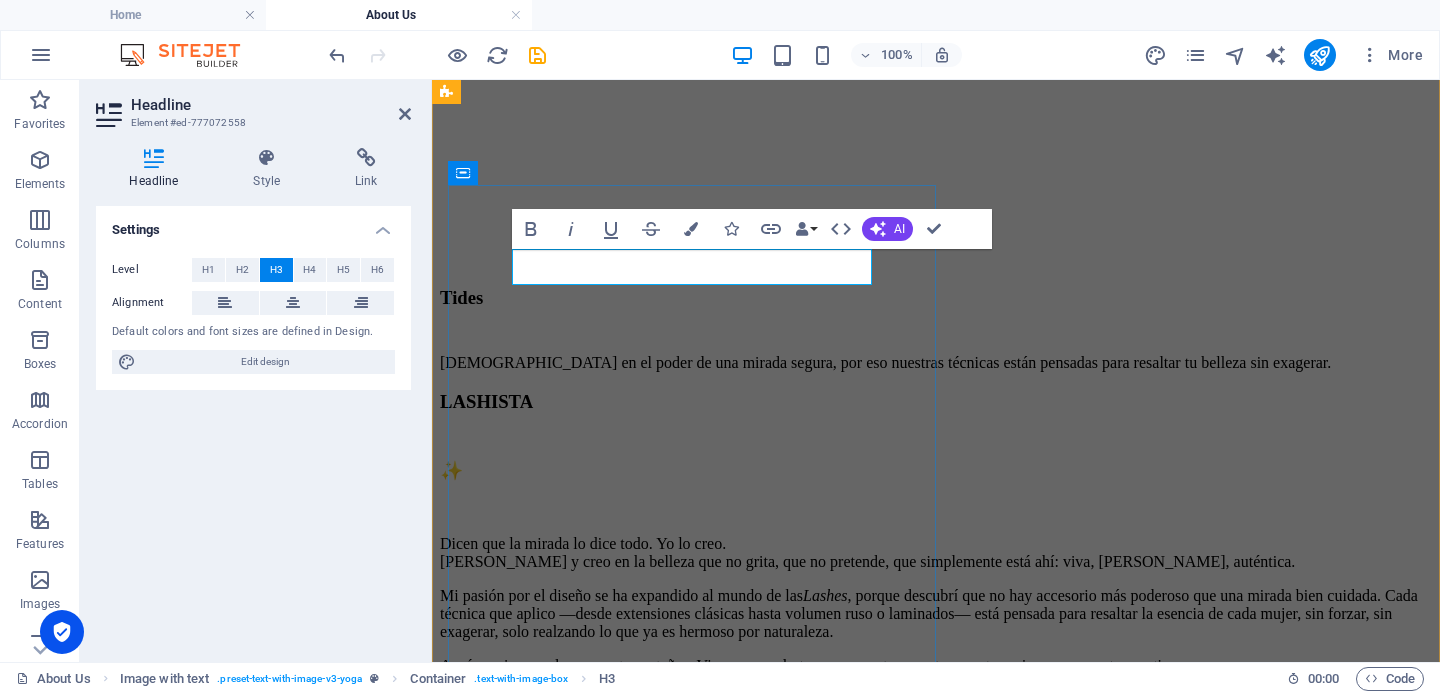 click on "LASHISTA" at bounding box center (936, 402) 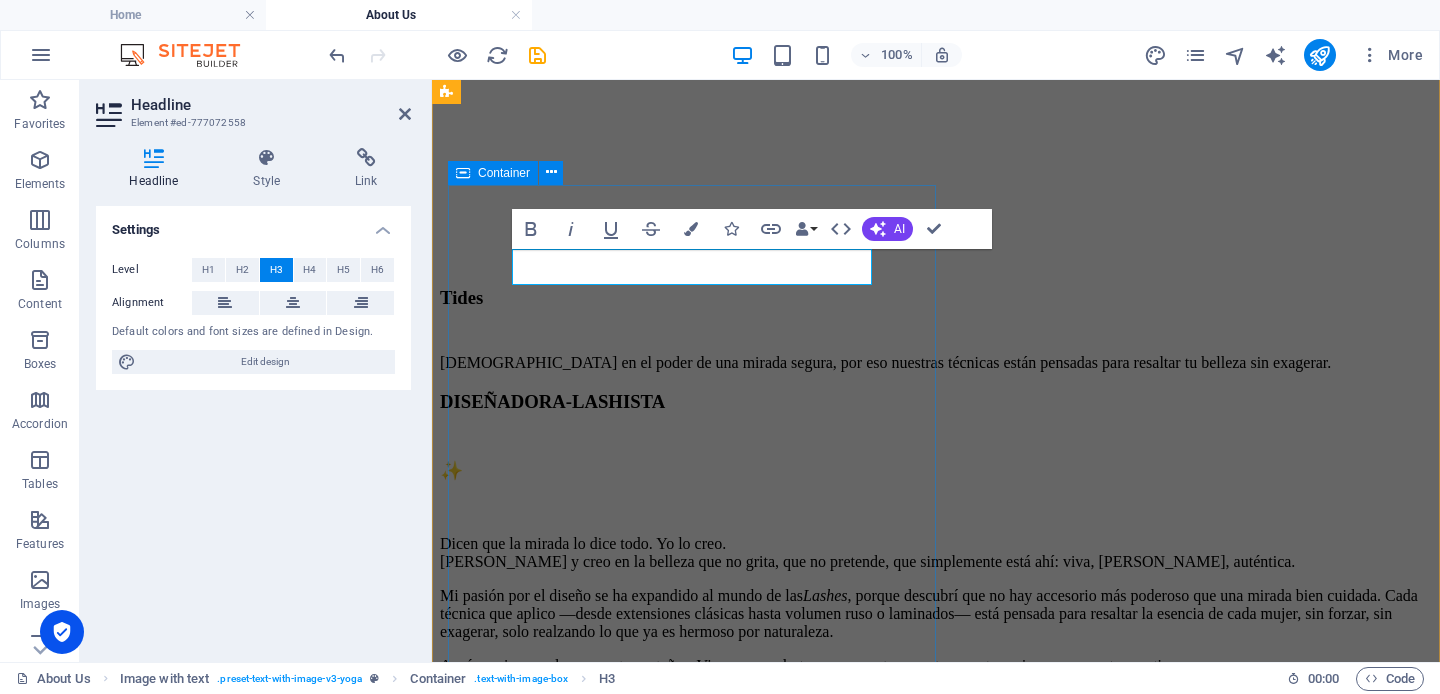 click on "DISEÑADORA-LASHISTA ✨  Dicen que la mirada lo dice todo. Yo lo creo. Soy [PERSON_NAME] y creo en la belleza que no grita, que no pretende, que simplemente está ahí: viva, segura, auténtica. Mi pasión por el diseño se ha expandido al mundo de las  Lashes , porque descubrí que no hay accesorio más poderoso que una mirada bien cuidada. Cada técnica que aplico —desde extensiones clásicas hasta volumen ruso o laminados— está pensada para resaltar la esencia de cada mujer, sin forzar, sin exagerar, solo realzando lo que ya es hermoso por naturaleza. Aquí no vienes solo a ponerte pestañas. Vienes a regalarte un momento, a verte con otros ojos, a reconectar contigo. Porque cada mirada tiene su historia, y la mía es ayudarte a contarla con intención, precisión y un toque de magia." at bounding box center [936, 550] 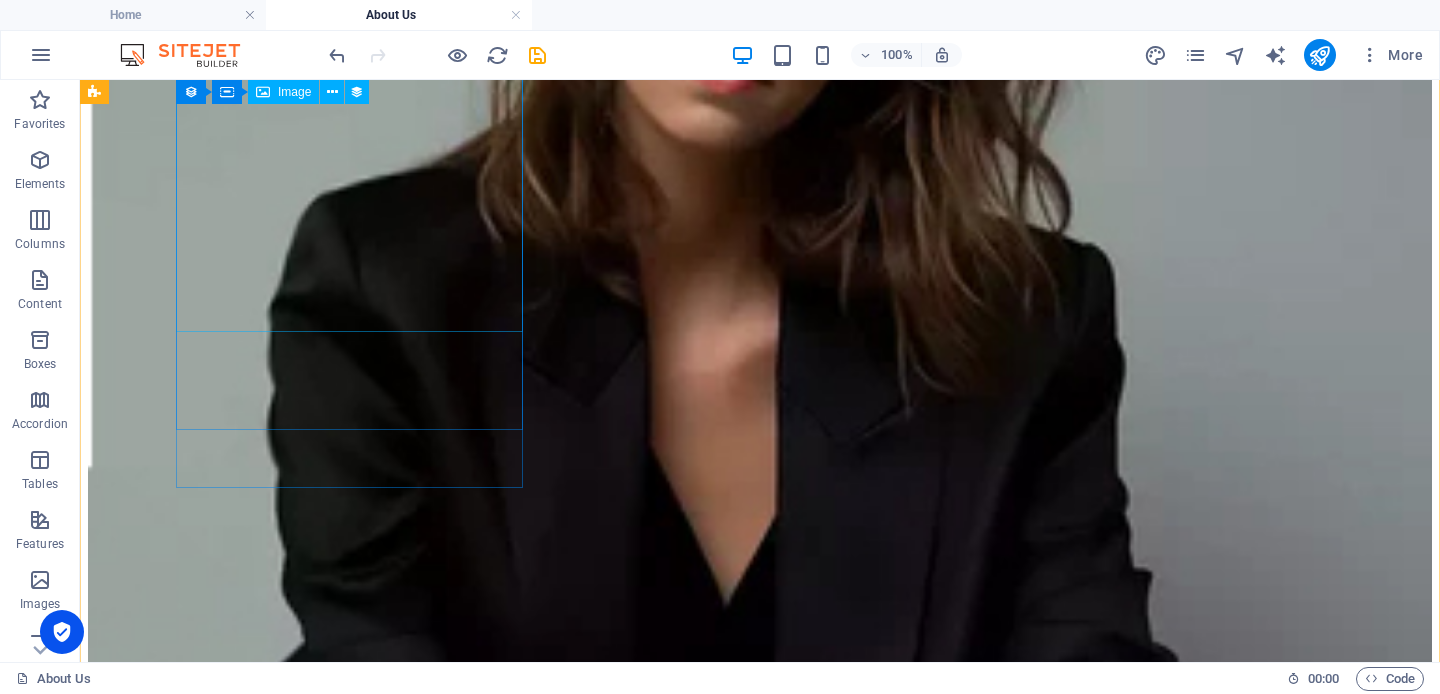 scroll, scrollTop: 2269, scrollLeft: 0, axis: vertical 